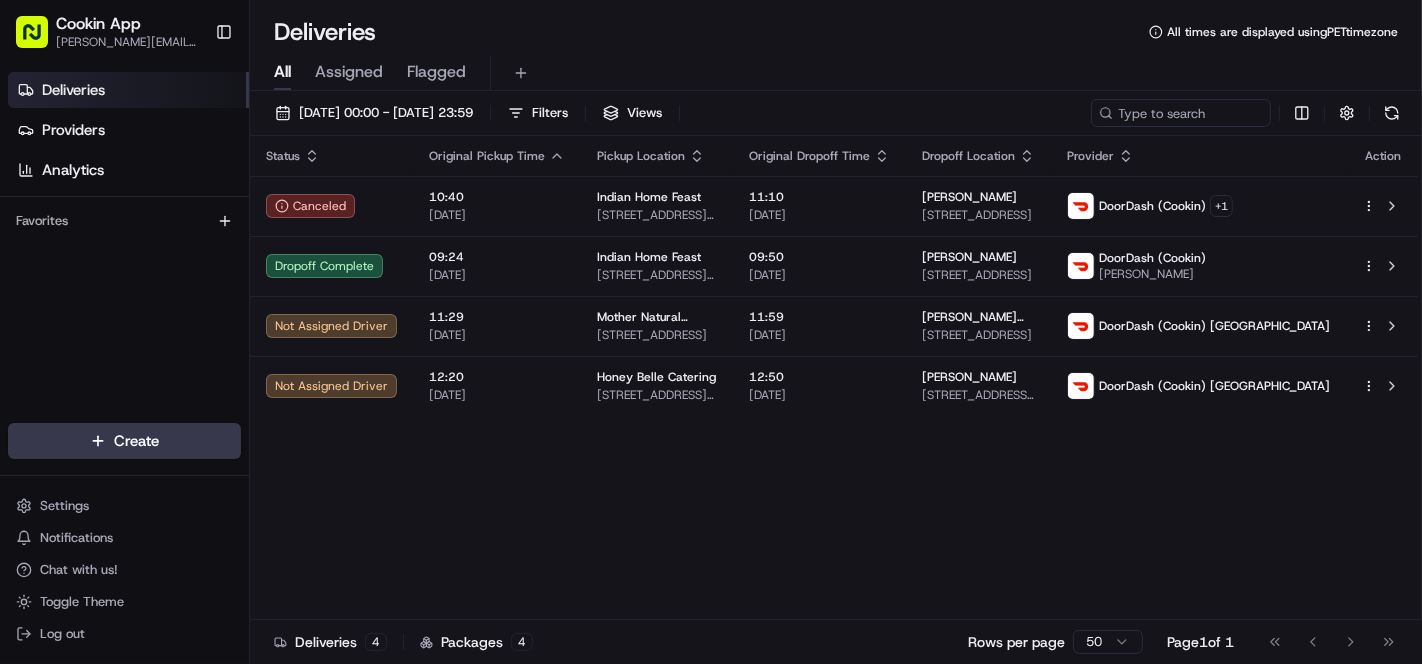 scroll, scrollTop: 0, scrollLeft: 0, axis: both 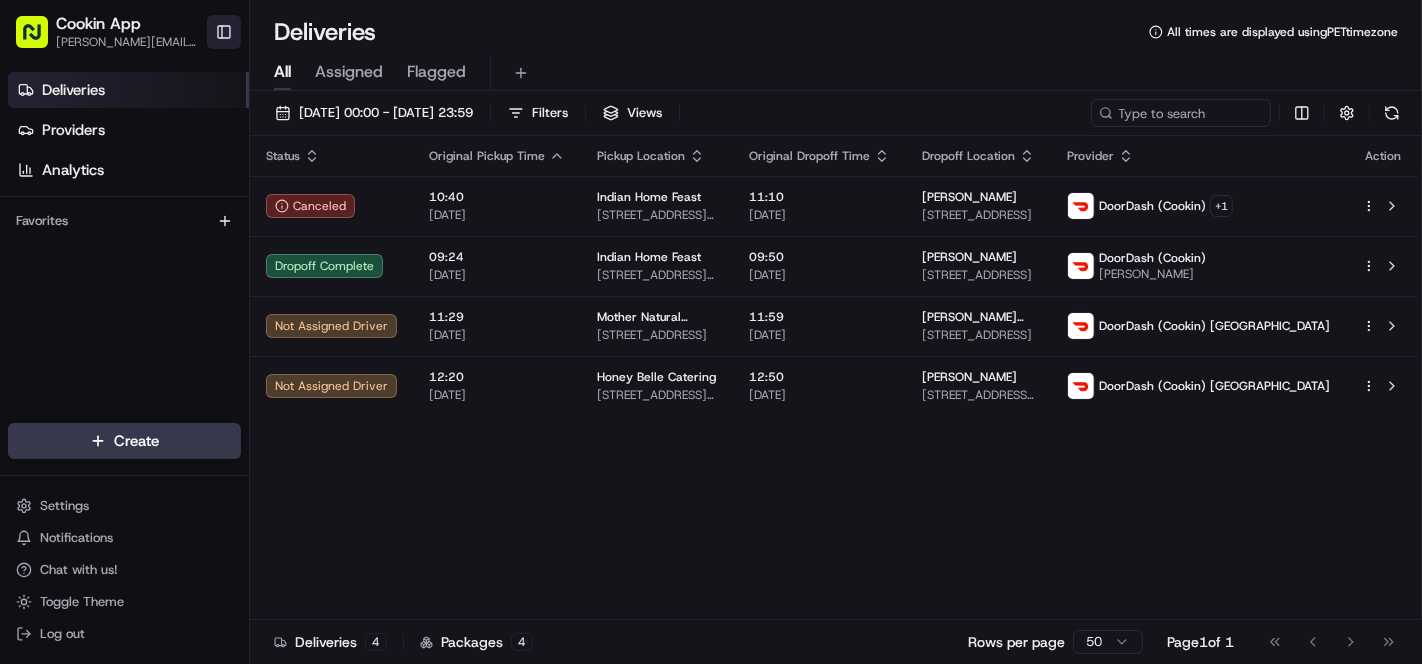 click on "Toggle Sidebar" at bounding box center [224, 32] 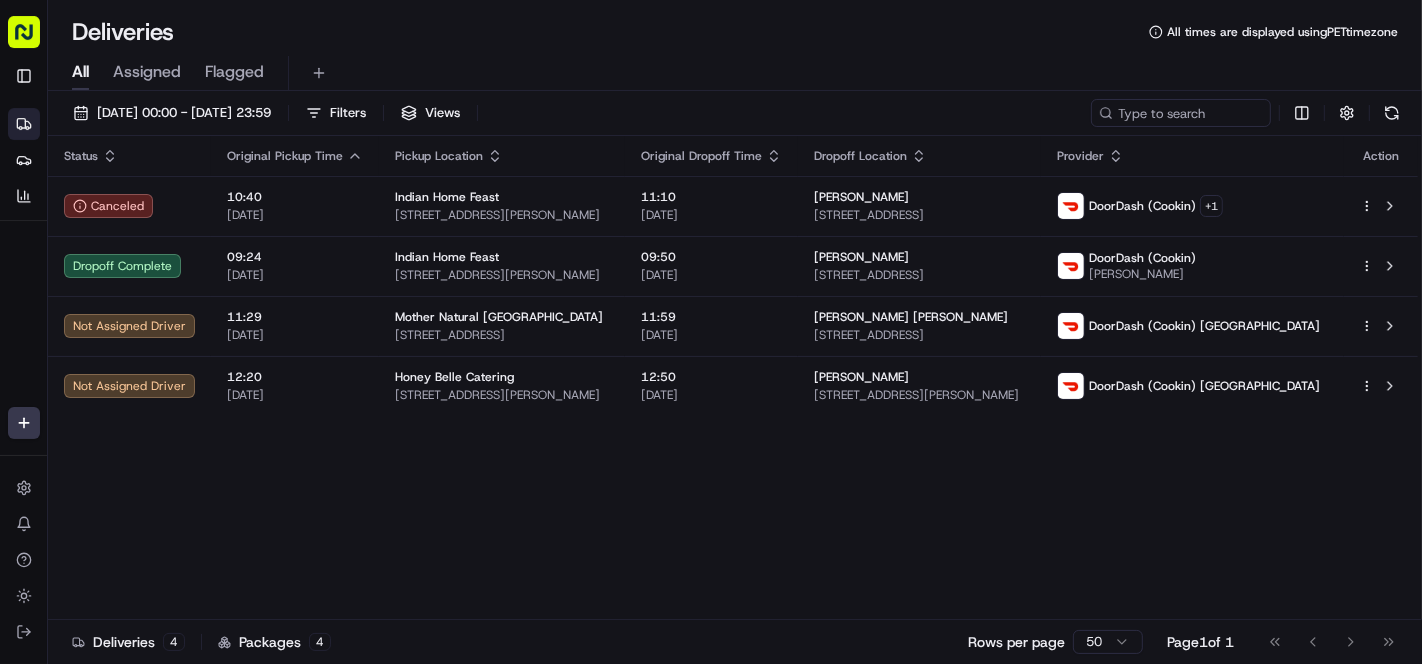 click 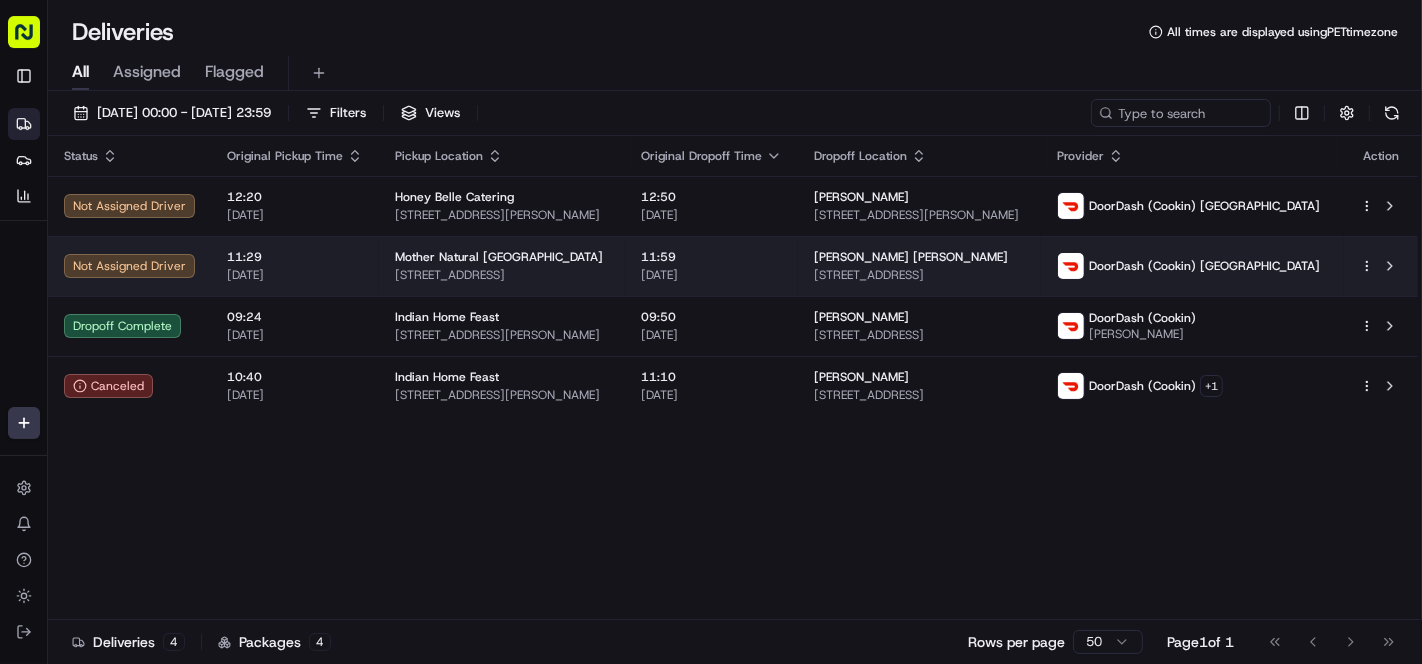 click on "11:59 16/07/2025" at bounding box center [711, 266] 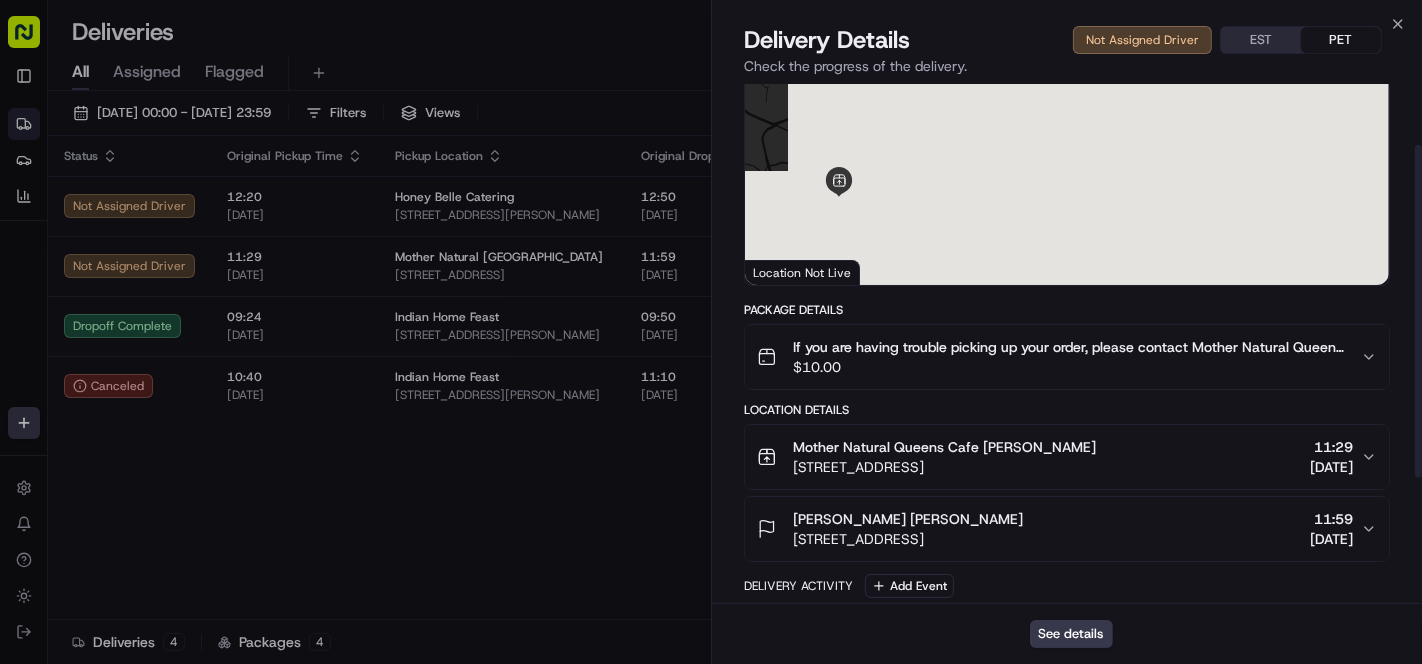 scroll, scrollTop: 290, scrollLeft: 0, axis: vertical 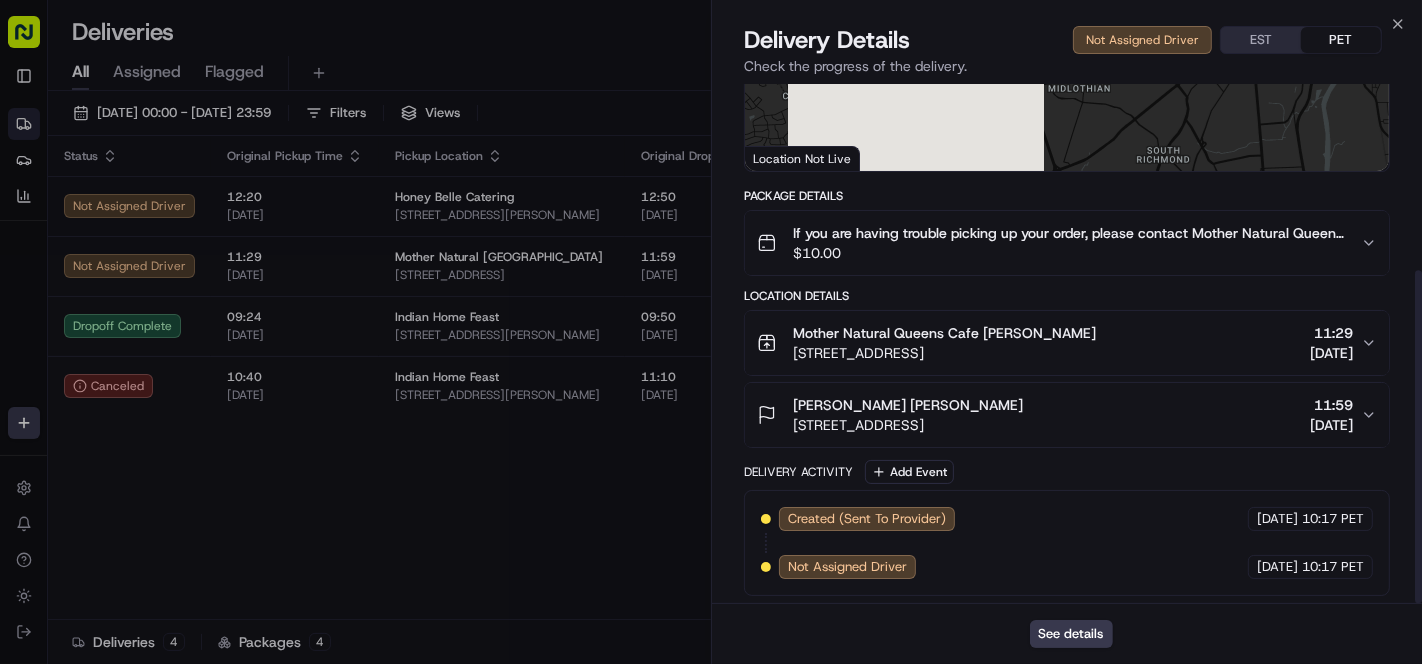 click on "$ 10.00" at bounding box center [1069, 253] 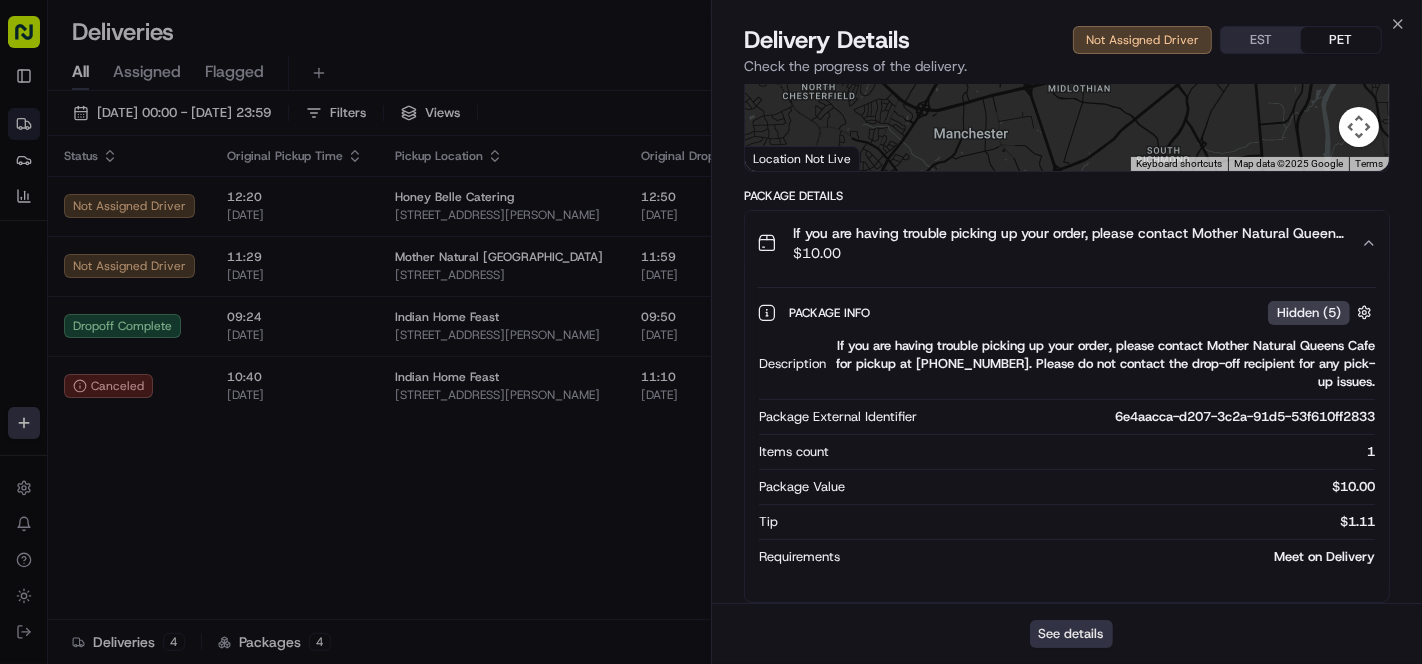 click on "See details" at bounding box center (1071, 634) 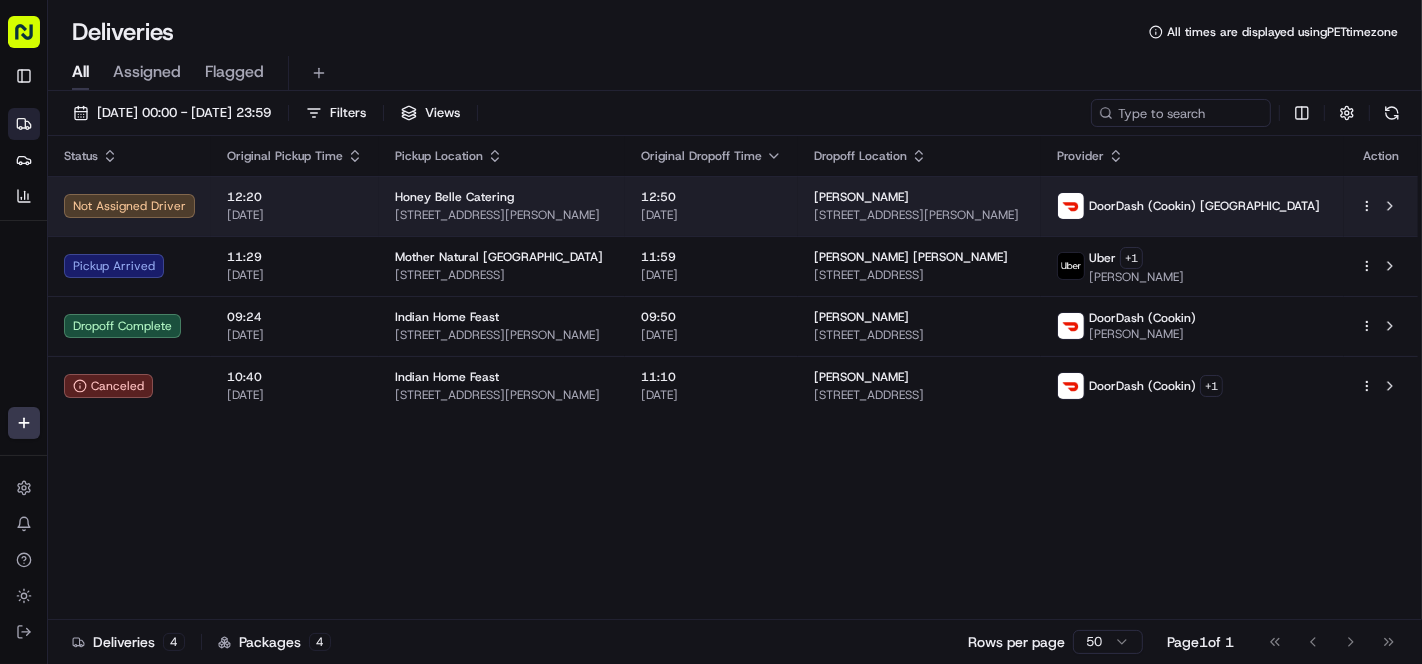 click on "Honey Belle Catering" at bounding box center (502, 197) 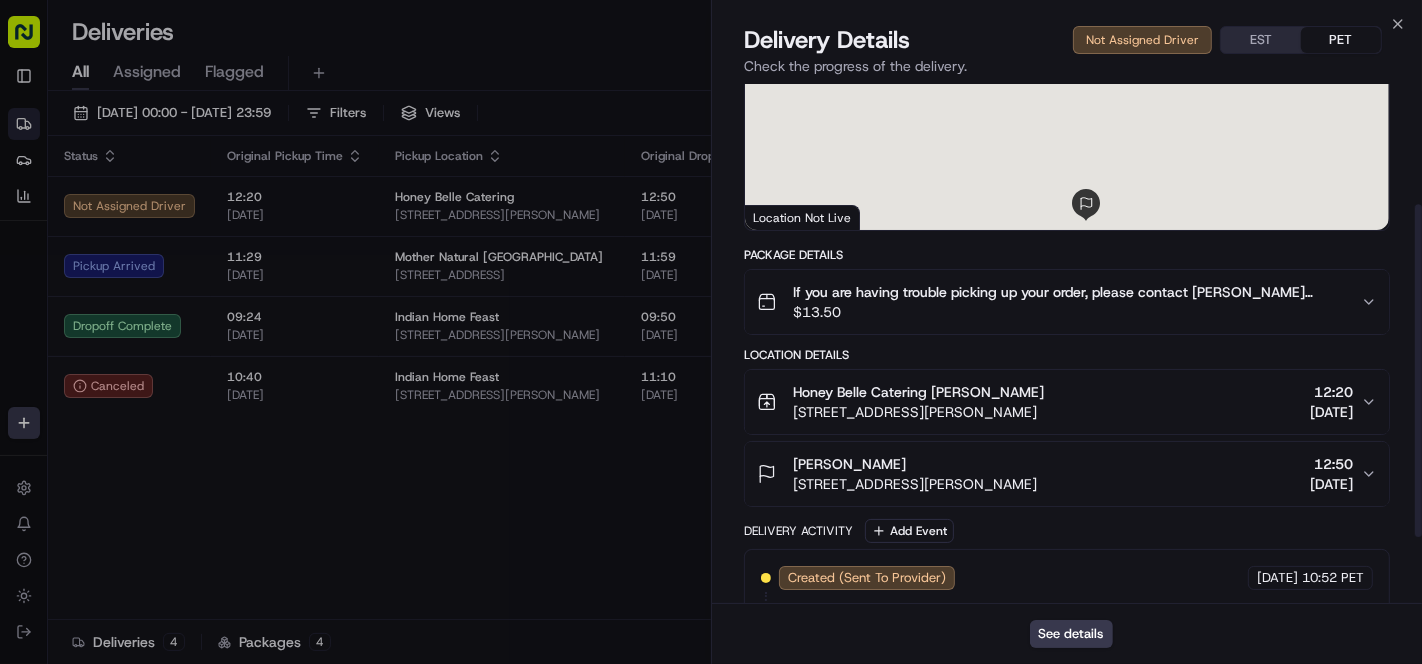 scroll, scrollTop: 187, scrollLeft: 0, axis: vertical 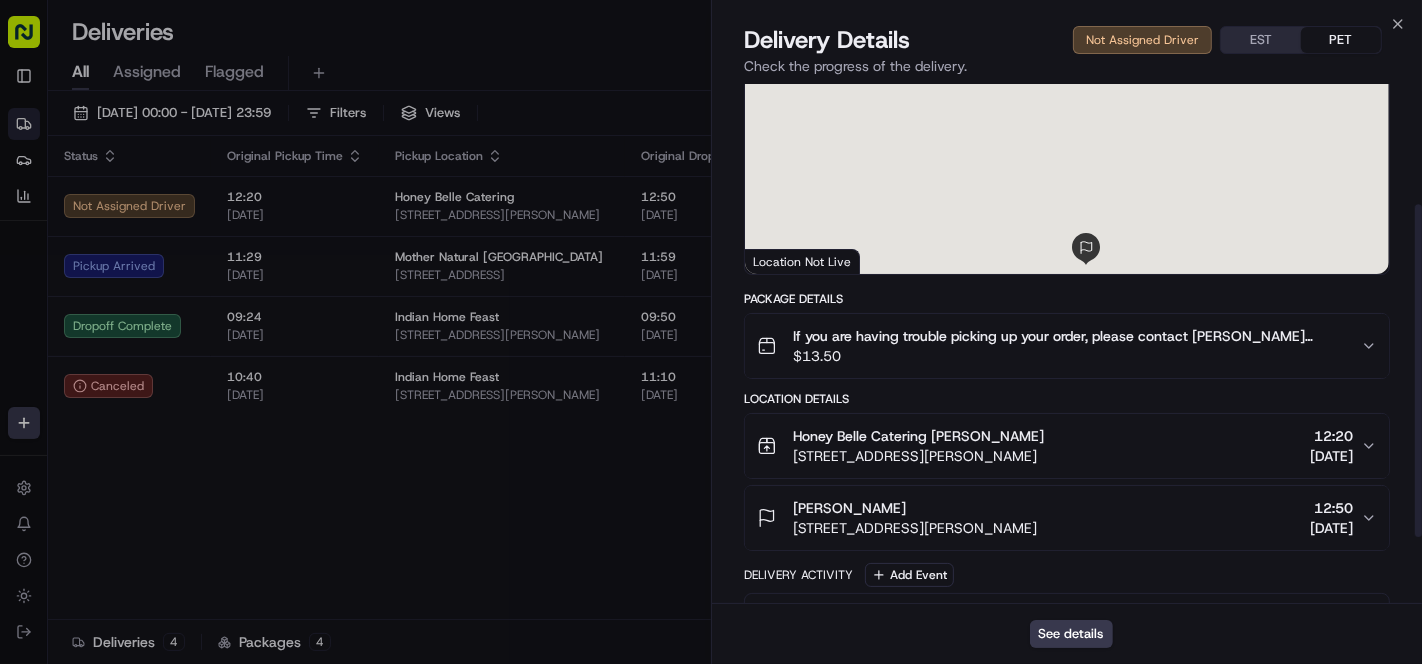 click on "If you are having trouble picking up your order, please contact Honey Belle Catering for  pickup at +12163380213. Please do not contact the drop-off recipient for any  pick-up issues." at bounding box center [1069, 336] 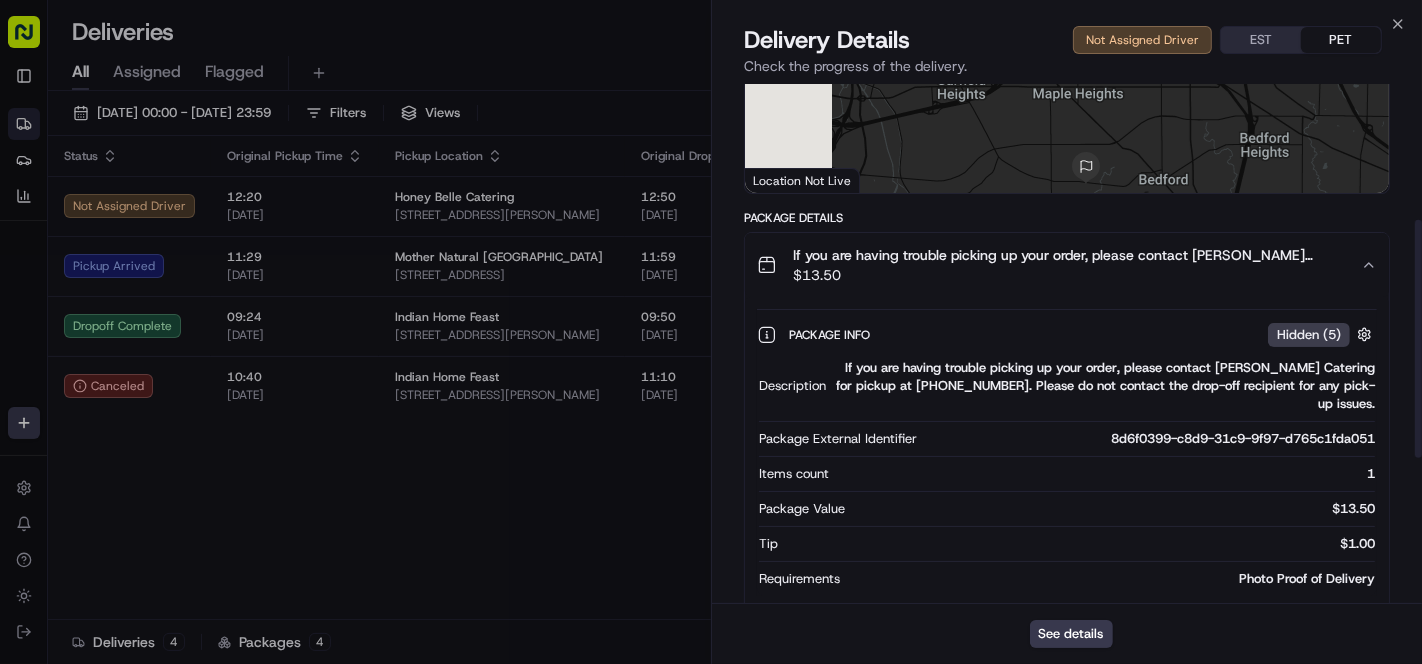 scroll, scrollTop: 298, scrollLeft: 0, axis: vertical 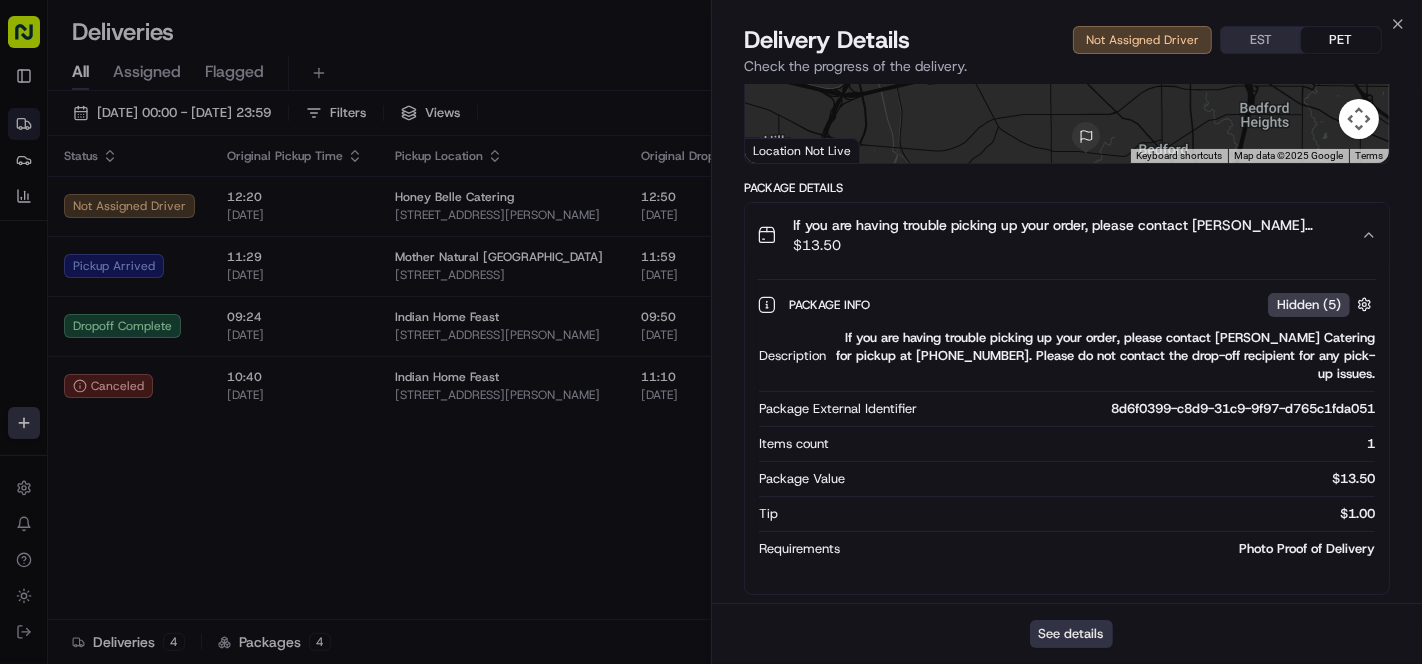 click on "See details" at bounding box center (1071, 634) 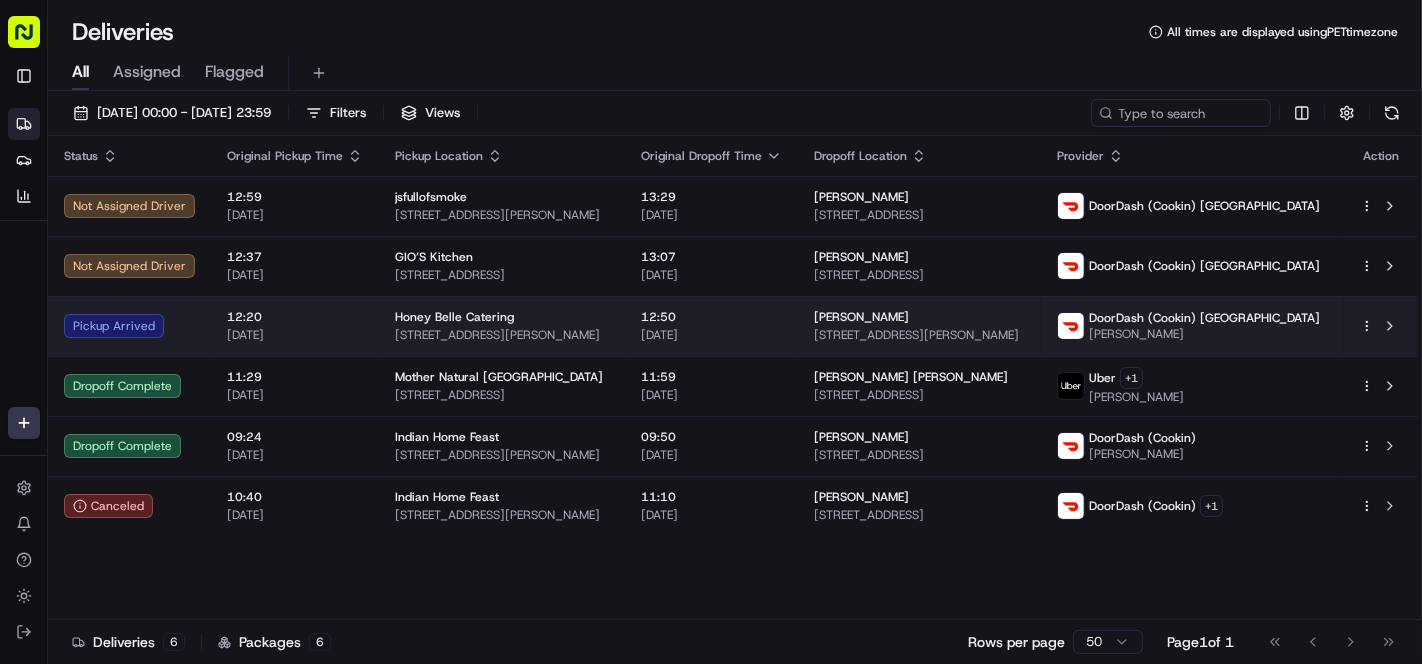 click on "14924 Kinsman Rd, Cleveland, OH 44120, USA" at bounding box center (502, 335) 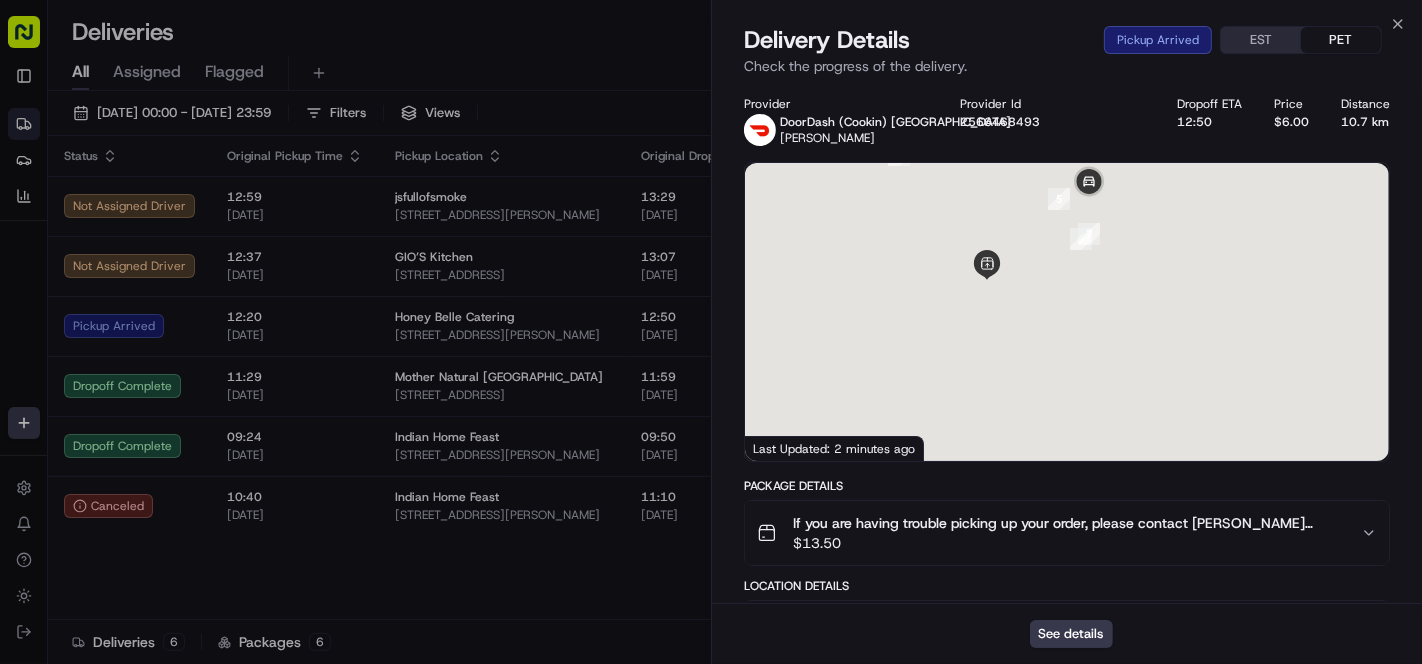 drag, startPoint x: 1176, startPoint y: 419, endPoint x: 1220, endPoint y: 218, distance: 205.75957 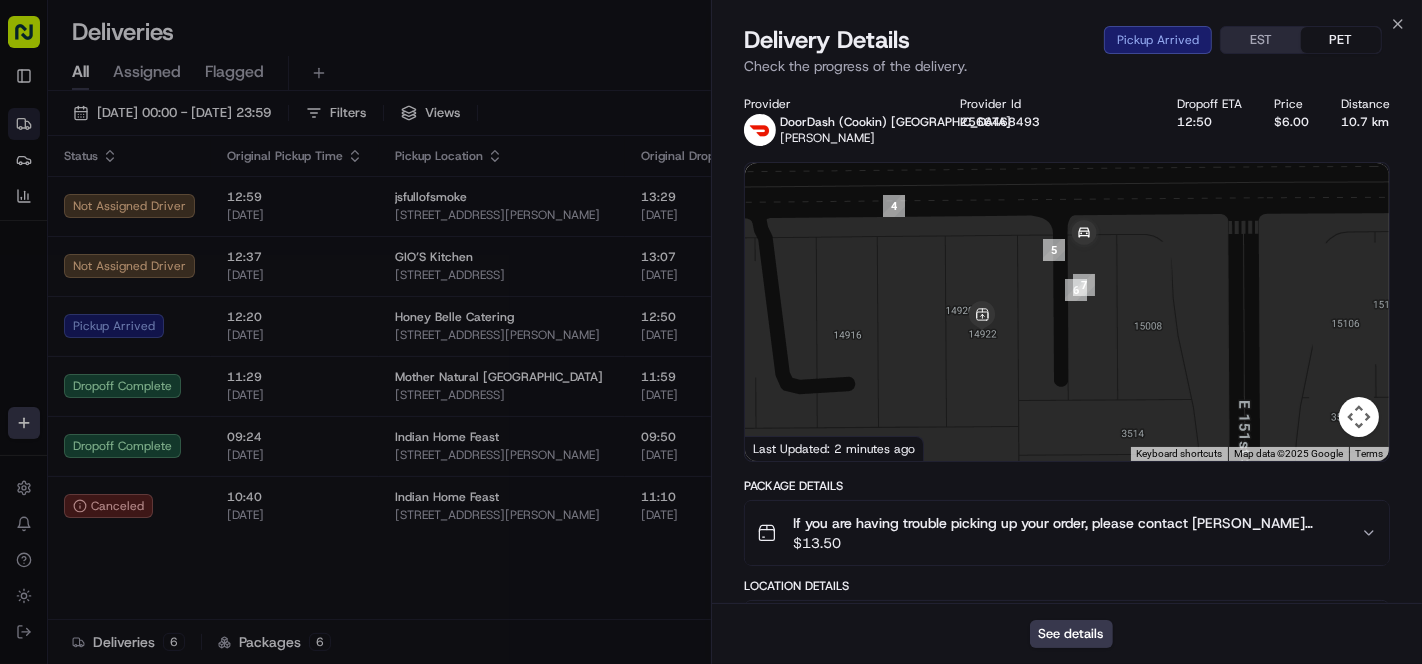 drag, startPoint x: 1156, startPoint y: 241, endPoint x: 1150, endPoint y: 294, distance: 53.338543 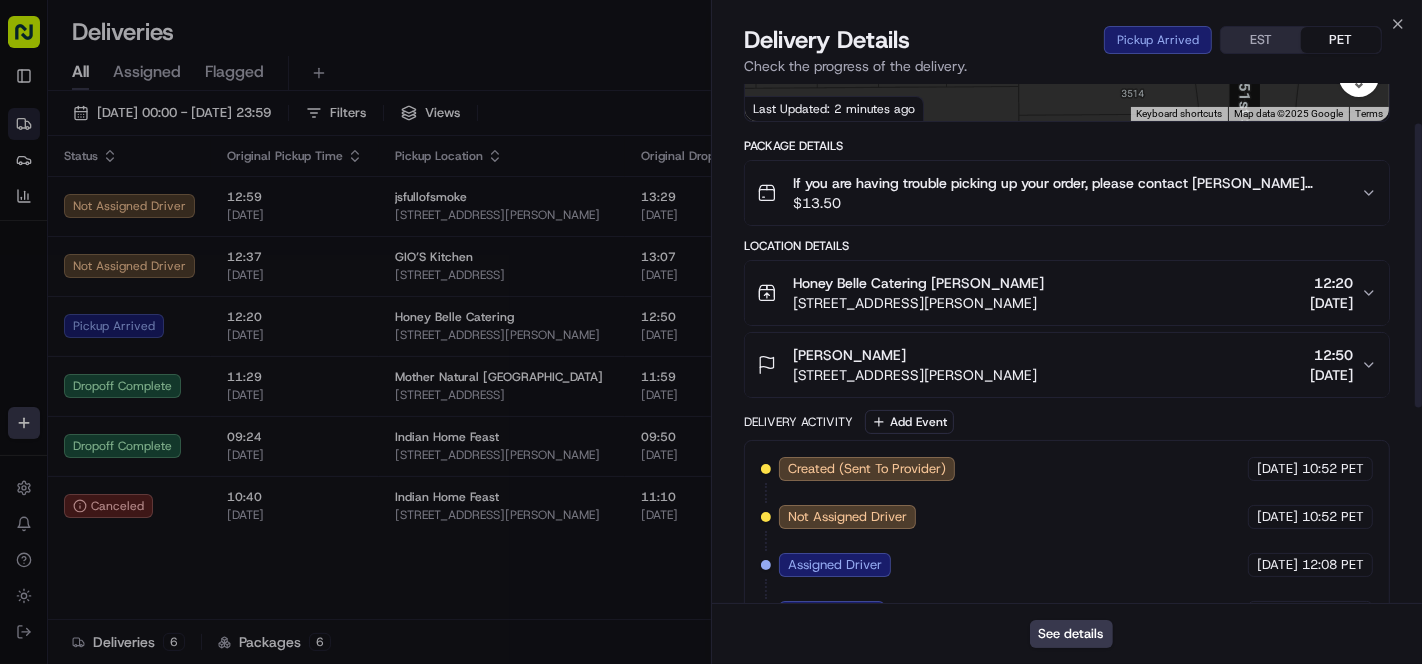 scroll, scrollTop: 432, scrollLeft: 0, axis: vertical 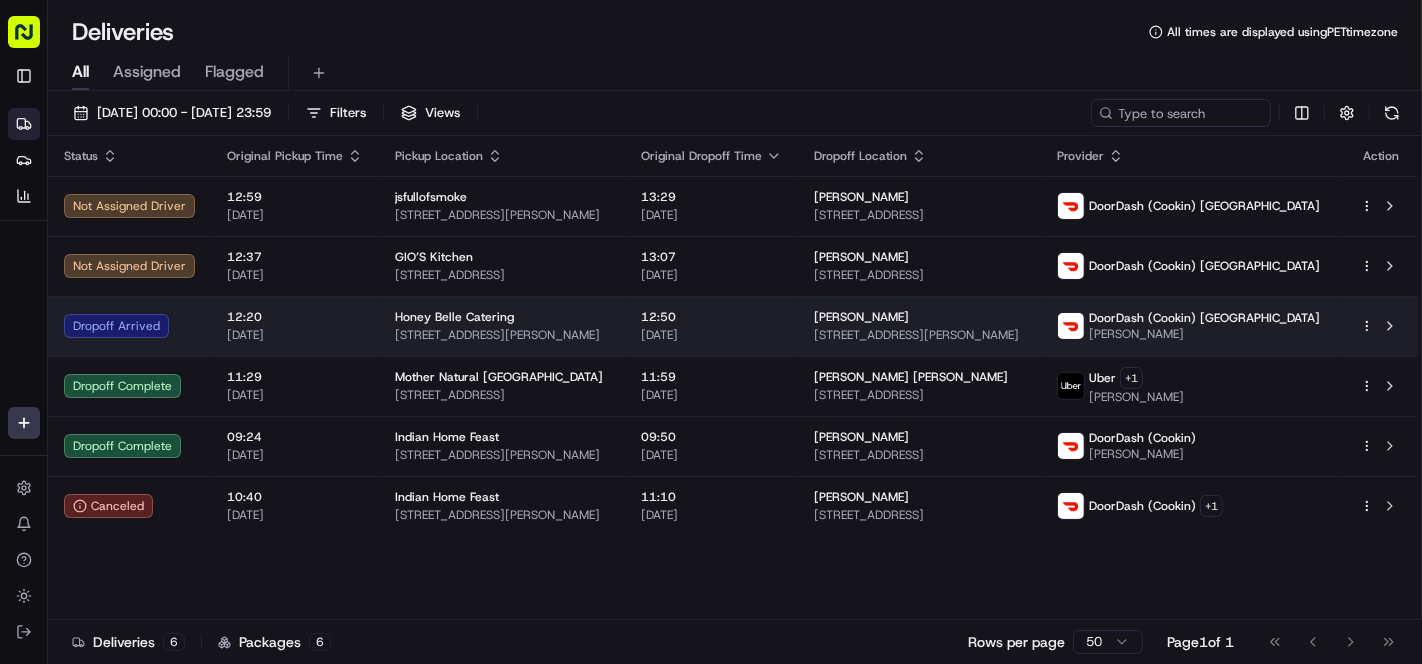click on "Honey Belle Catering" at bounding box center [454, 317] 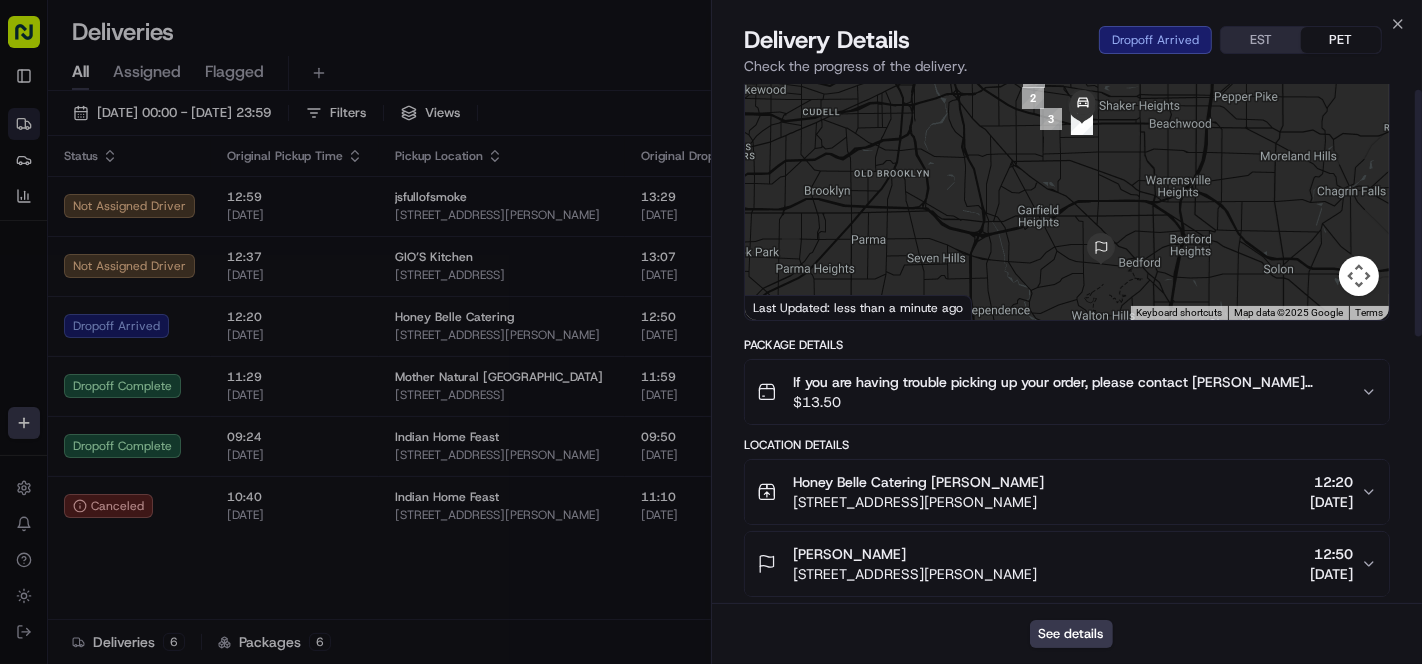 scroll, scrollTop: 0, scrollLeft: 0, axis: both 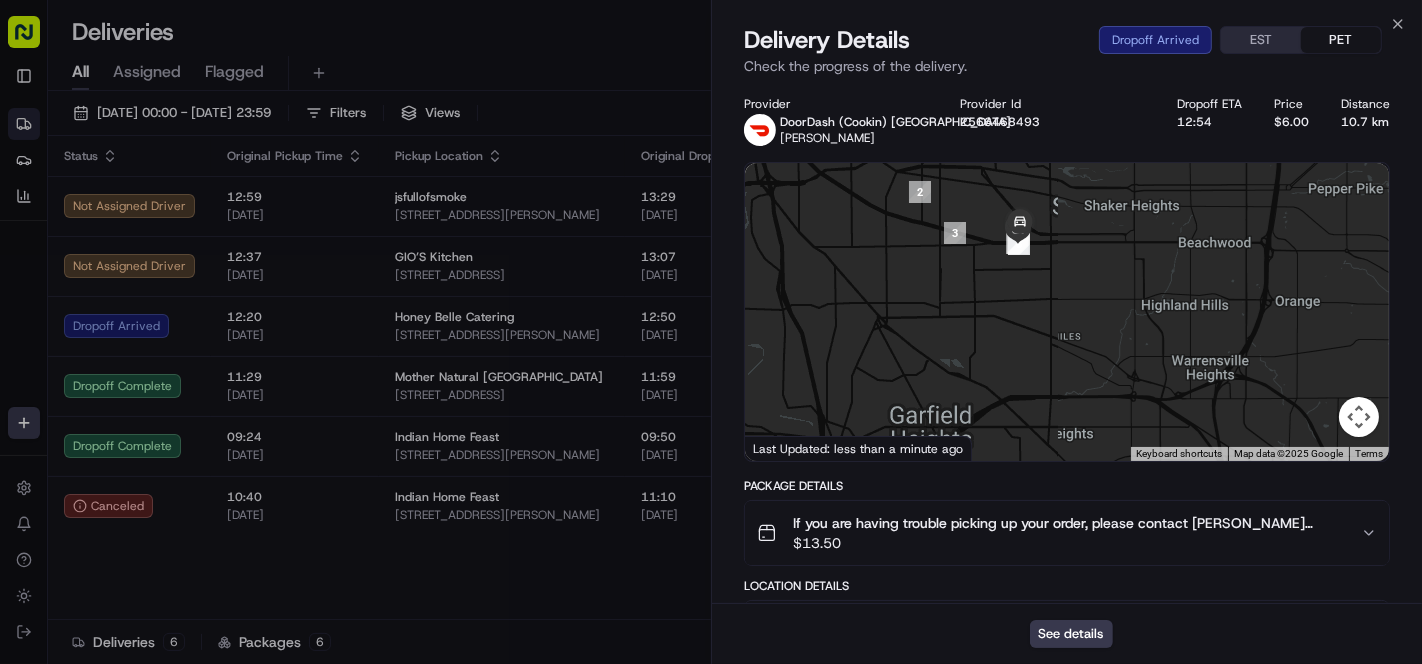 drag, startPoint x: 1095, startPoint y: 393, endPoint x: 1095, endPoint y: 251, distance: 142 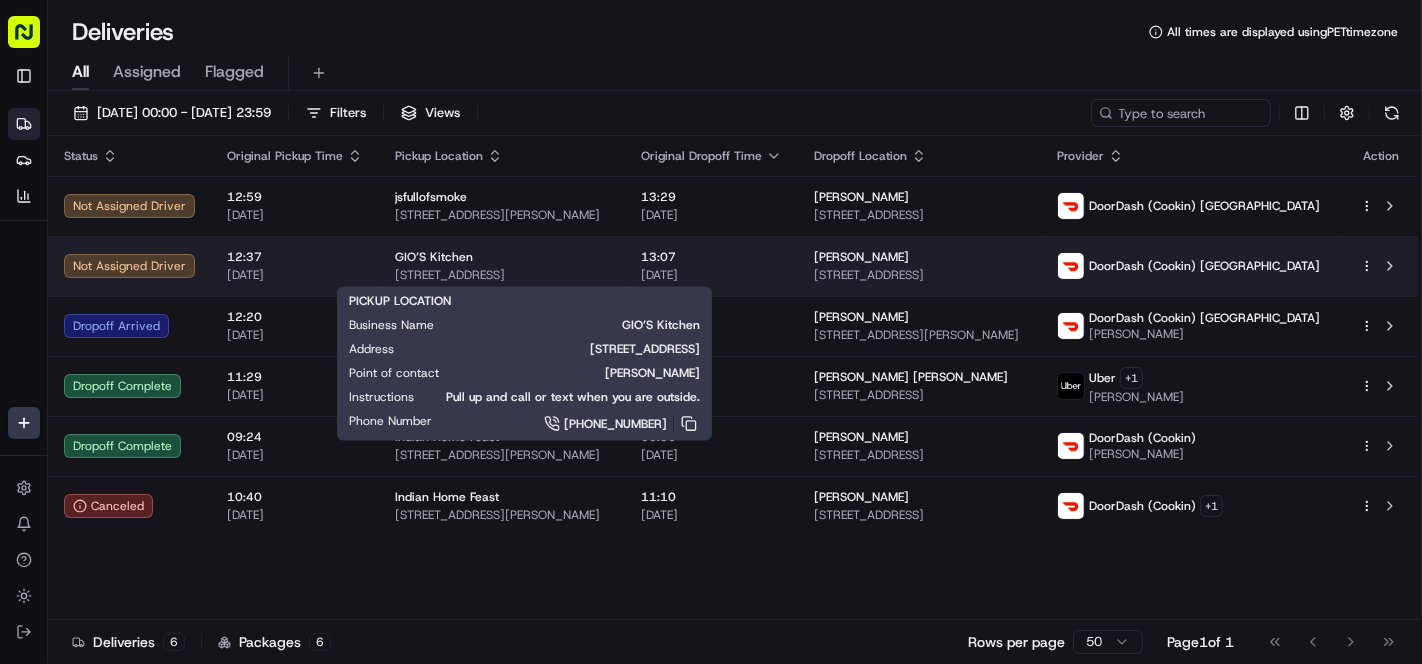 click on "4681 E 86th St, Garfield Heights, OH 44125, USA" at bounding box center (502, 275) 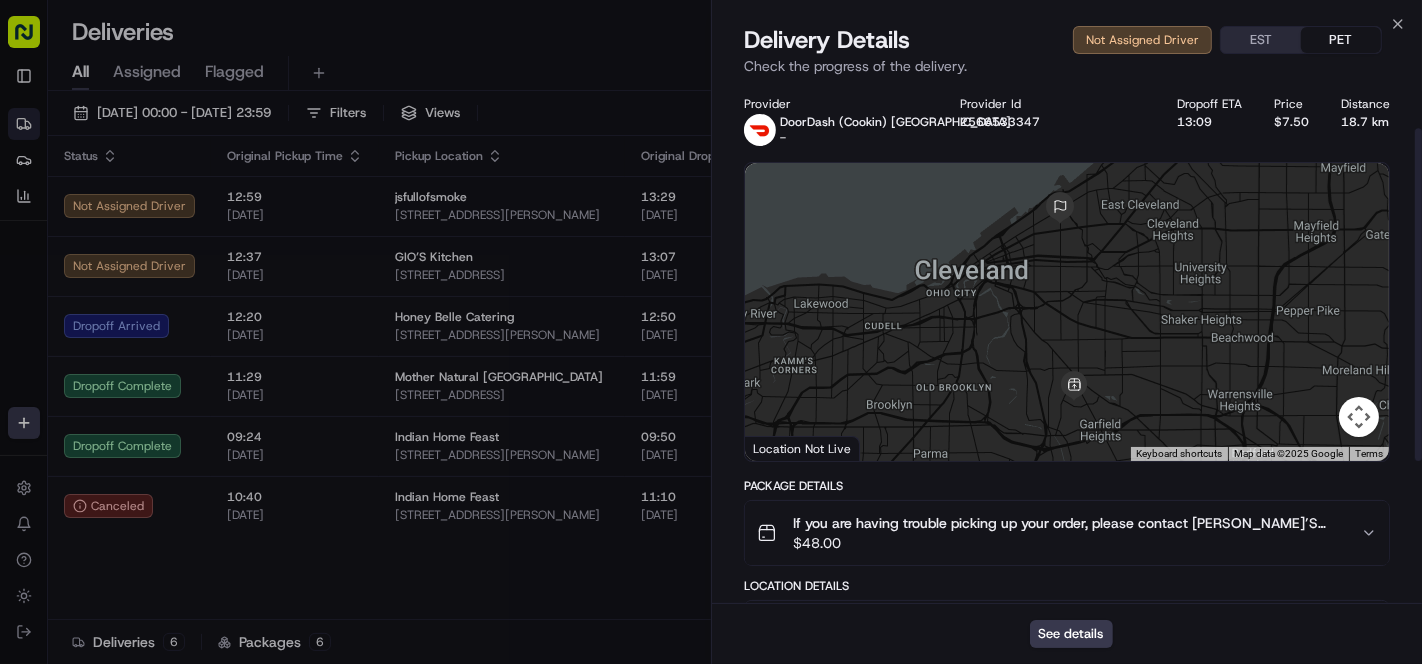 scroll, scrollTop: 290, scrollLeft: 0, axis: vertical 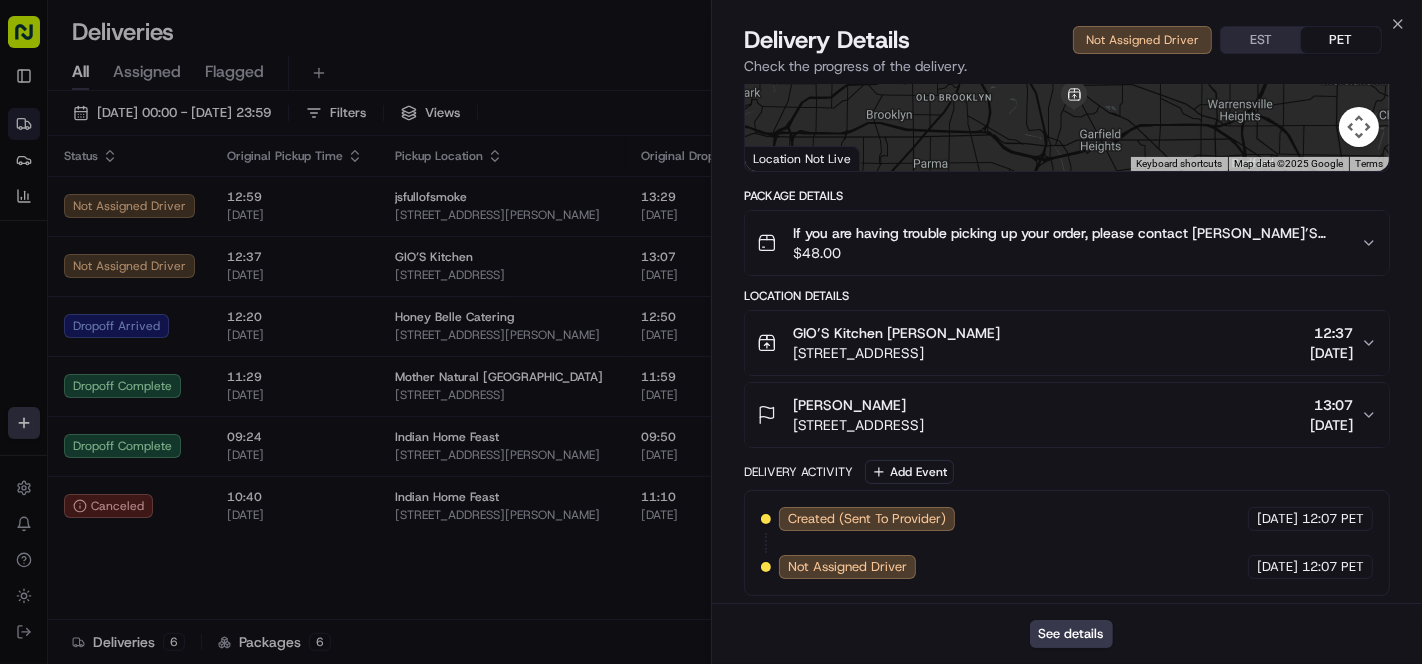 click on "$ 48.00" at bounding box center [1069, 253] 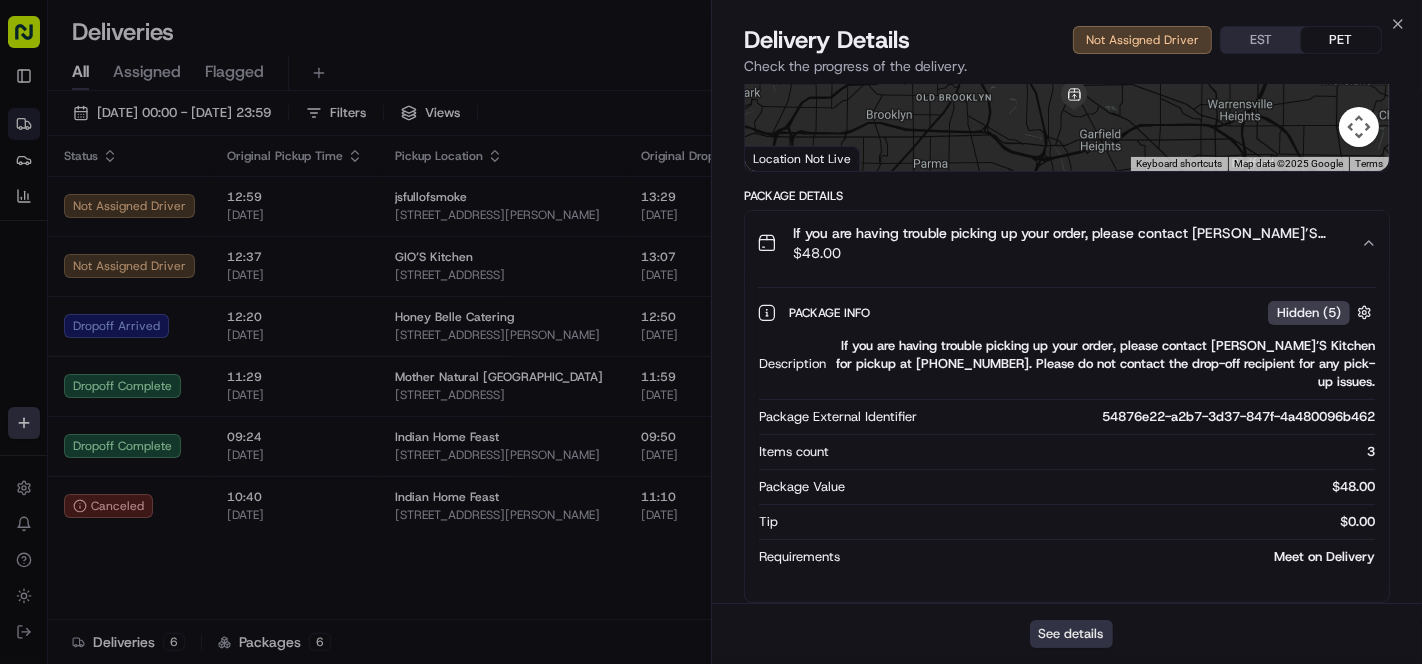 click on "See details" at bounding box center (1071, 634) 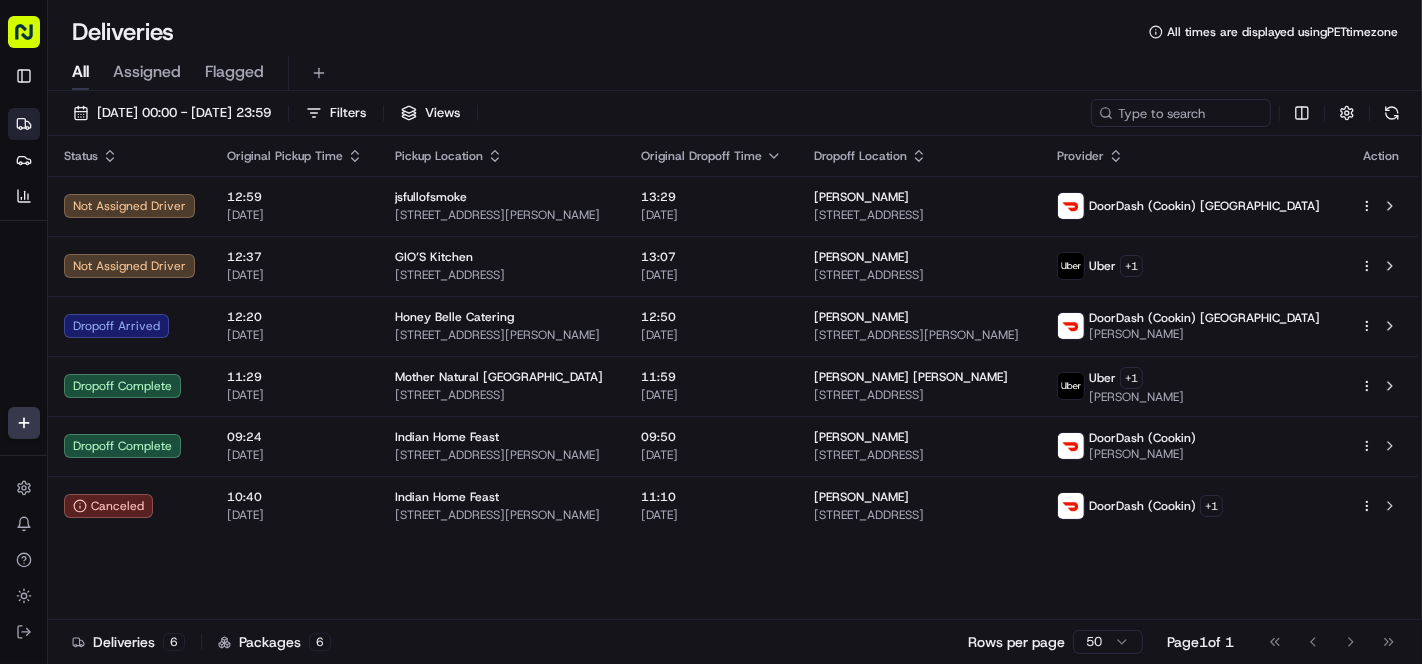 click on "Deliveries All times are displayed using  PET  timezone" at bounding box center [735, 32] 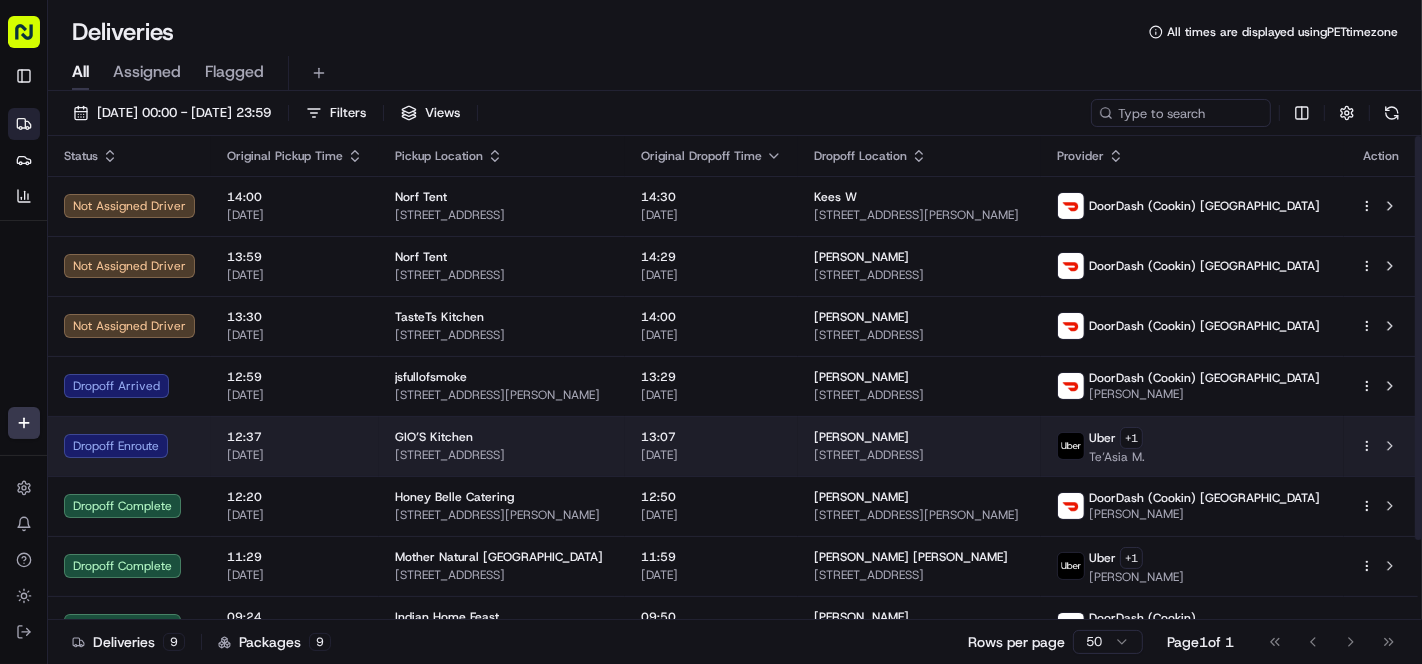 drag, startPoint x: 552, startPoint y: 412, endPoint x: 551, endPoint y: 433, distance: 21.023796 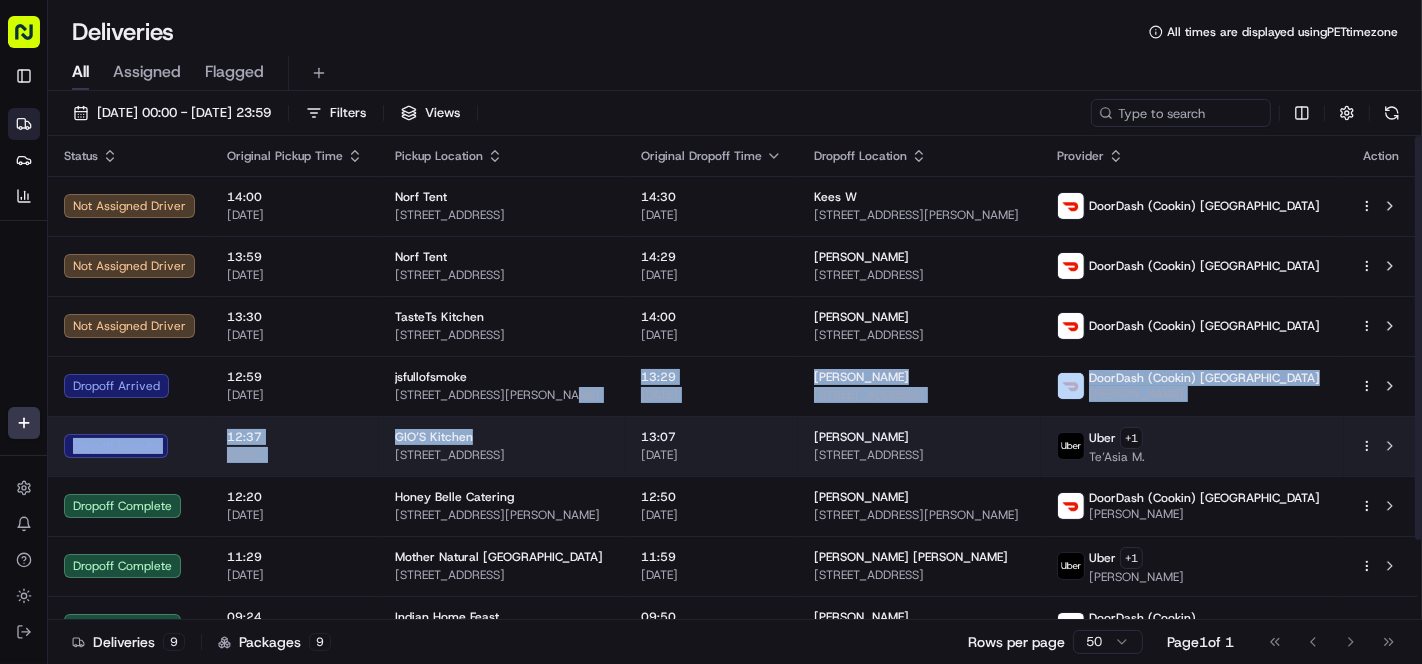 click on "GIO’S Kitchen" at bounding box center (502, 437) 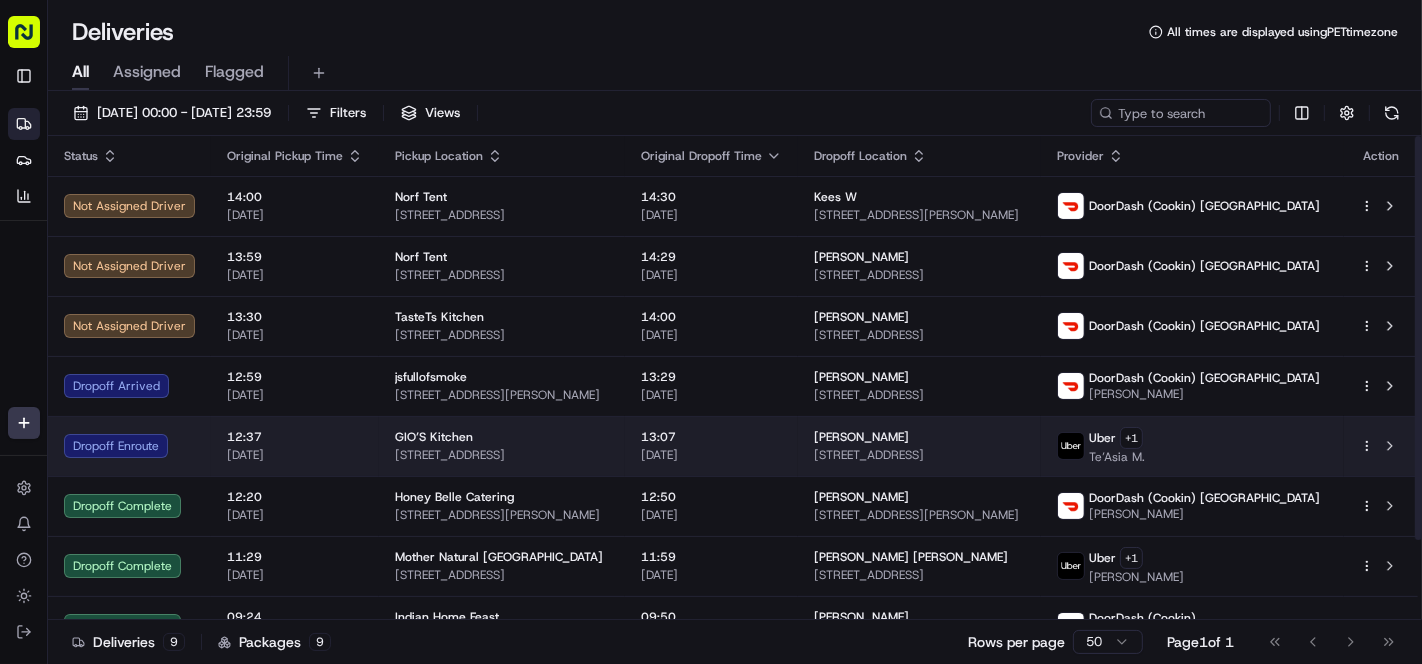 click on "GIO’S Kitchen 4681 E 86th St, Garfield Heights, OH 44125, USA" at bounding box center [502, 446] 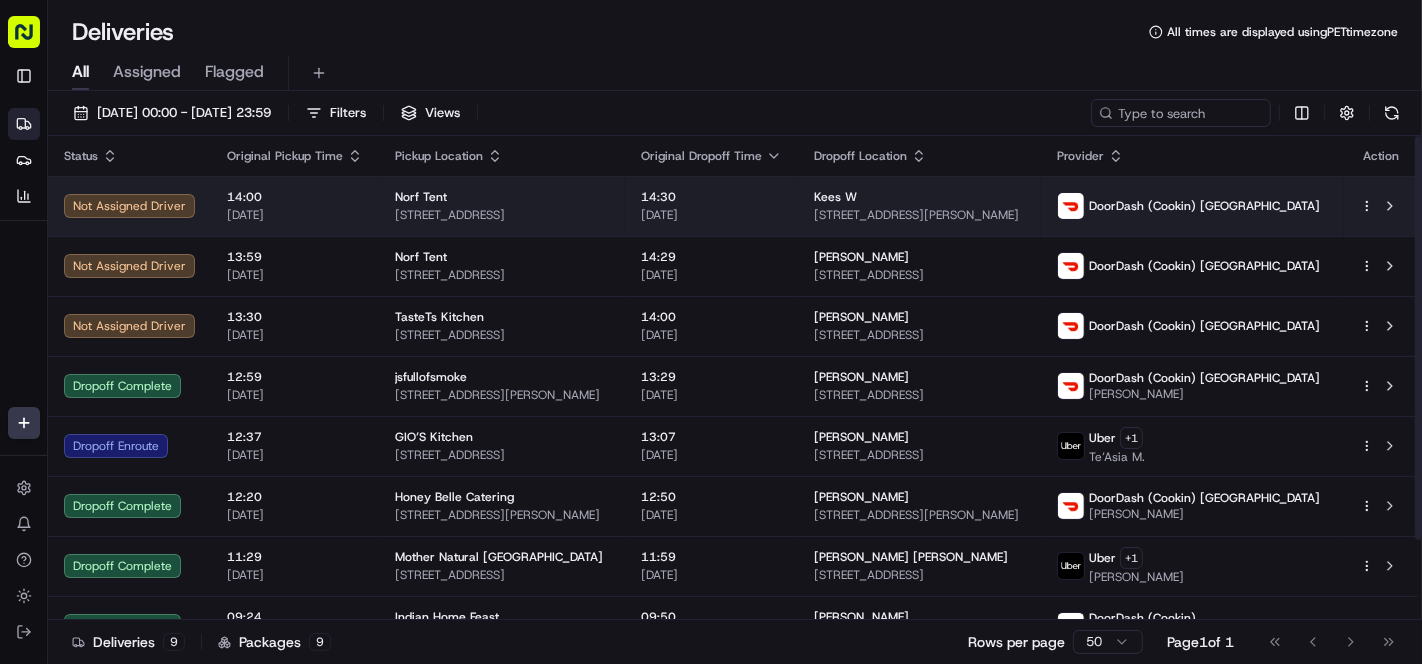 click on "Norf Tent" at bounding box center (502, 197) 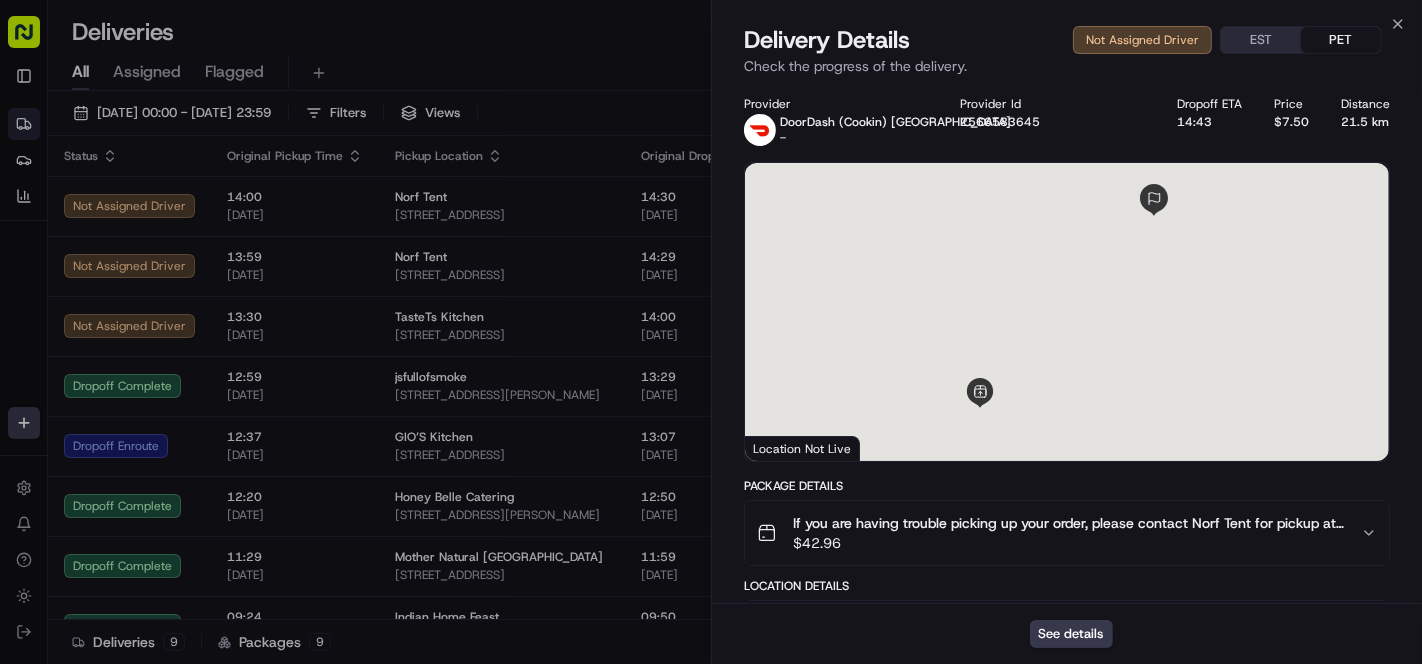 click on "$ 42.96" at bounding box center [1069, 543] 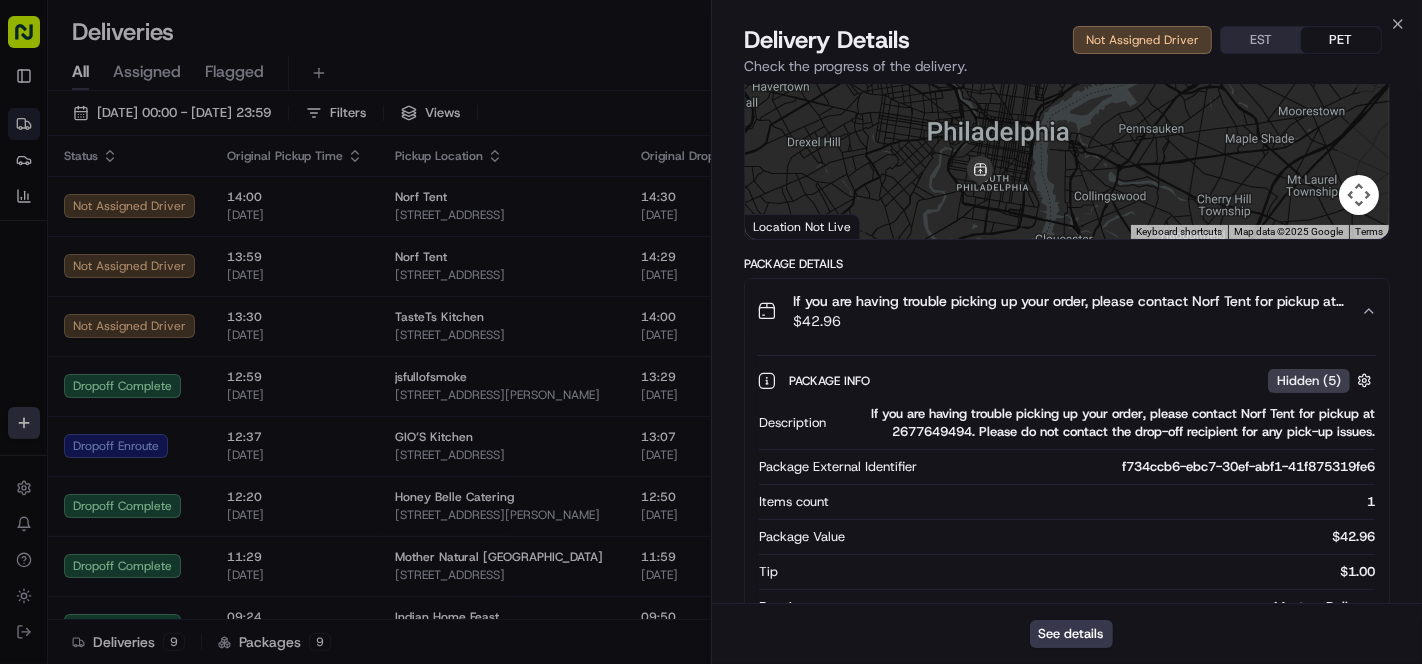 scroll, scrollTop: 333, scrollLeft: 0, axis: vertical 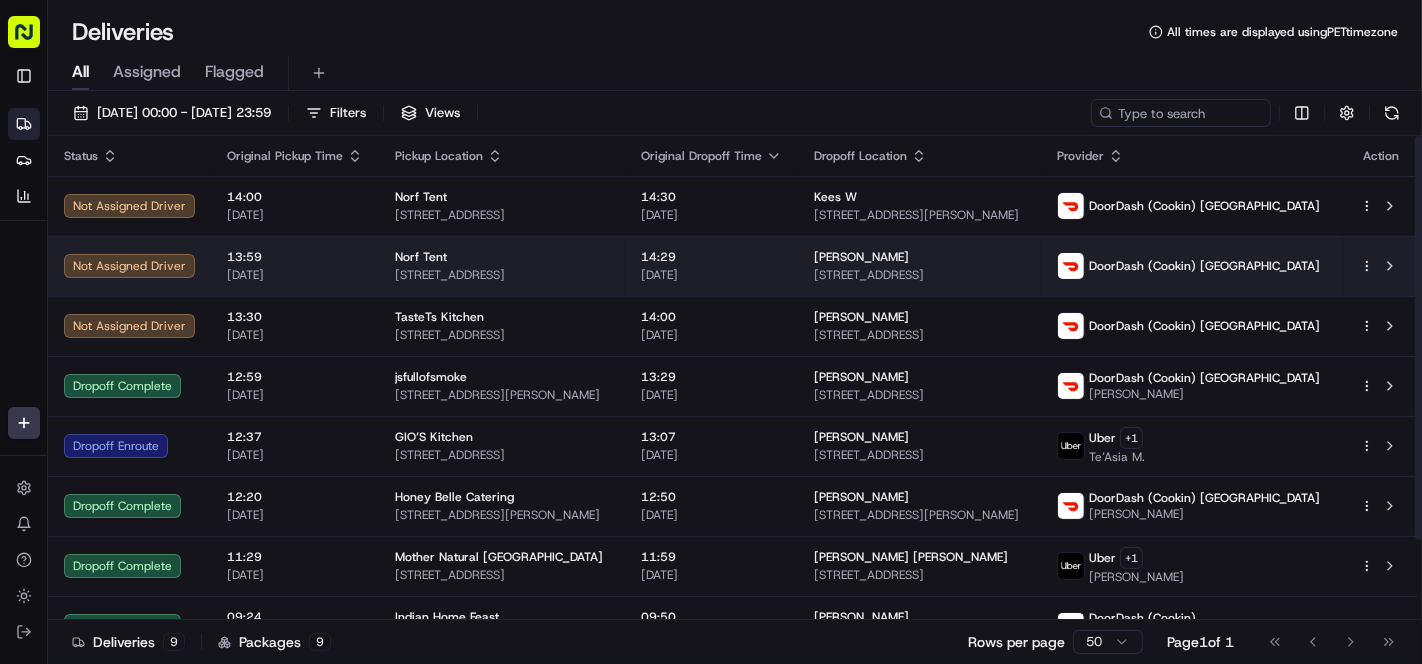 click on "Norf Tent" at bounding box center (502, 257) 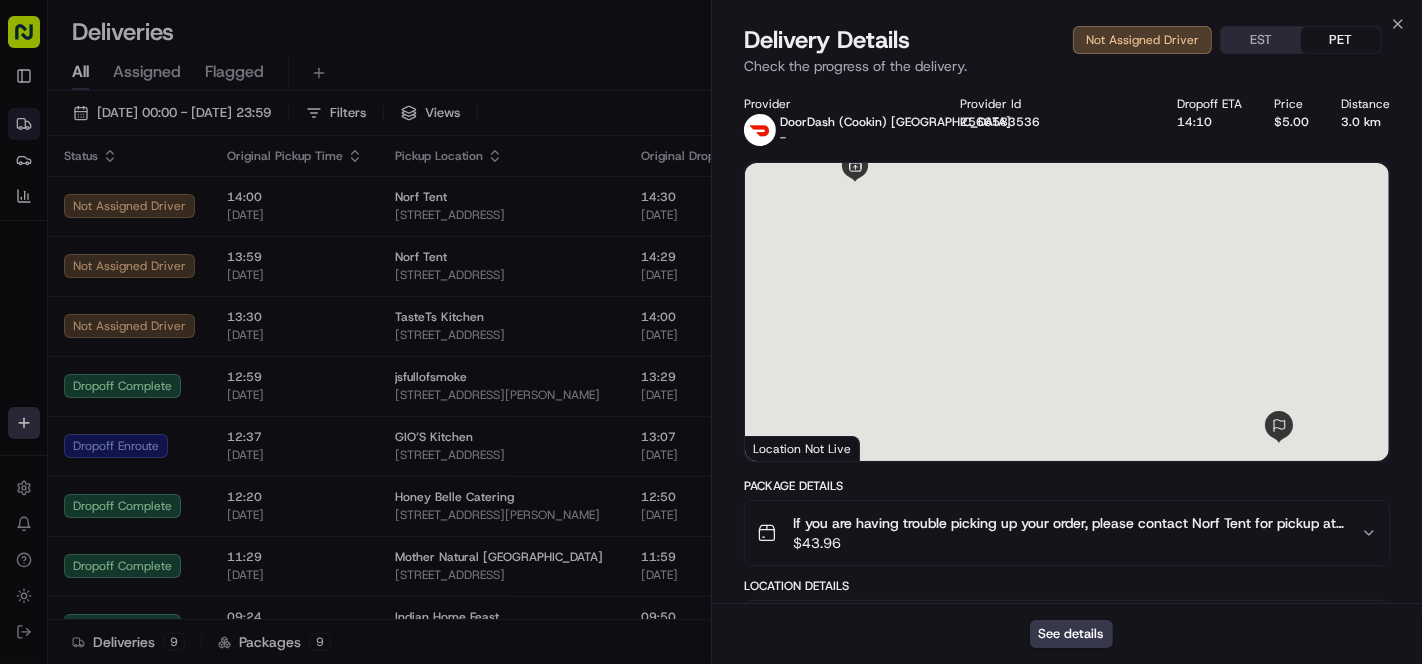 click on "If you are having trouble picking up your order, please contact Norf Tent for  pickup at 2677649494. Please do not contact the drop-off recipient for any  pick-up issues. $ 43.96" at bounding box center (1067, 533) 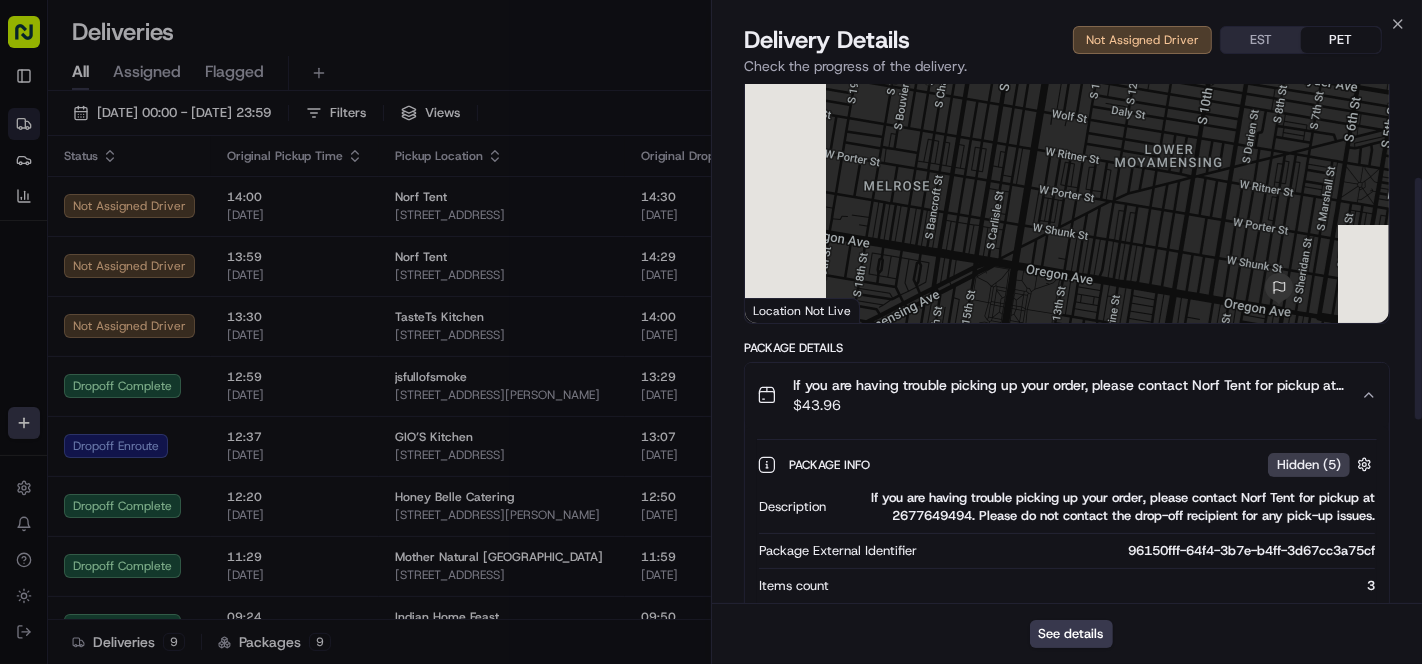 scroll, scrollTop: 222, scrollLeft: 0, axis: vertical 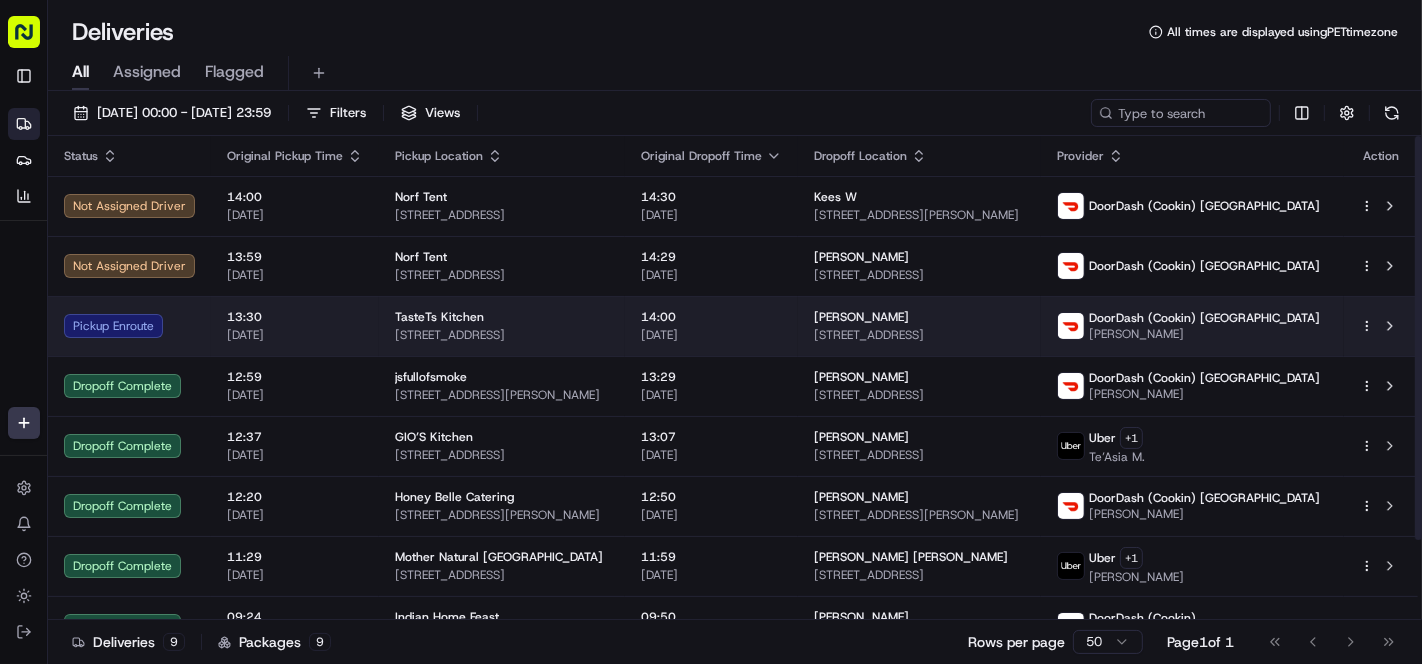 click on "TasteTs Kitchen" at bounding box center (502, 317) 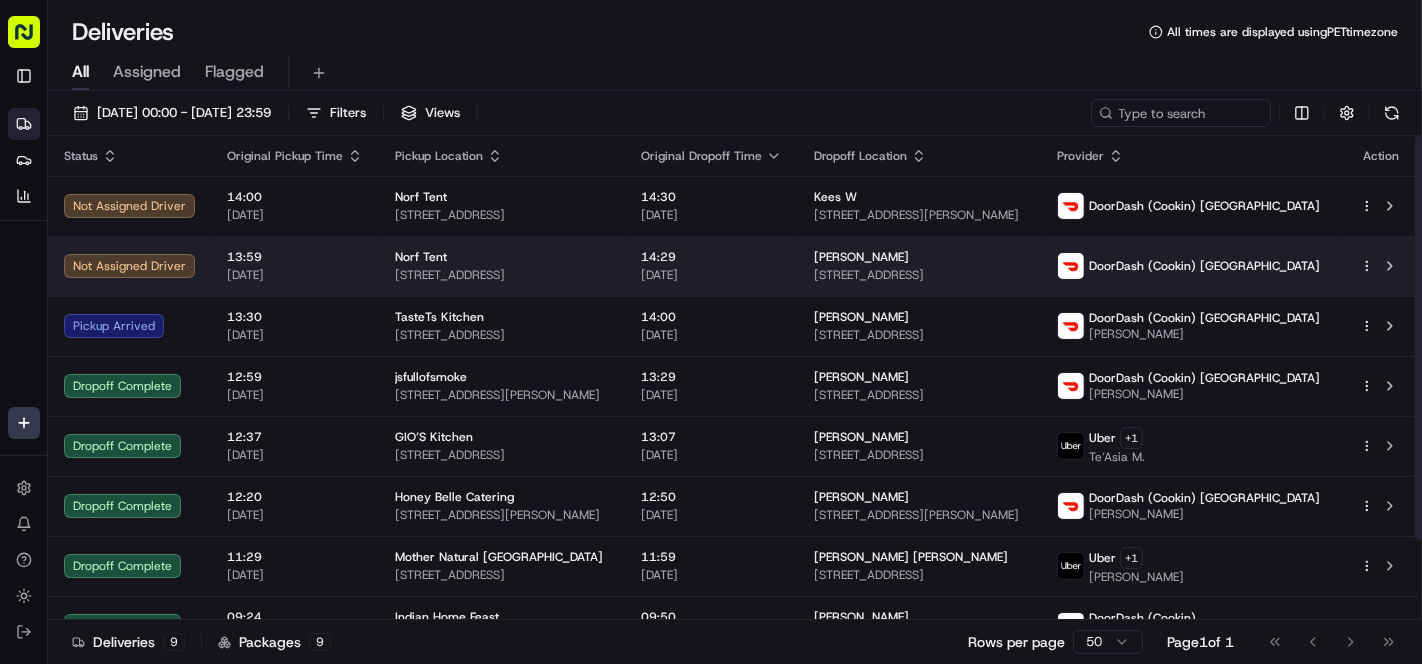 click on "Norf Tent" at bounding box center [502, 257] 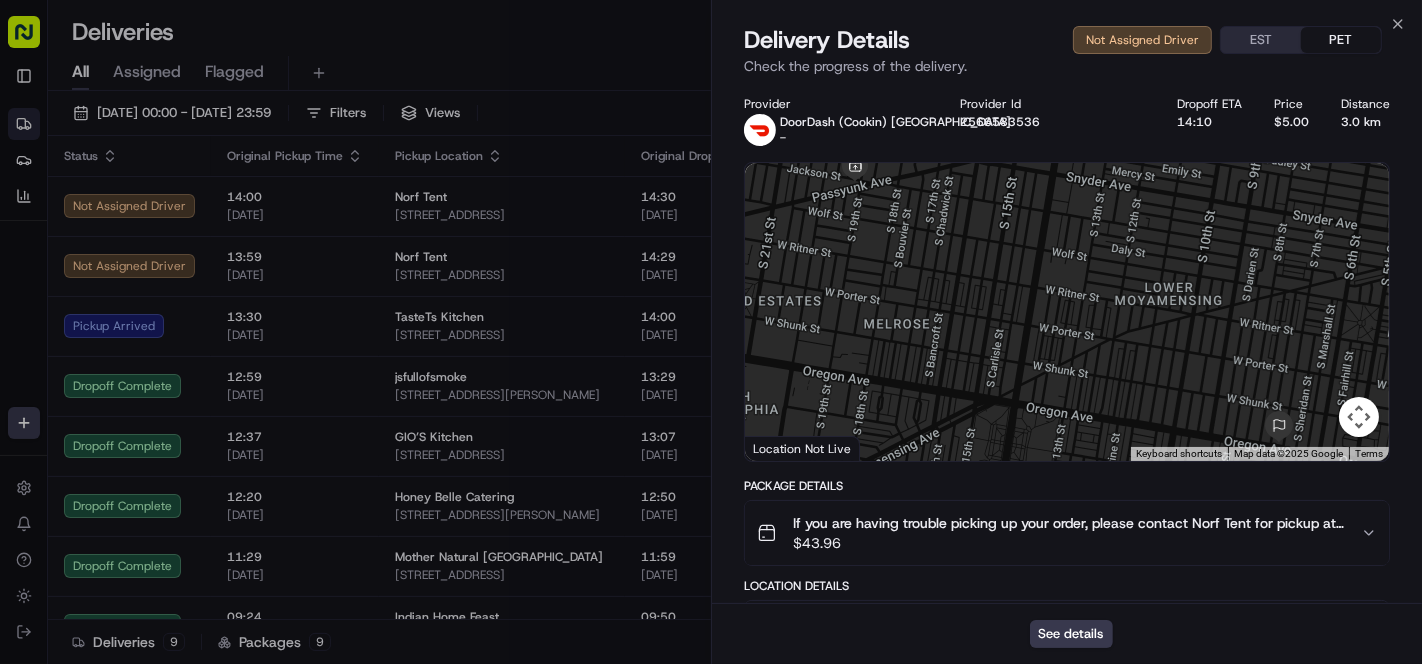 scroll, scrollTop: 222, scrollLeft: 0, axis: vertical 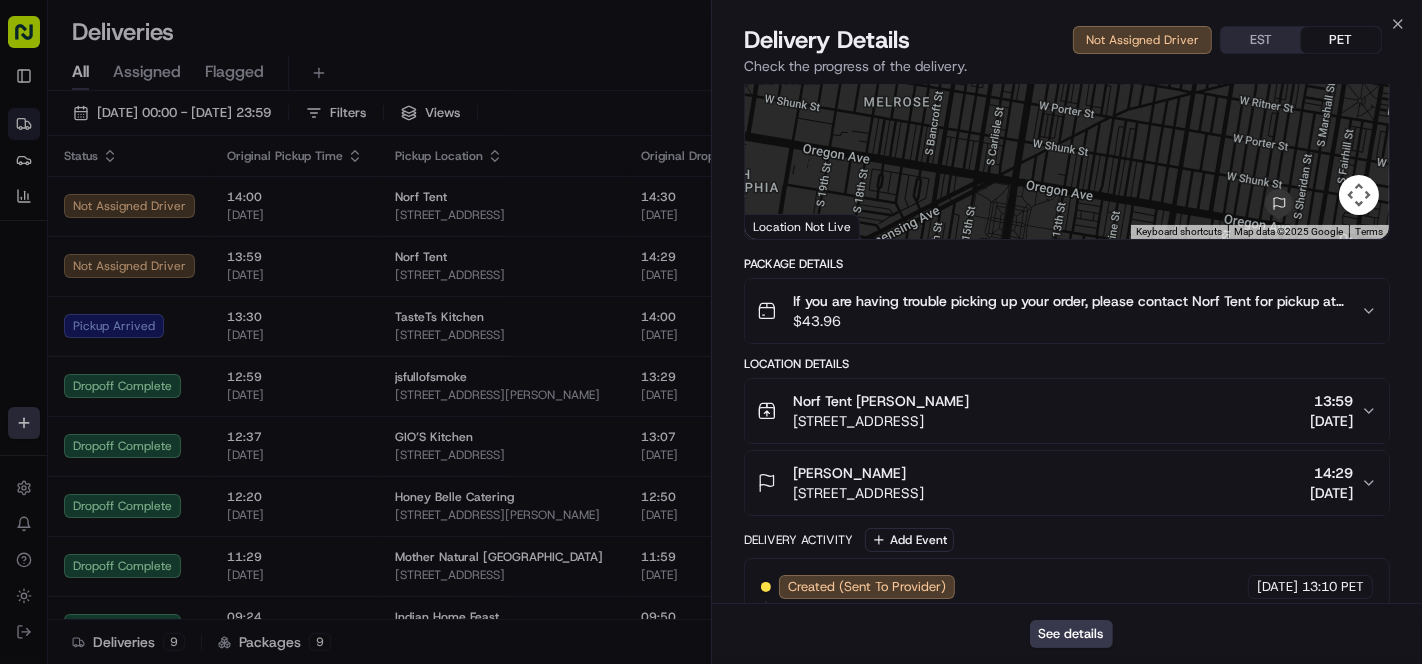 click on "$ 43.96" at bounding box center [1069, 321] 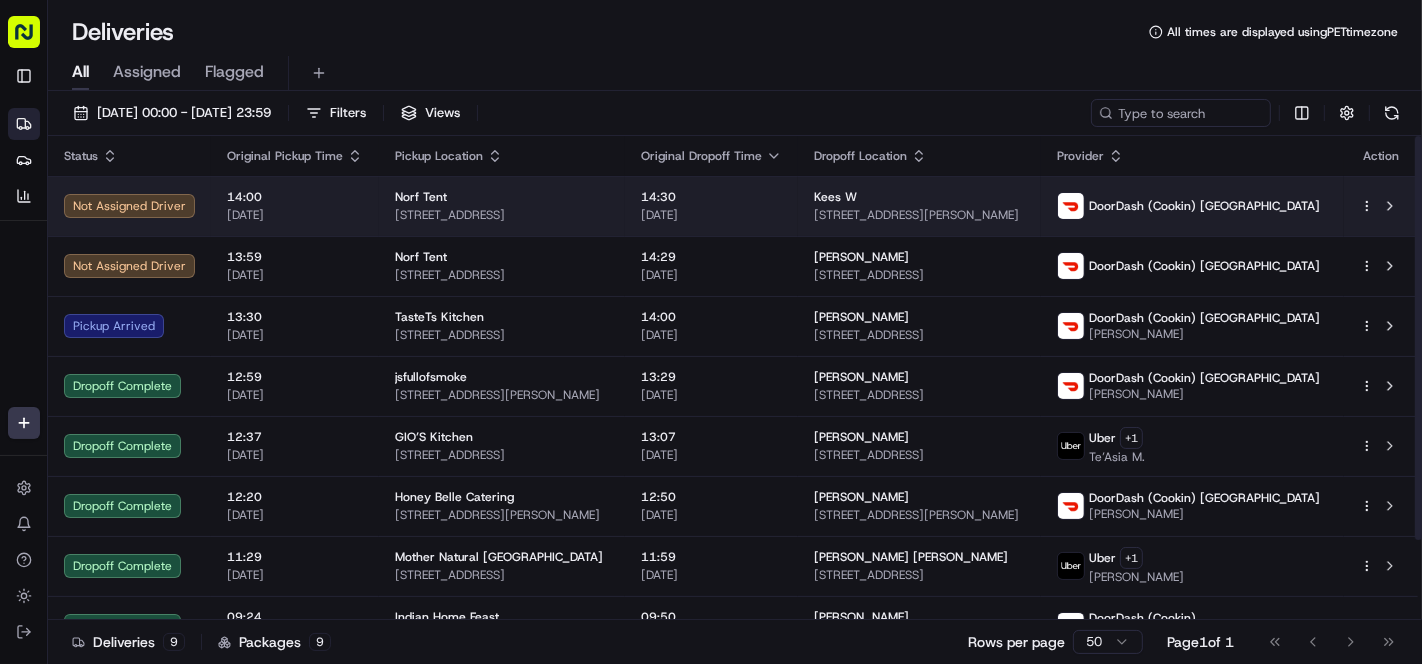 click on "Norf Tent" at bounding box center [502, 197] 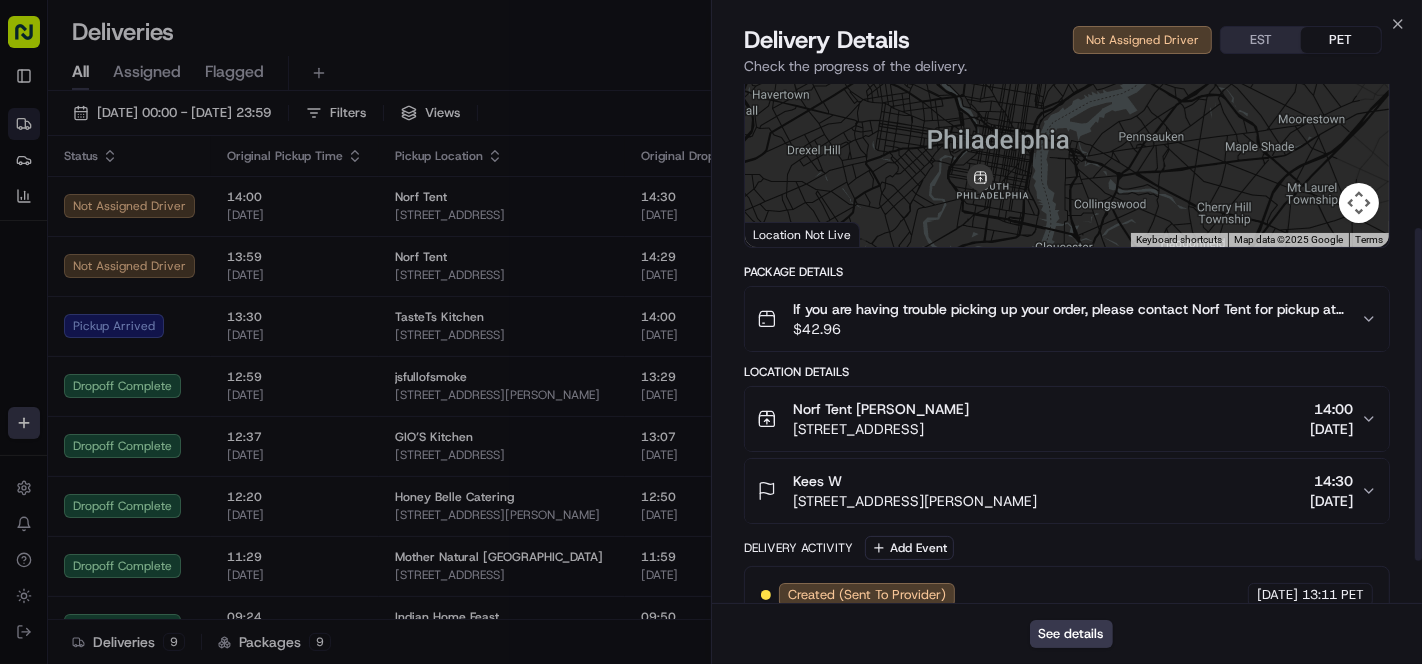 scroll, scrollTop: 290, scrollLeft: 0, axis: vertical 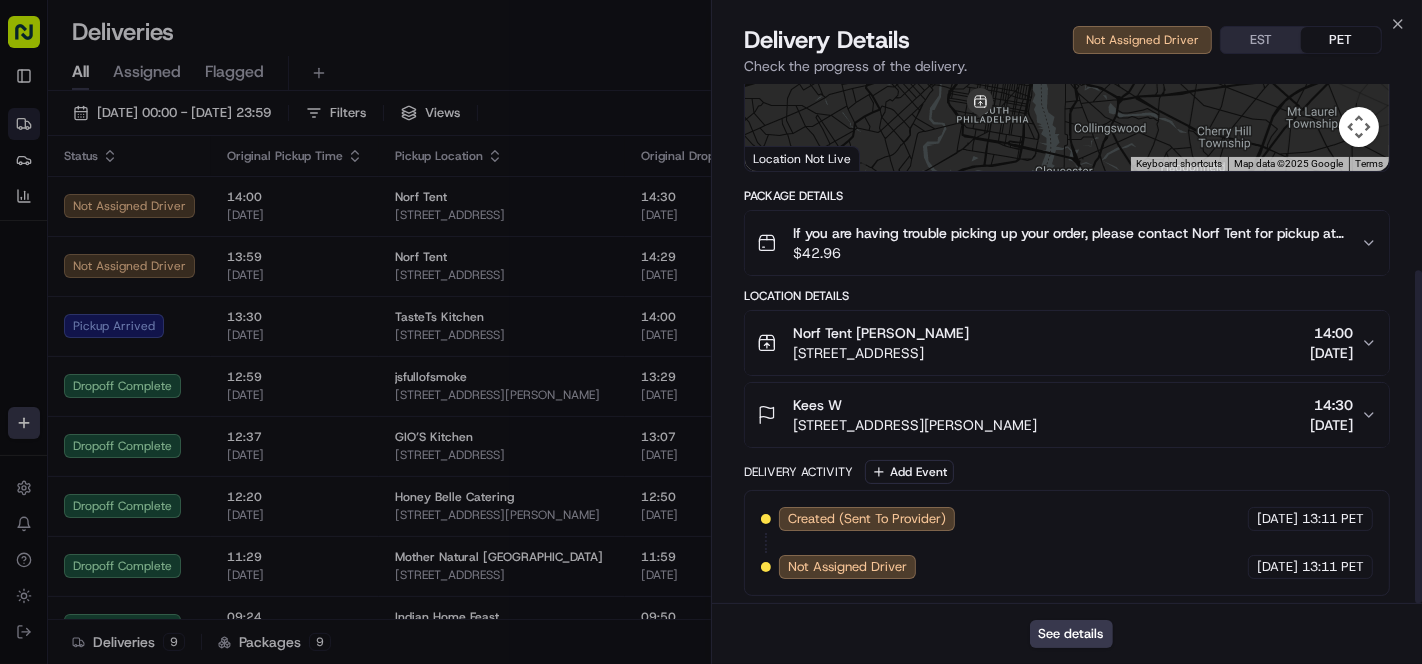 click on "If you are having trouble picking up your order, please contact Norf Tent for  pickup at 2677649494. Please do not contact the drop-off recipient for any  pick-up issues." at bounding box center (1069, 233) 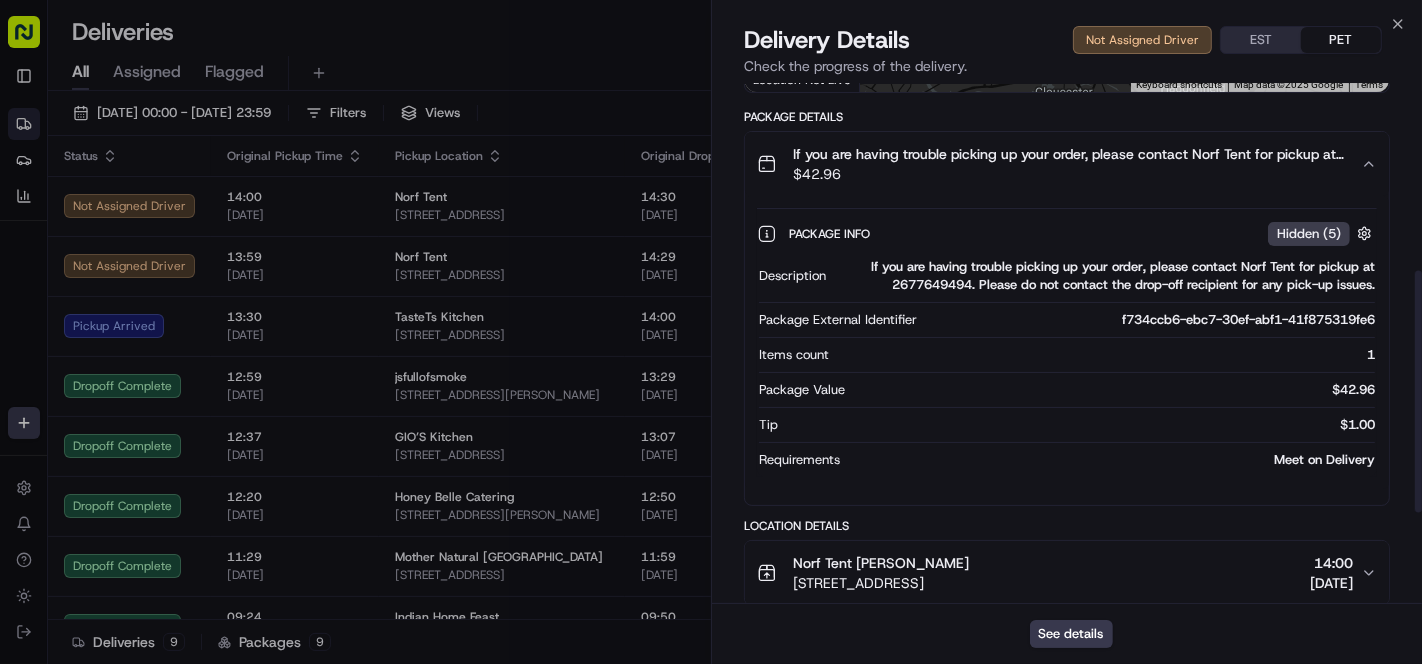 scroll, scrollTop: 401, scrollLeft: 0, axis: vertical 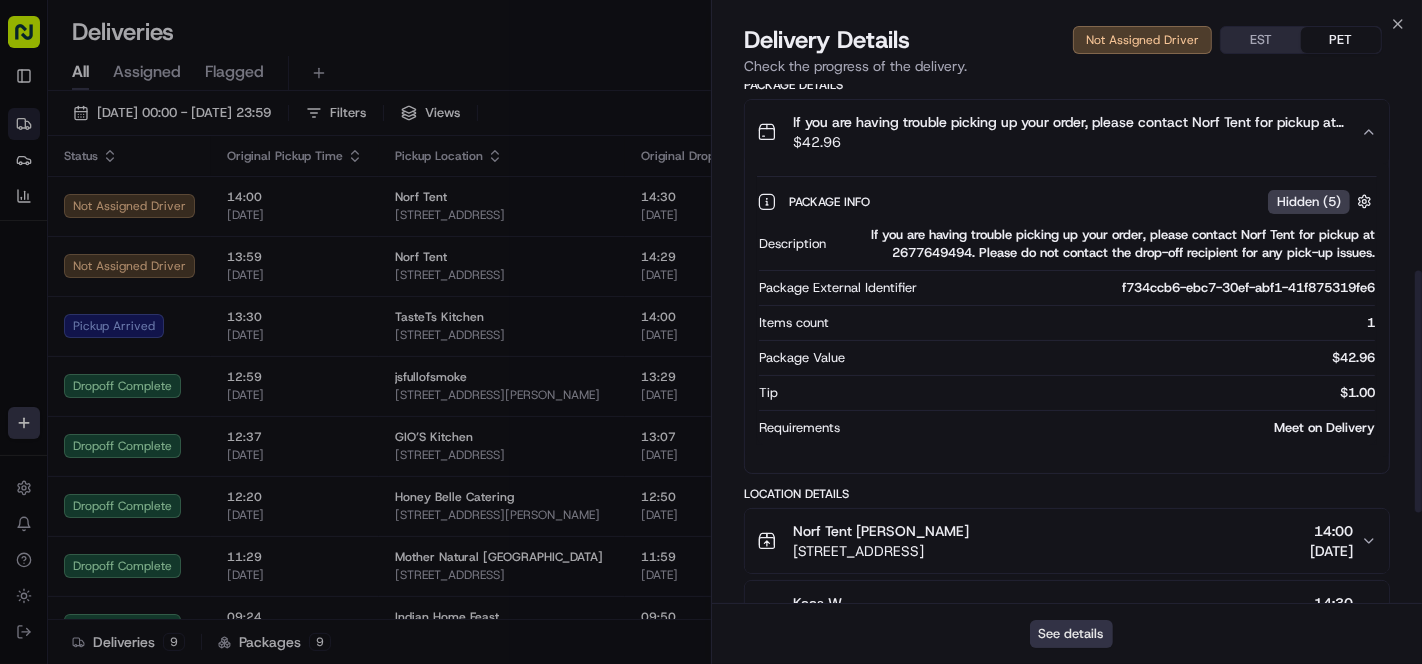 click on "See details" at bounding box center [1071, 634] 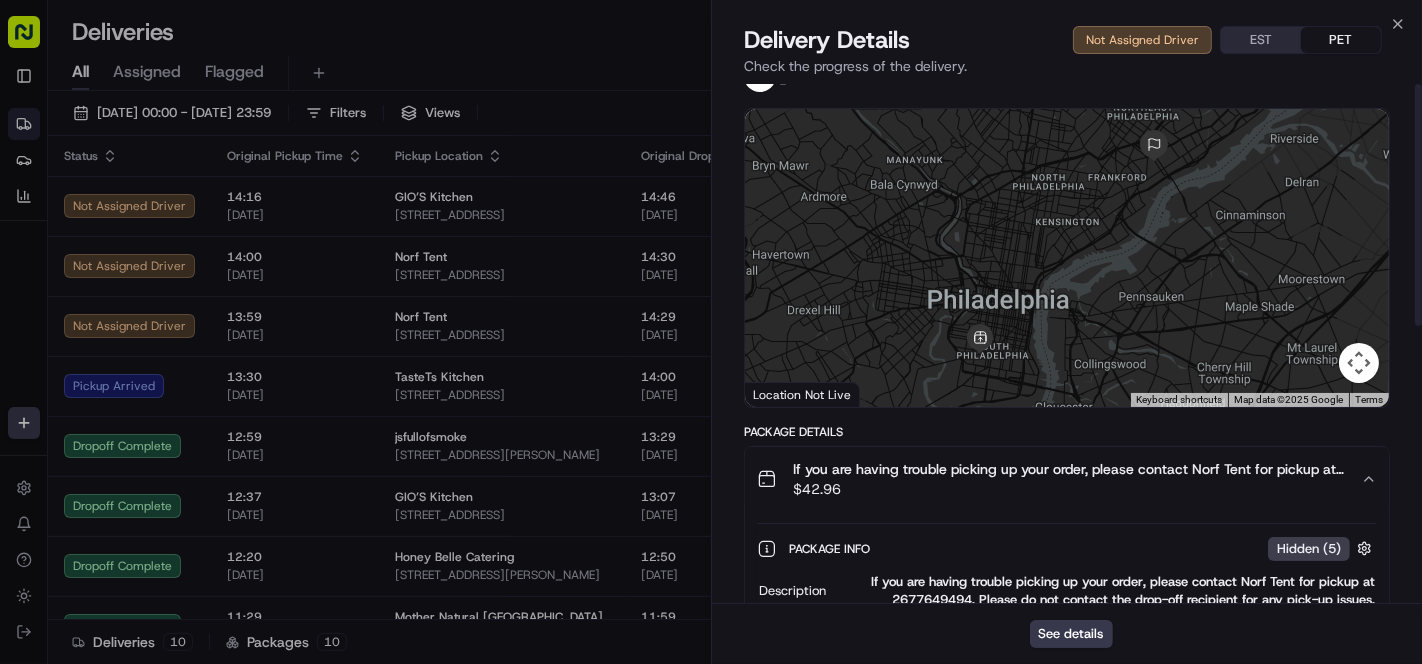 scroll, scrollTop: 0, scrollLeft: 0, axis: both 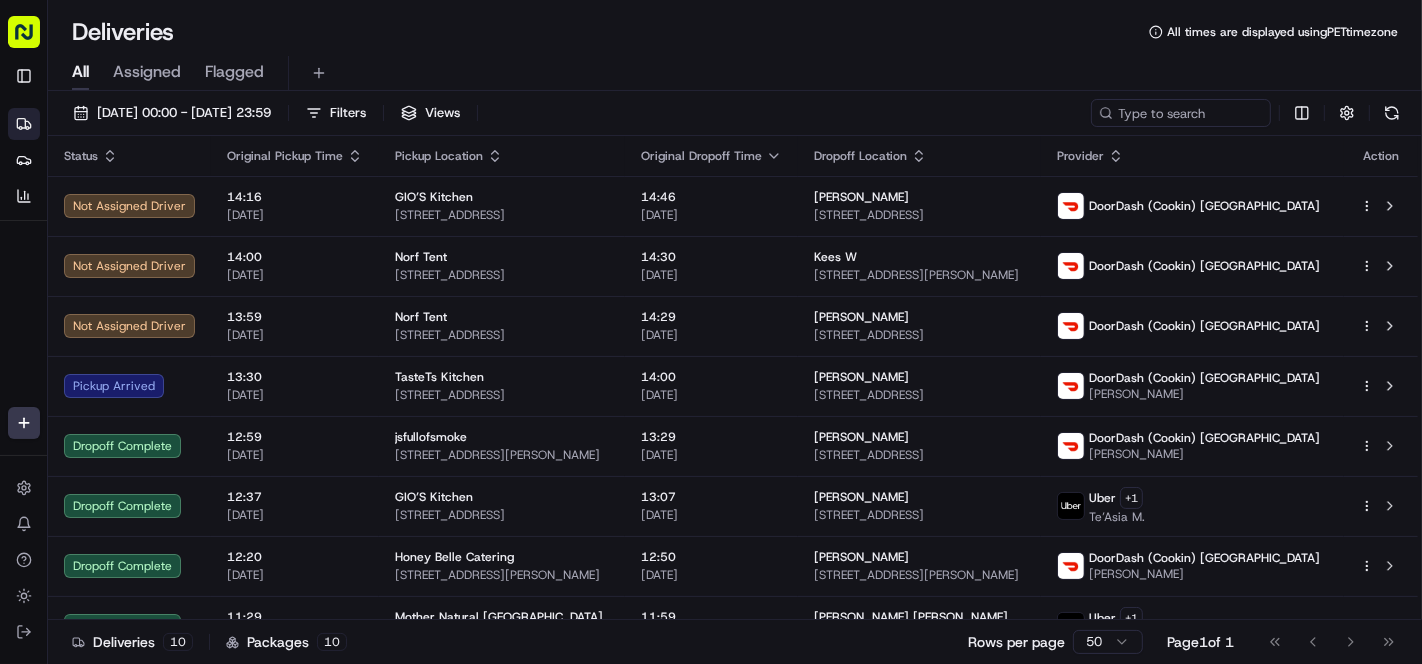 click on "All Assigned Flagged" at bounding box center [735, 73] 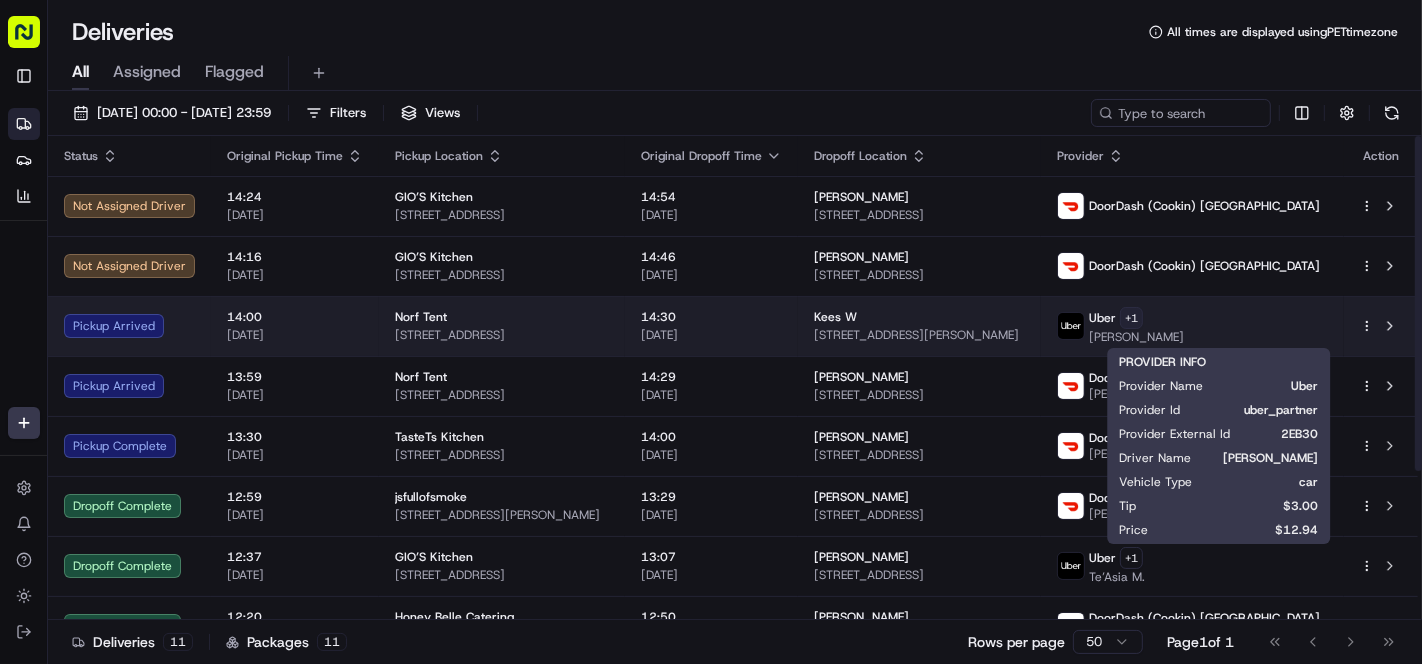 click on "Cookin App renata@cookin.com Toggle Sidebar Deliveries Providers Analytics Favorites Main Menu Members & Organization Organization Users Roles Preferences Customization Tracking Orchestration Automations Locations Pickup Locations Dropoff Locations Billing Billing Refund Requests Integrations Notification Triggers Webhooks API Keys Request Logs Create Settings Notifications Chat with us! Toggle Theme Log out Deliveries All times are displayed using  PET  timezone All Assigned Flagged 16/07/2025 00:00 - 16/07/2025 23:59 Filters Views Status Original Pickup Time Pickup Location Original Dropoff Time Dropoff Location Provider Action Not Assigned Driver 14:24 16/07/2025 GIO’S Kitchen 4681 E 86th St, Garfield Heights, OH 44125, USA 14:54 16/07/2025 Robin Robinson 1178 E 79th St, Cleveland, OH 44103, USA DoorDash (Cookin) US Not Assigned Driver 14:16 16/07/2025 GIO’S Kitchen 4681 E 86th St, Garfield Heights, OH 44125, USA 14:46 16/07/2025 Robin Robinson 1178 E 79th St, Cleveland, OH 44103, USA +" at bounding box center [711, 332] 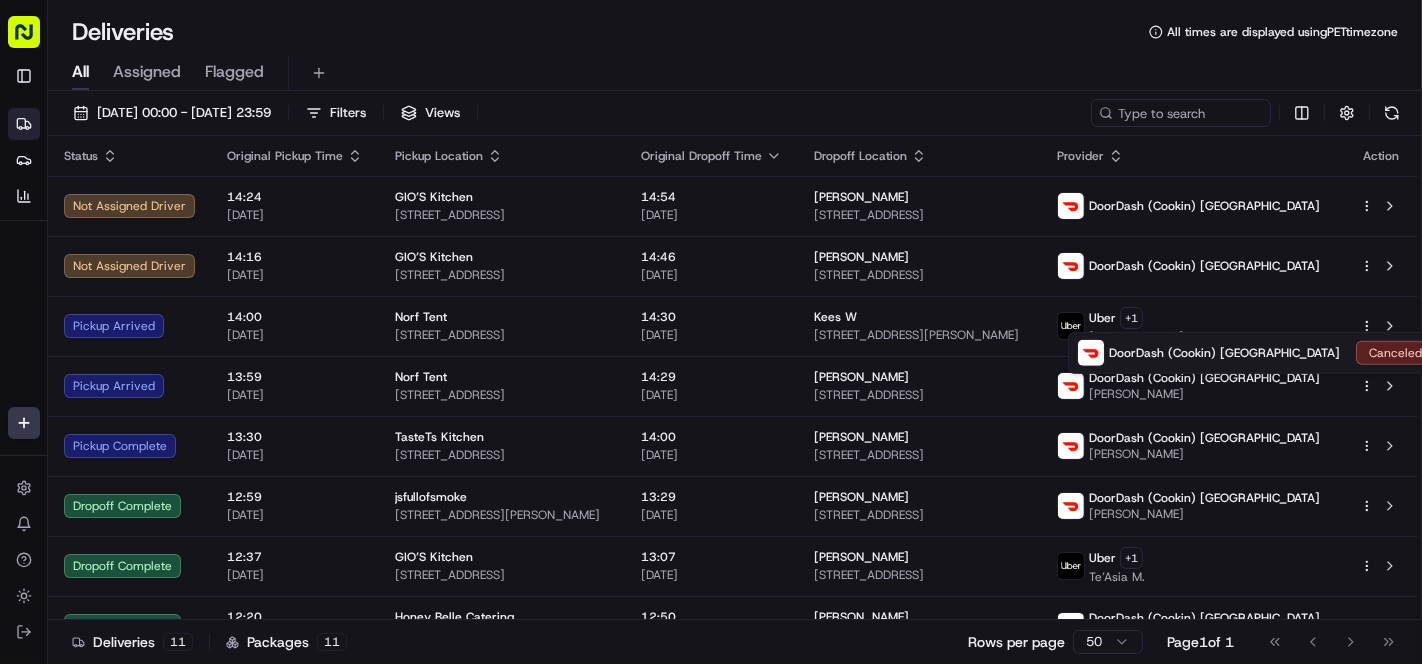 click on "Cookin App renata@cookin.com Toggle Sidebar Deliveries Providers Analytics Favorites Main Menu Members & Organization Organization Users Roles Preferences Customization Tracking Orchestration Automations Locations Pickup Locations Dropoff Locations Billing Billing Refund Requests Integrations Notification Triggers Webhooks API Keys Request Logs Create Settings Notifications Chat with us! Toggle Theme Log out Deliveries All times are displayed using  PET  timezone All Assigned Flagged 16/07/2025 00:00 - 16/07/2025 23:59 Filters Views Status Original Pickup Time Pickup Location Original Dropoff Time Dropoff Location Provider Action Not Assigned Driver 14:24 16/07/2025 GIO’S Kitchen 4681 E 86th St, Garfield Heights, OH 44125, USA 14:54 16/07/2025 Robin Robinson 1178 E 79th St, Cleveland, OH 44103, USA DoorDash (Cookin) US Not Assigned Driver 14:16 16/07/2025 GIO’S Kitchen 4681 E 86th St, Garfield Heights, OH 44125, USA 14:46 16/07/2025 Robin Robinson 1178 E 79th St, Cleveland, OH 44103, USA +" at bounding box center (711, 332) 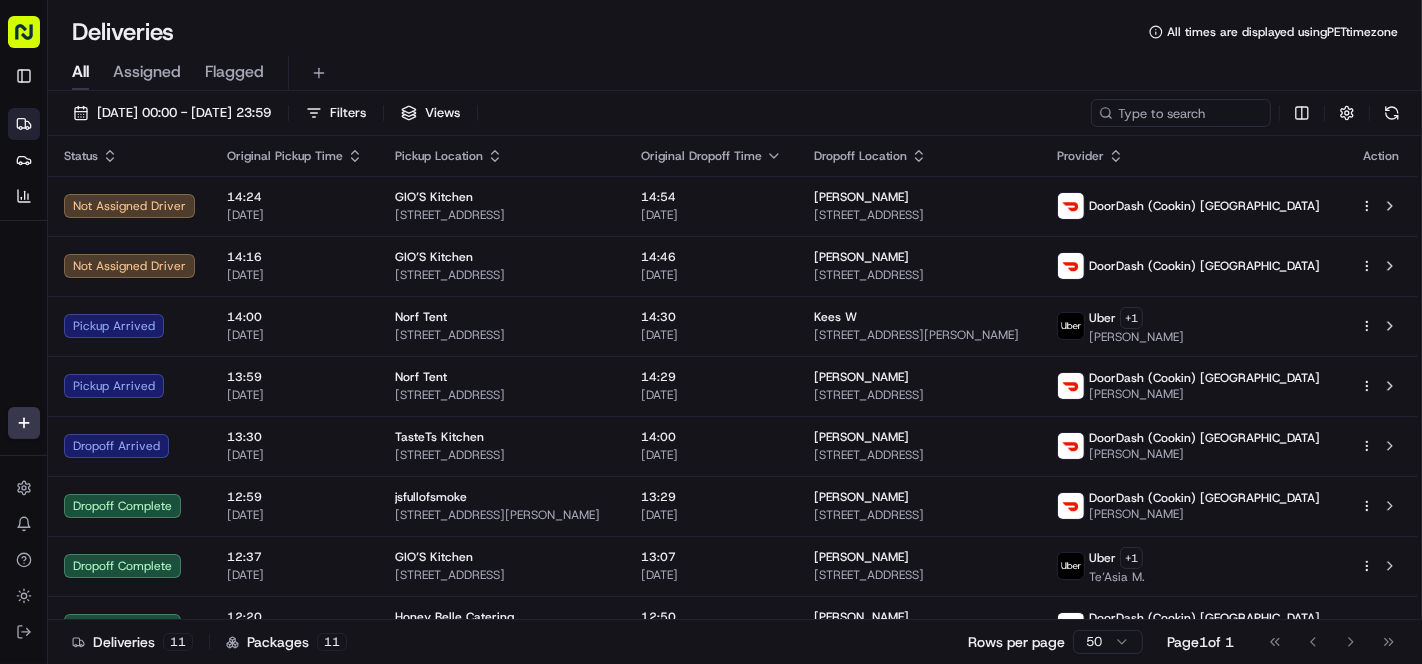 click on "All Assigned Flagged" at bounding box center (735, 69) 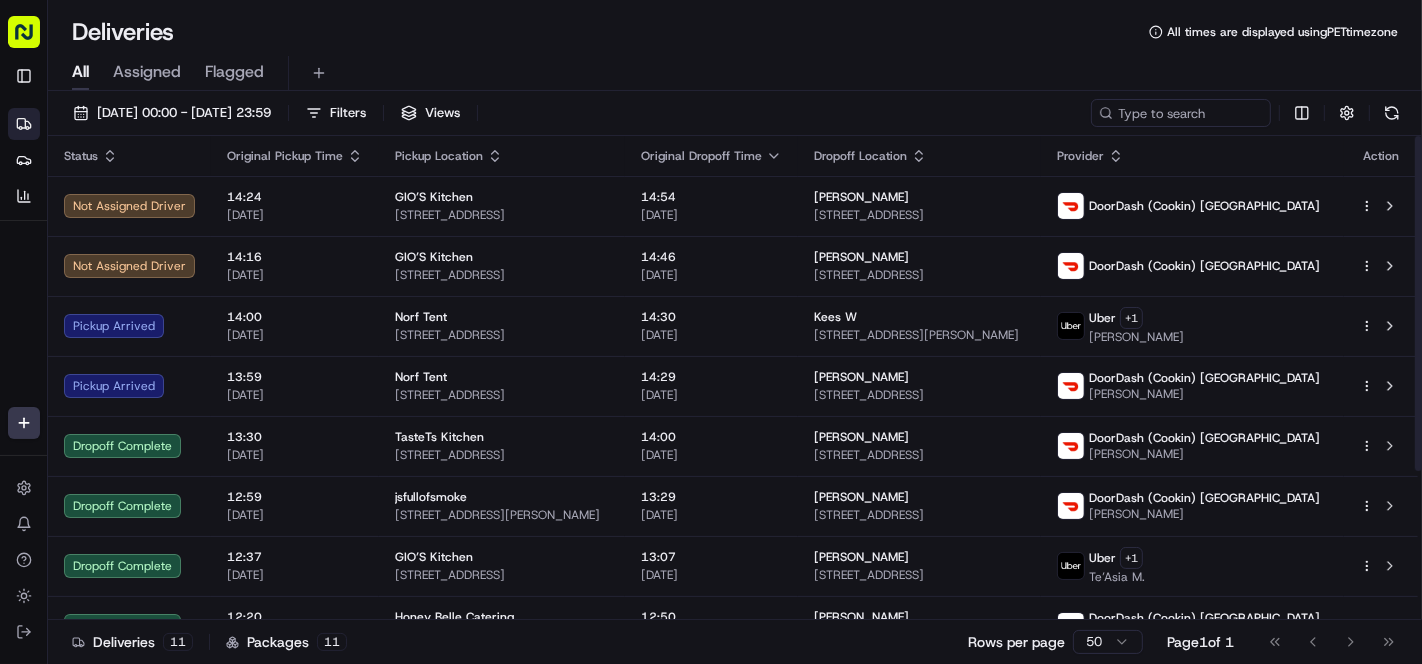 drag, startPoint x: 590, startPoint y: 47, endPoint x: 534, endPoint y: 12, distance: 66.037865 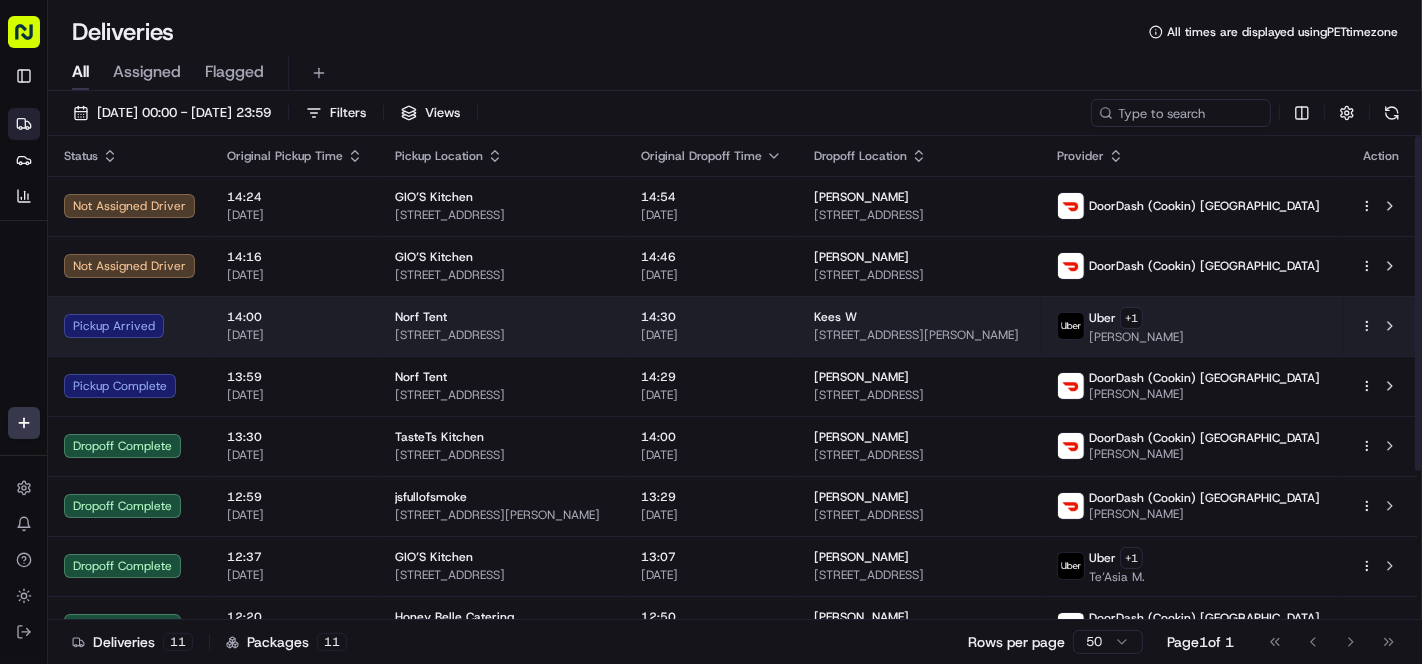 click on "Kees W" at bounding box center [835, 317] 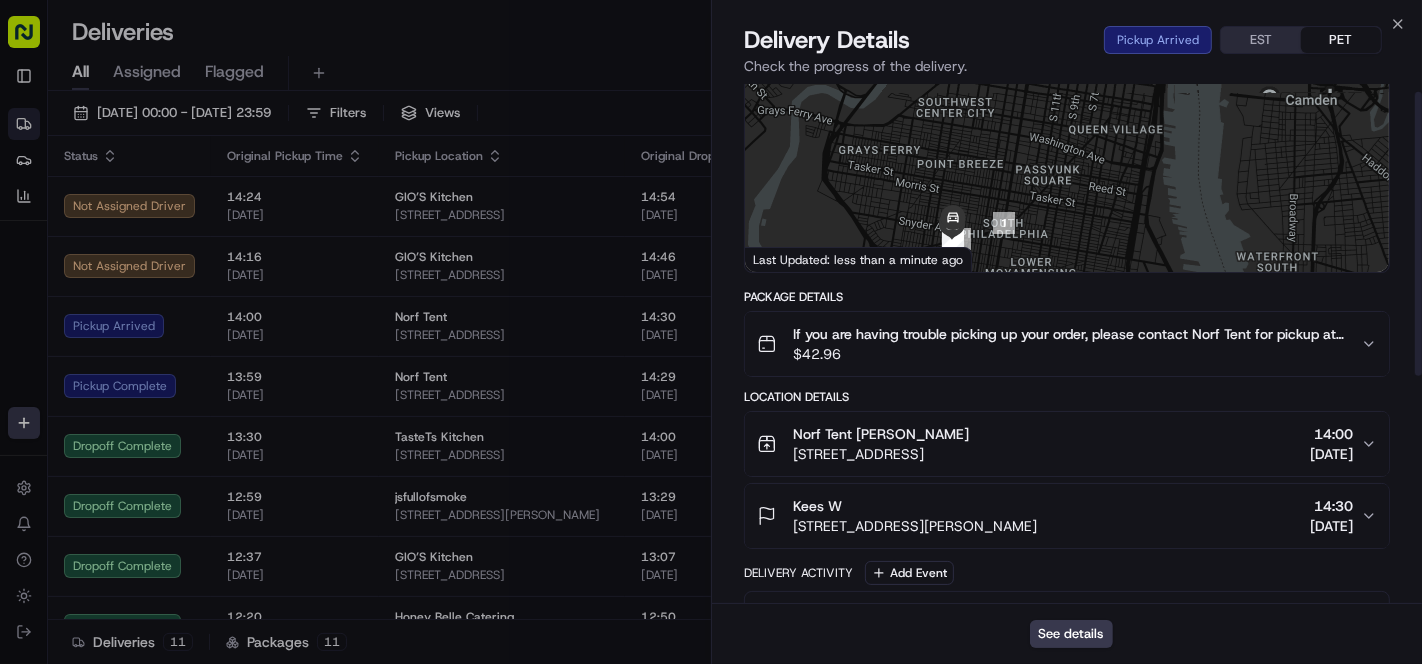 scroll, scrollTop: 0, scrollLeft: 0, axis: both 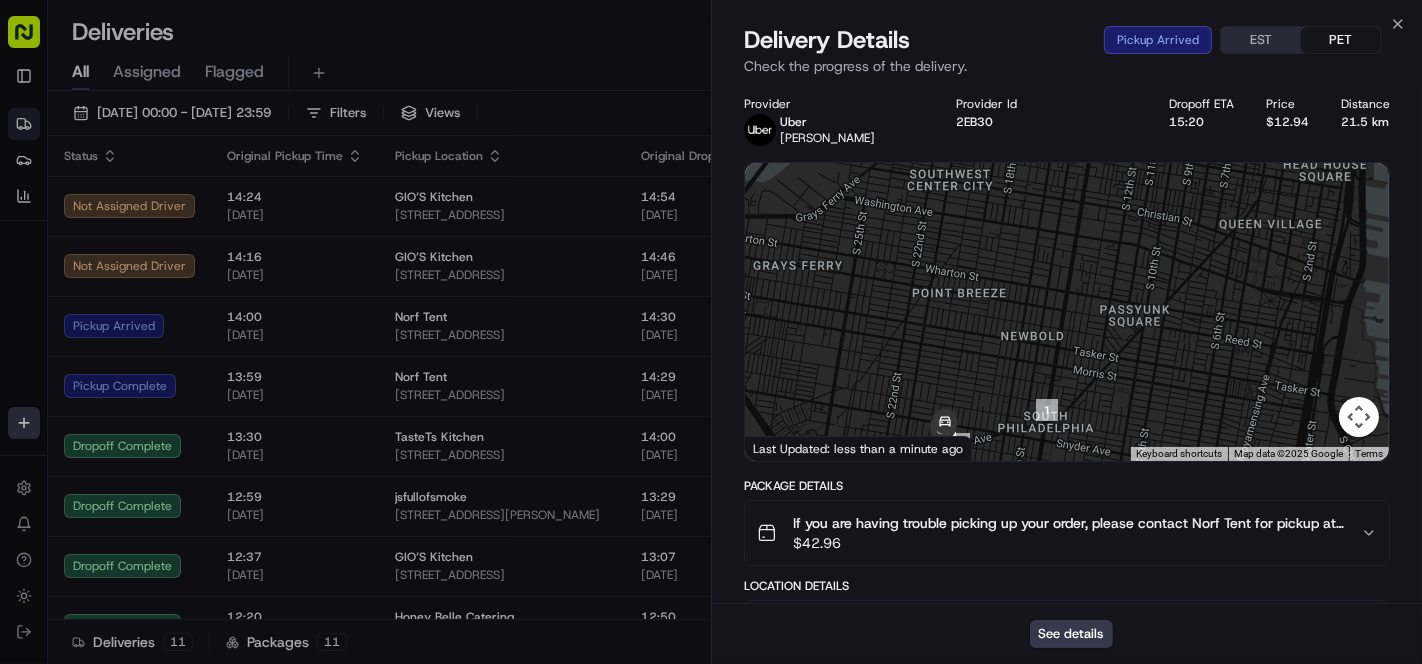 drag, startPoint x: 889, startPoint y: 383, endPoint x: 936, endPoint y: 301, distance: 94.51455 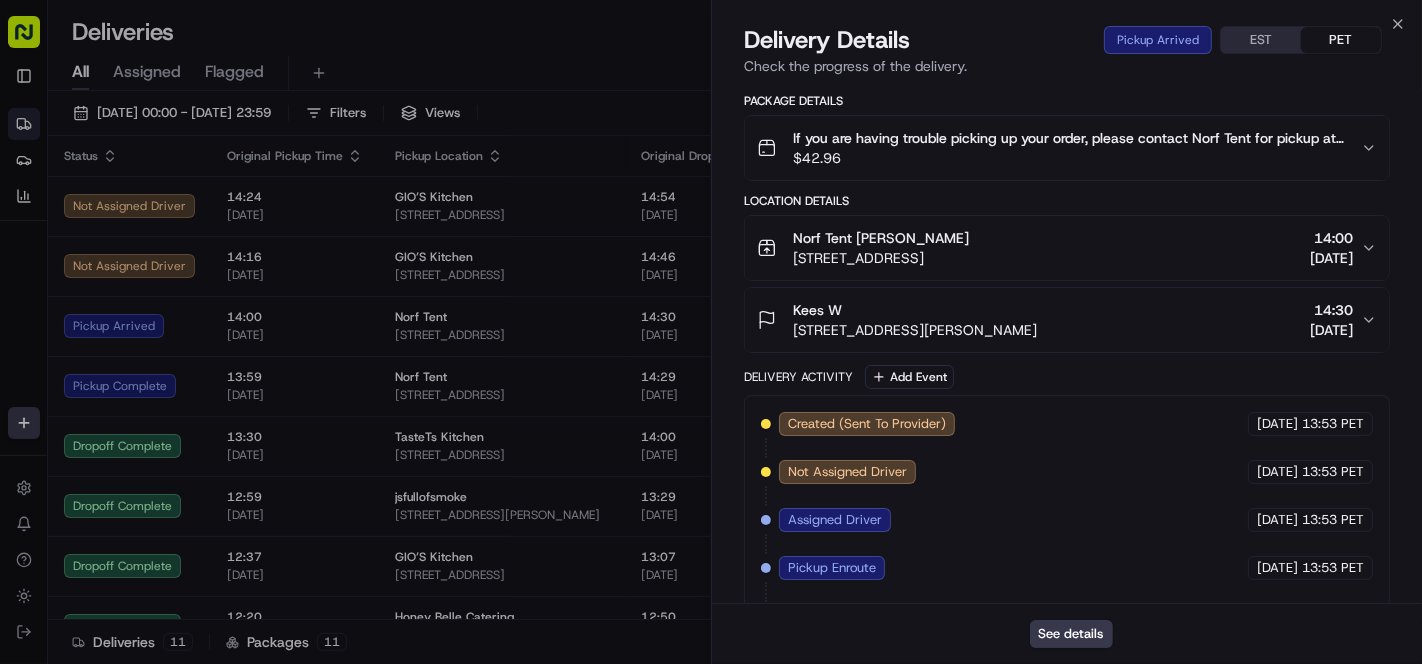 scroll, scrollTop: 432, scrollLeft: 0, axis: vertical 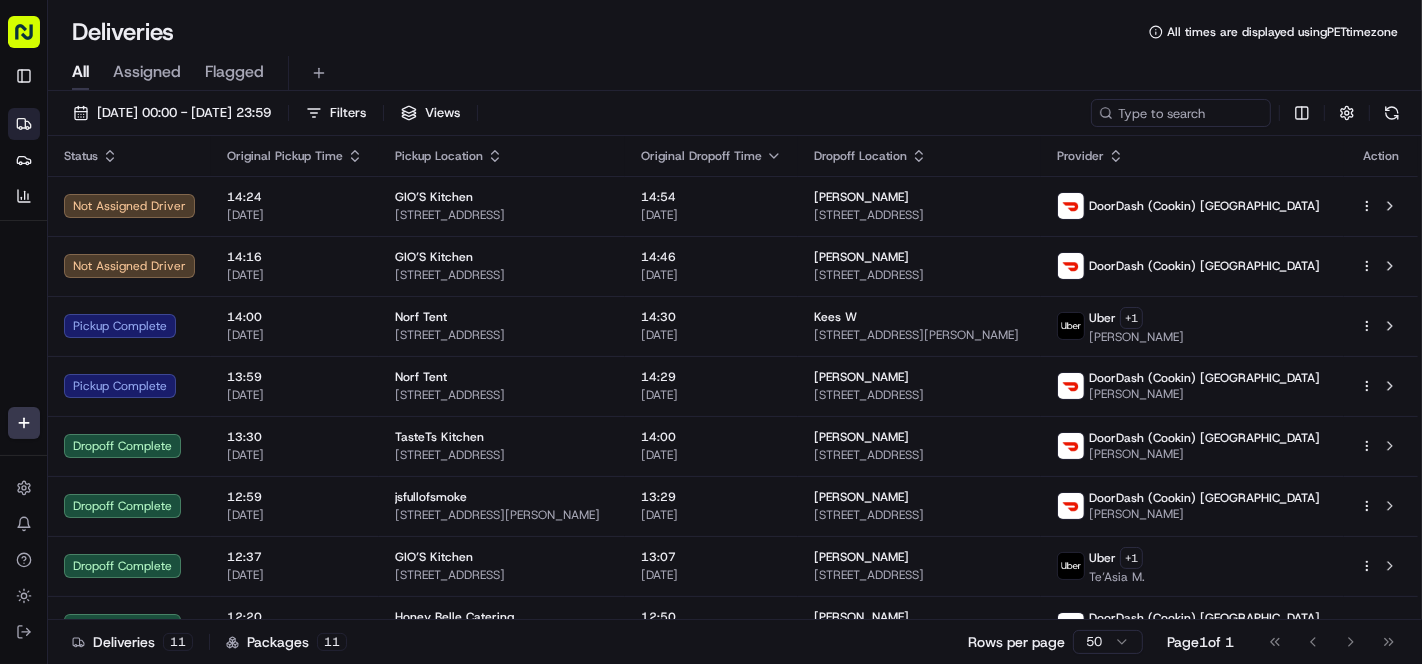 click on "All Assigned Flagged" at bounding box center [735, 69] 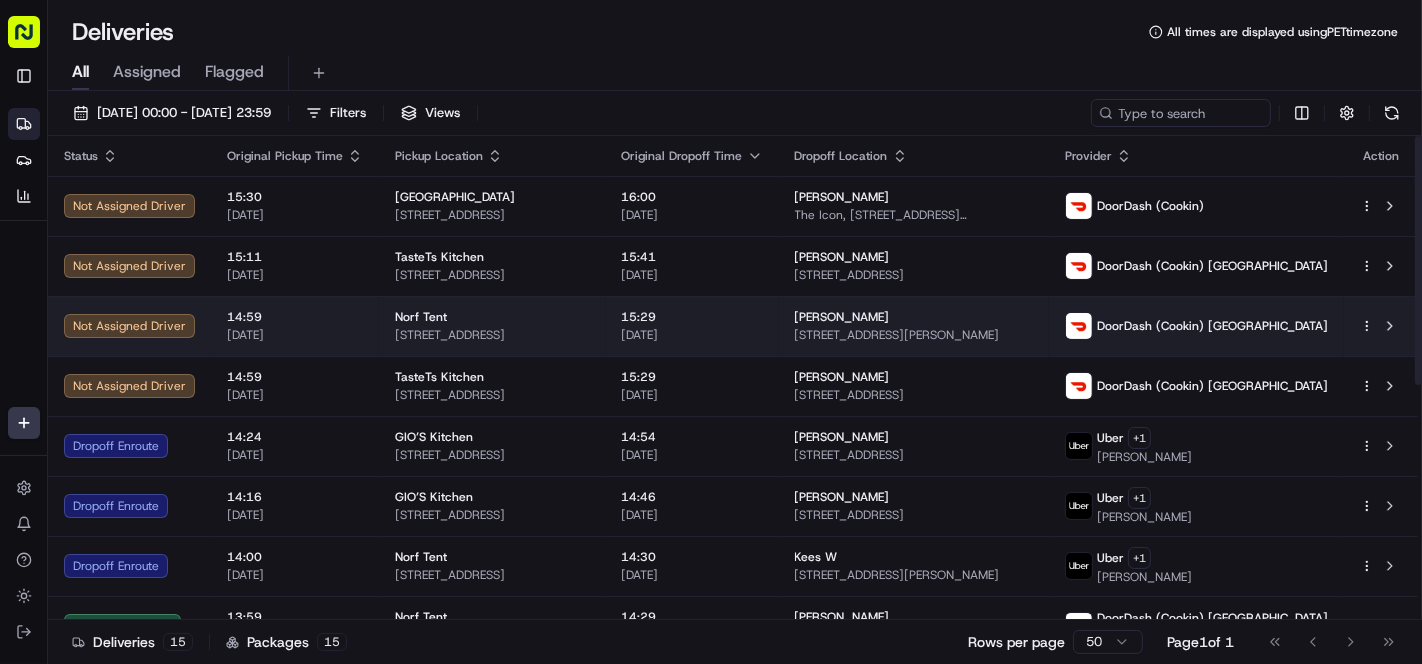 click on "5333 Hadfield St, Philadelphia, PA 19143, USA" at bounding box center (914, 335) 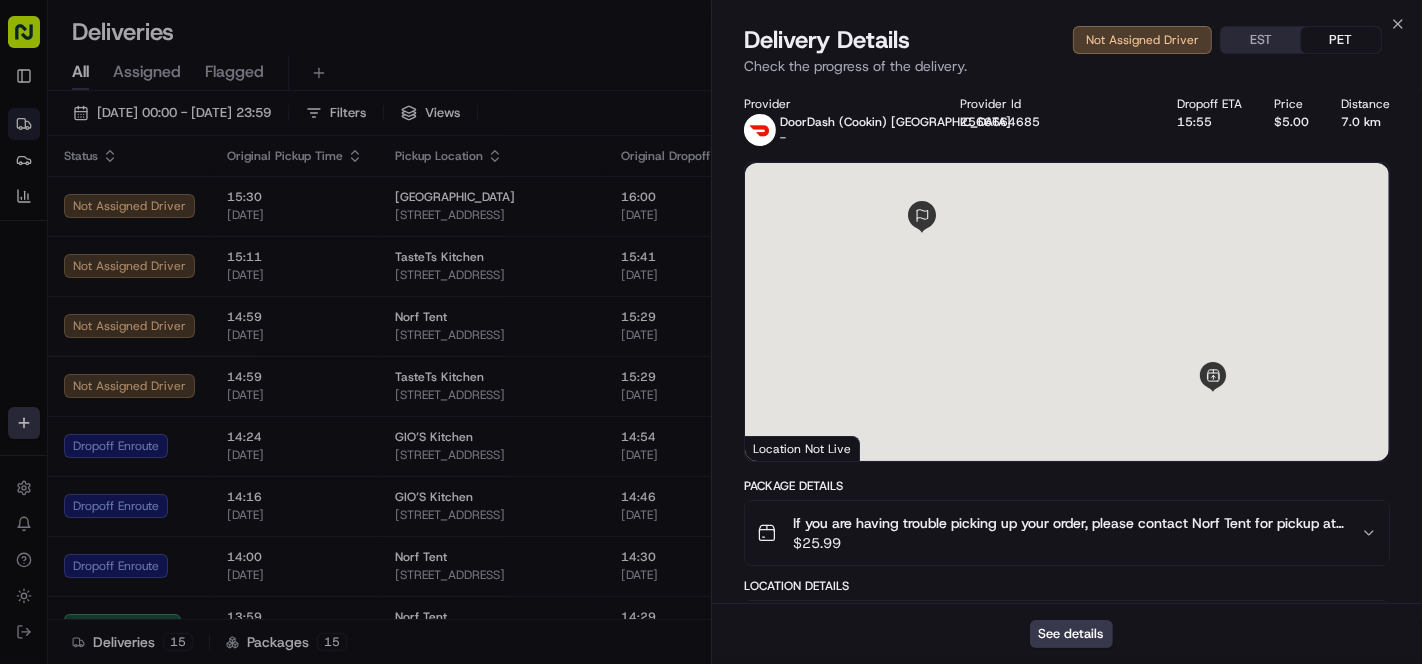 click on "If you are having trouble picking up your order, please contact Norf Tent for  pickup at 2677649494. Please do not contact the drop-off recipient for any  pick-up issues." at bounding box center [1069, 523] 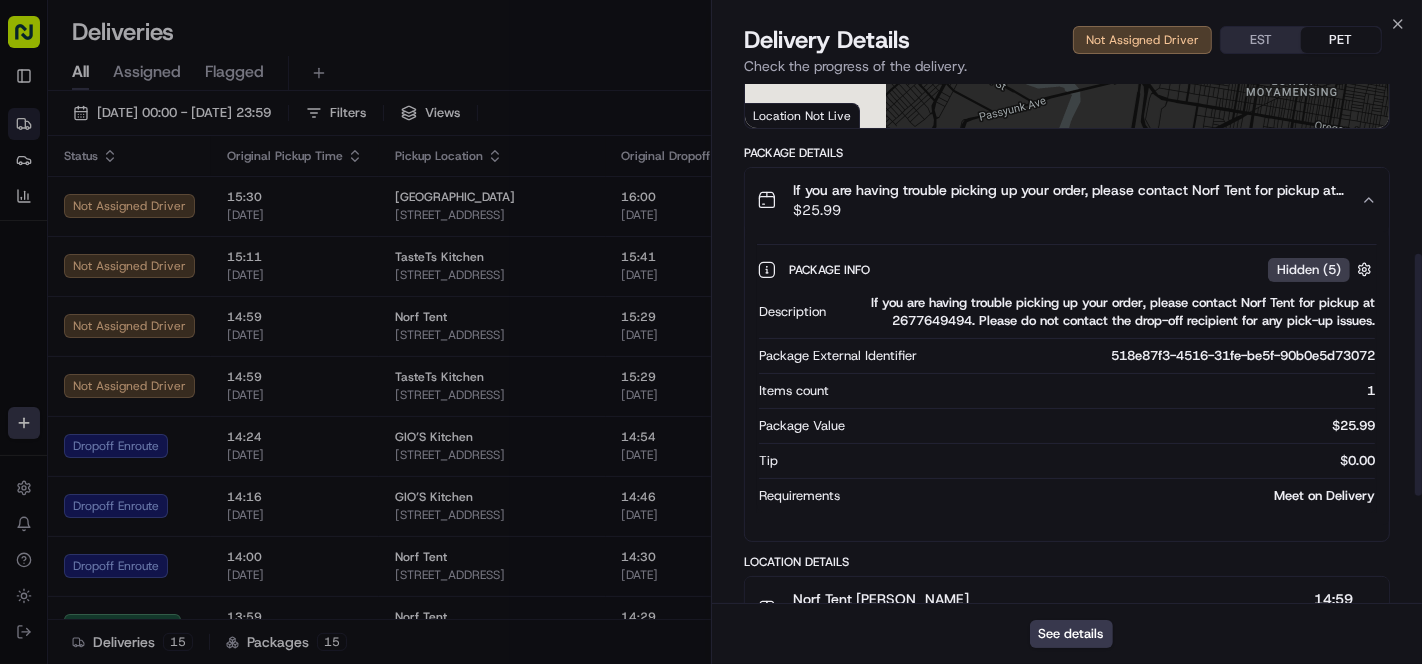 scroll, scrollTop: 444, scrollLeft: 0, axis: vertical 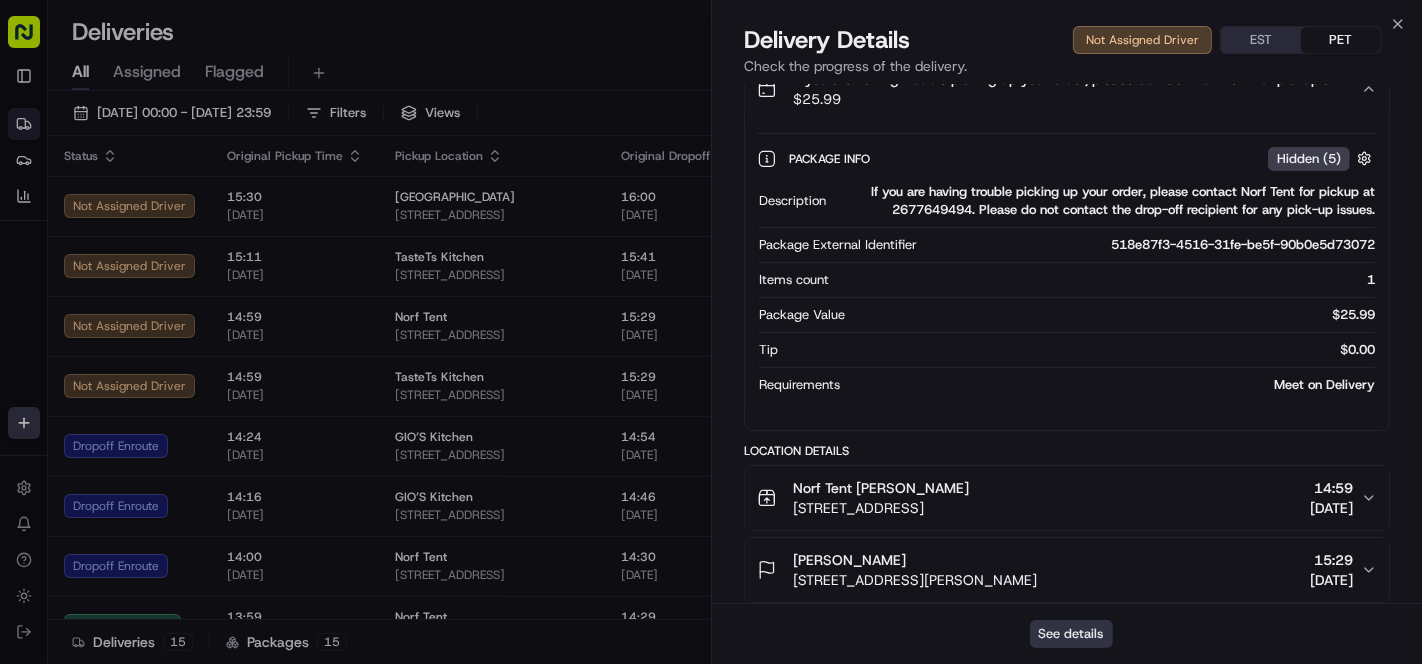 click on "See details" at bounding box center [1071, 634] 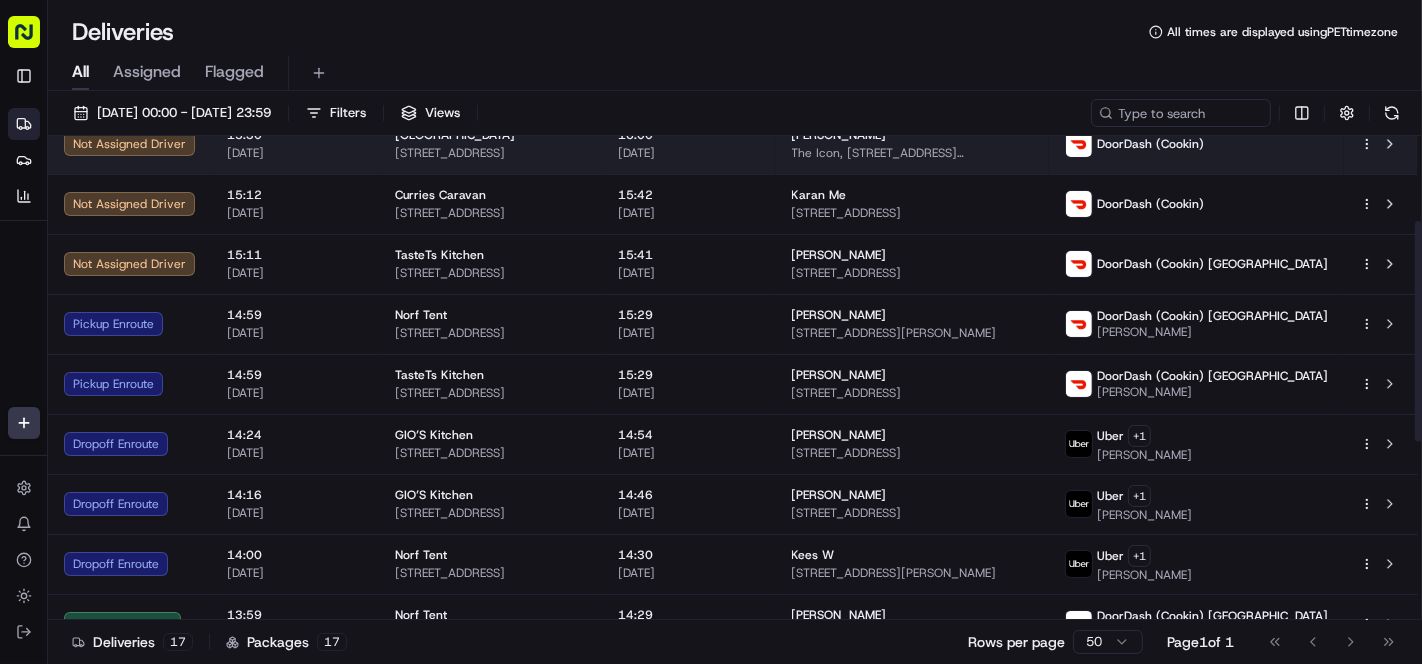 scroll, scrollTop: 222, scrollLeft: 0, axis: vertical 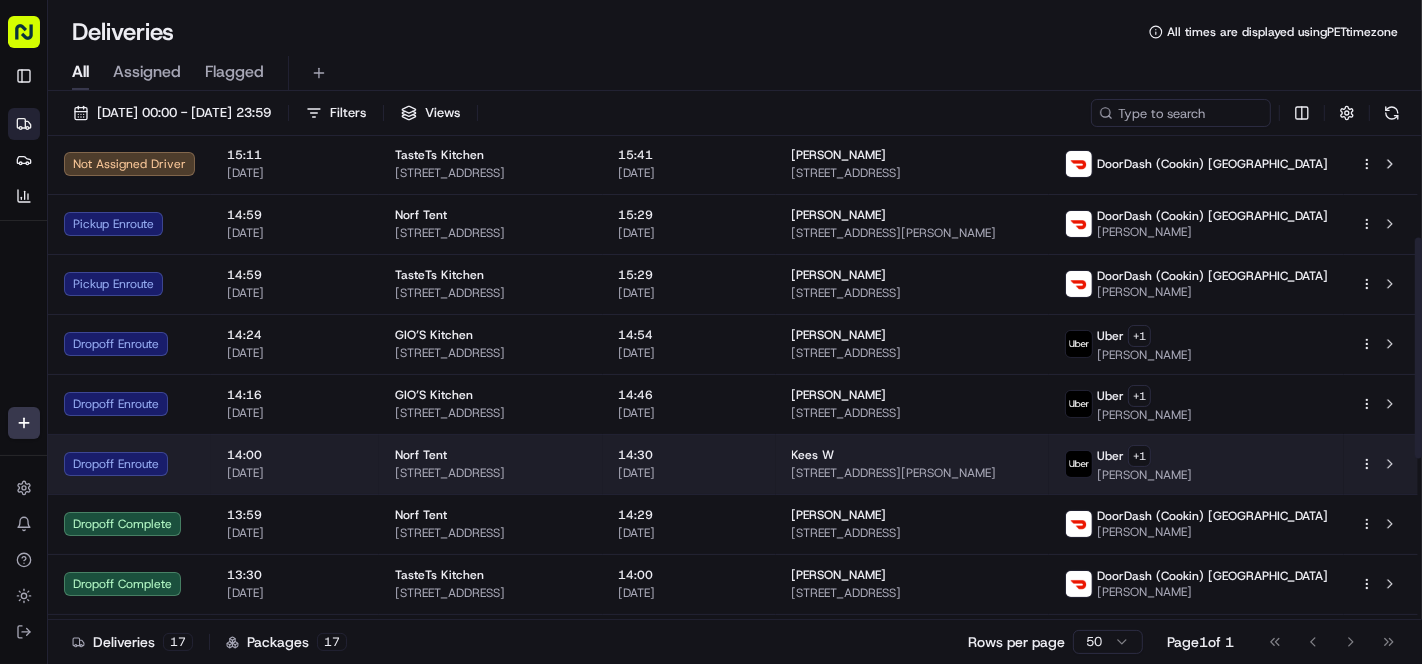 click on "Kees W" at bounding box center [912, 455] 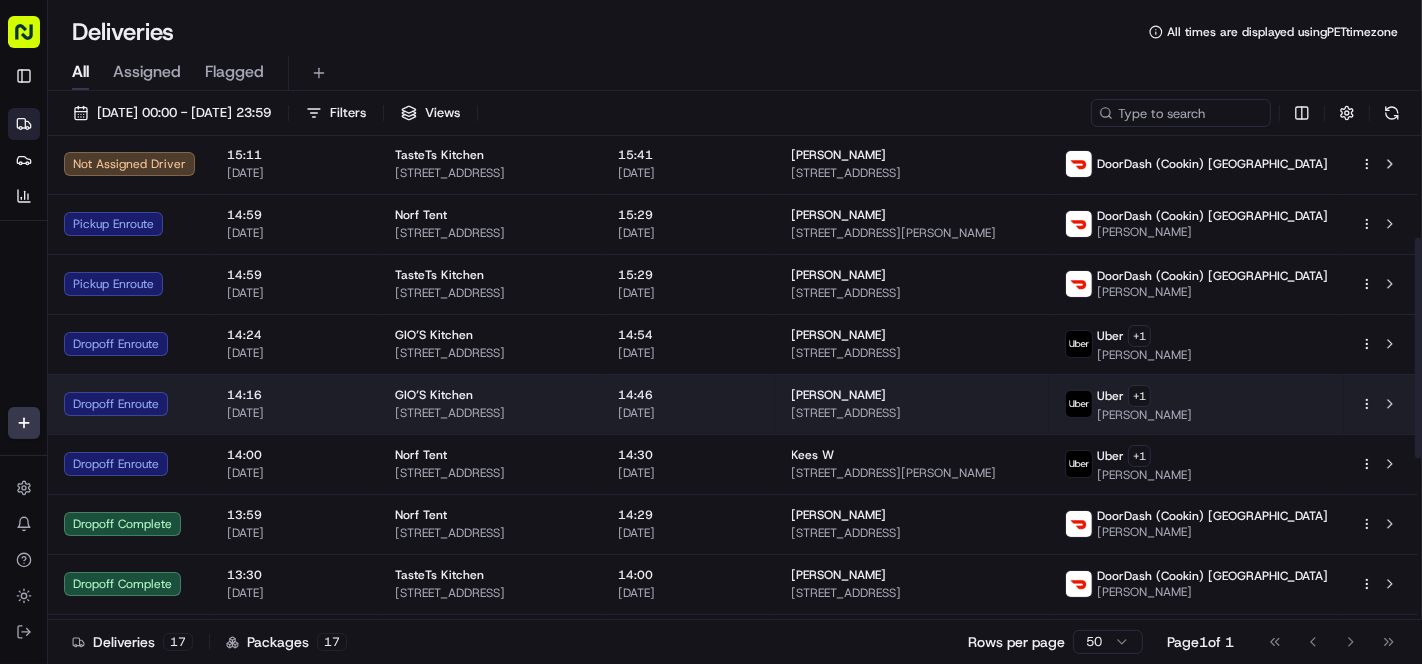 click on "GIO’S Kitchen" at bounding box center (491, 395) 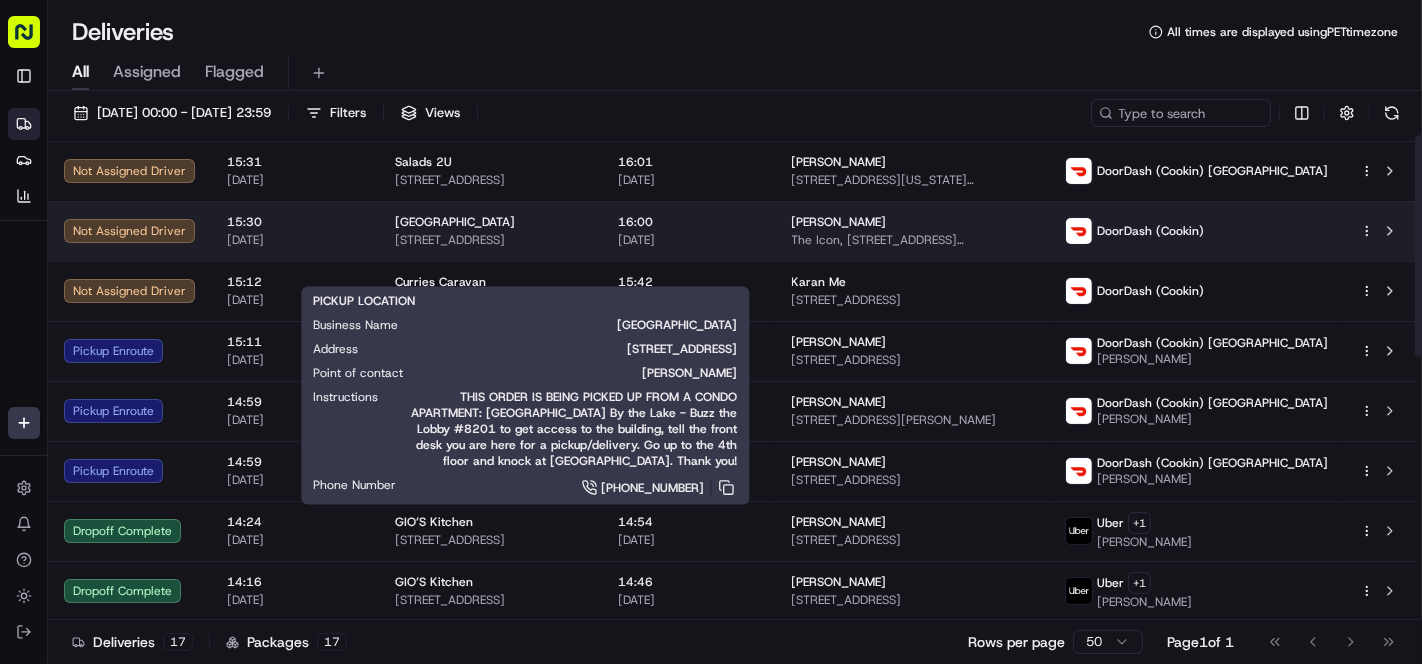 scroll, scrollTop: 0, scrollLeft: 0, axis: both 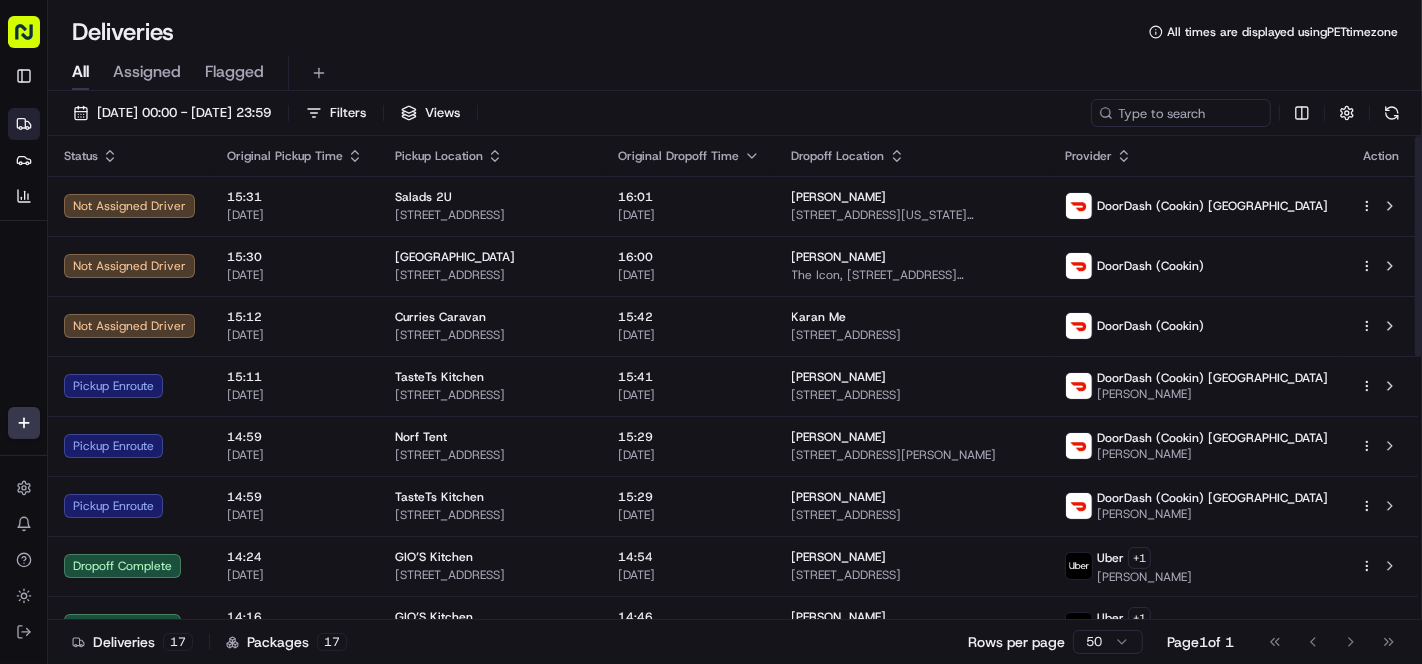 click on "Deliveries All times are displayed using  PET  timezone" at bounding box center [735, 32] 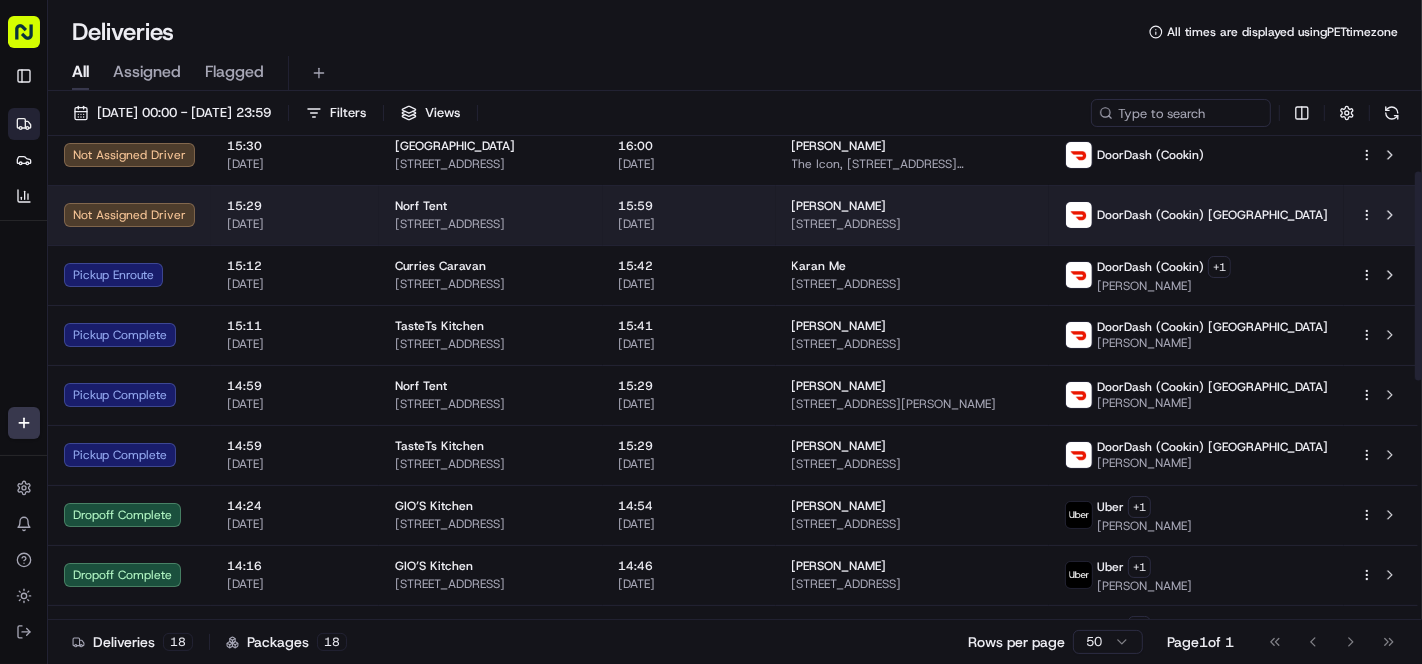 scroll, scrollTop: 0, scrollLeft: 0, axis: both 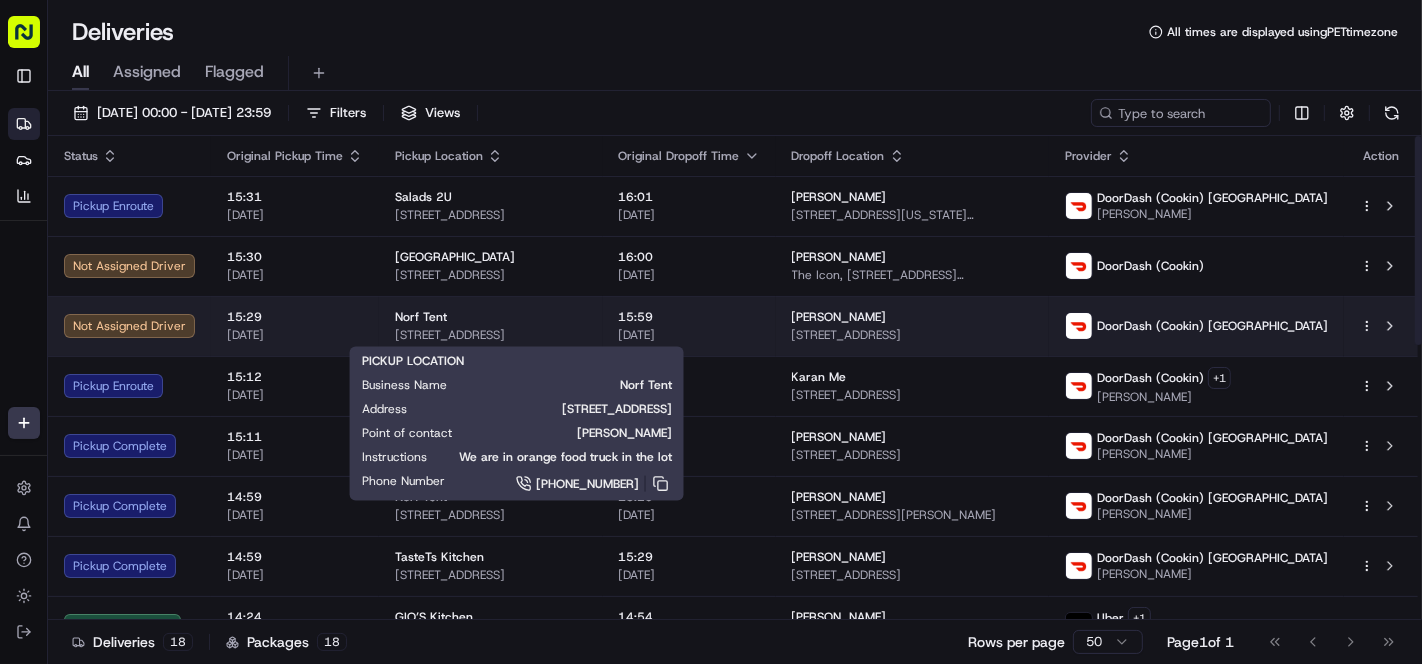 click on "[STREET_ADDRESS]" at bounding box center (491, 335) 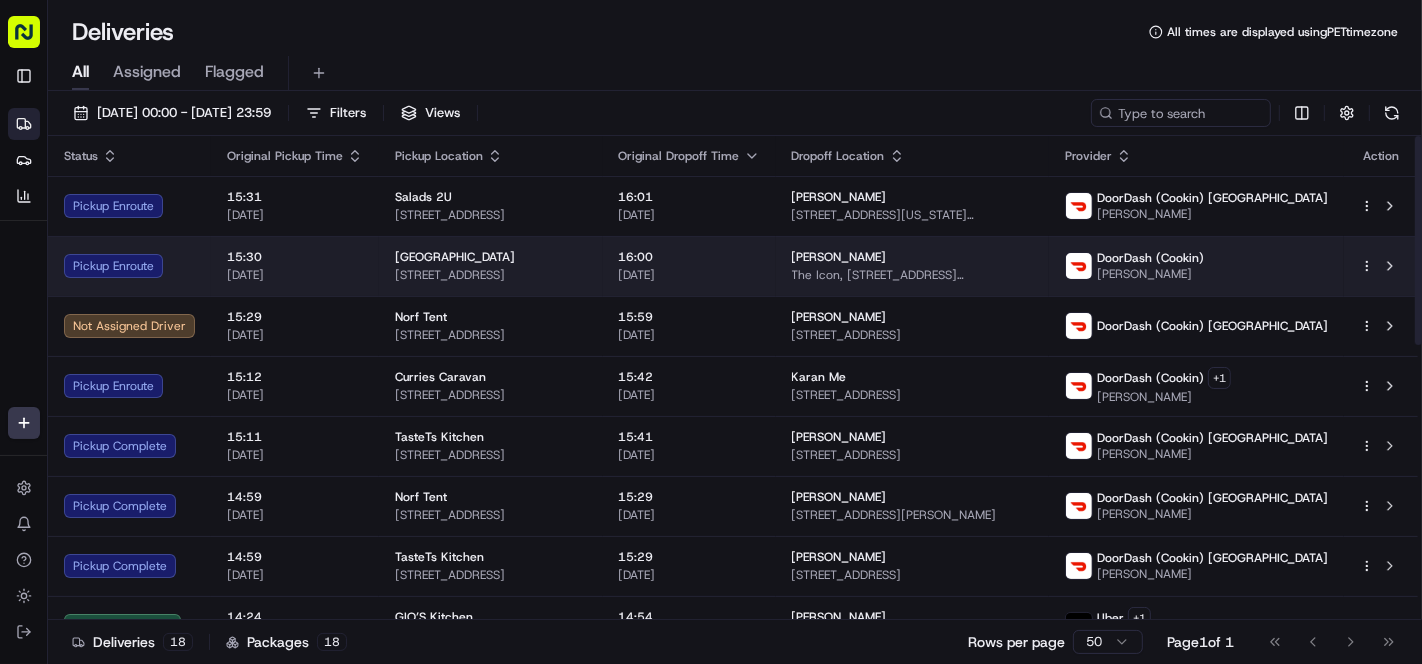 click on "The Icon, 50 John St, Toronto, ON M5V 3T5, Canada" at bounding box center (912, 275) 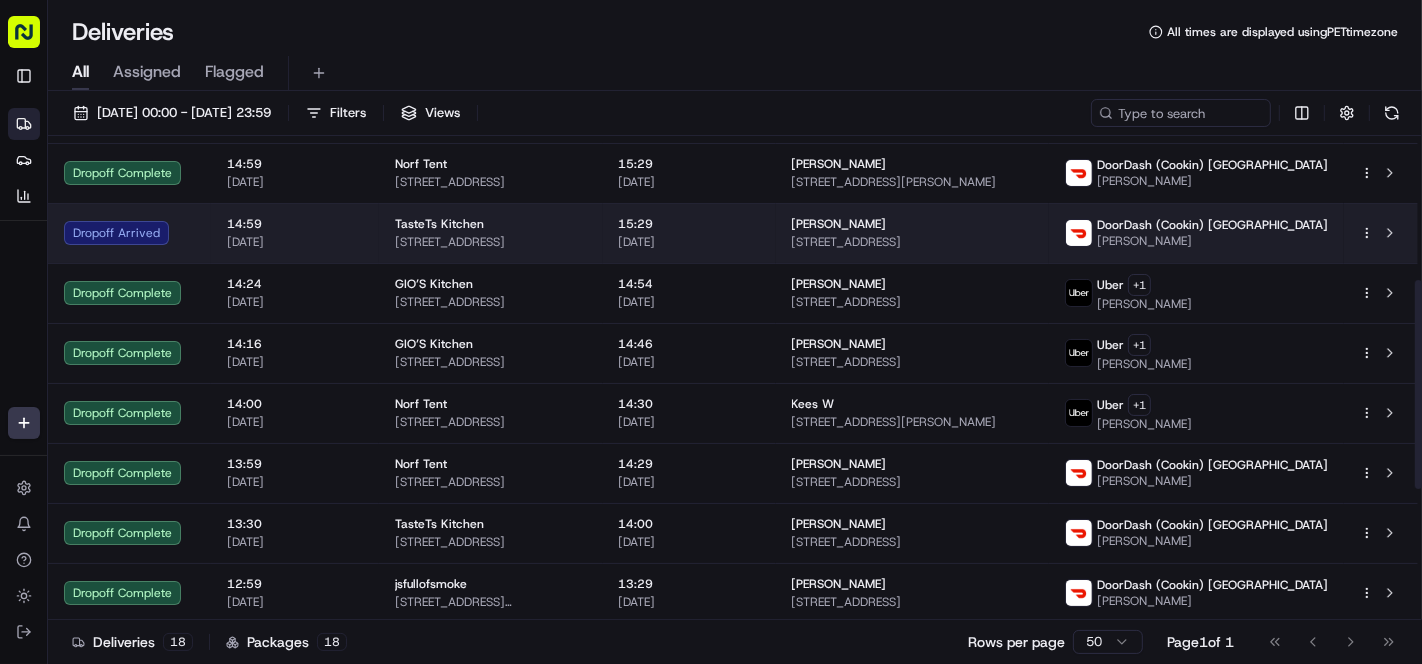 scroll, scrollTop: 0, scrollLeft: 0, axis: both 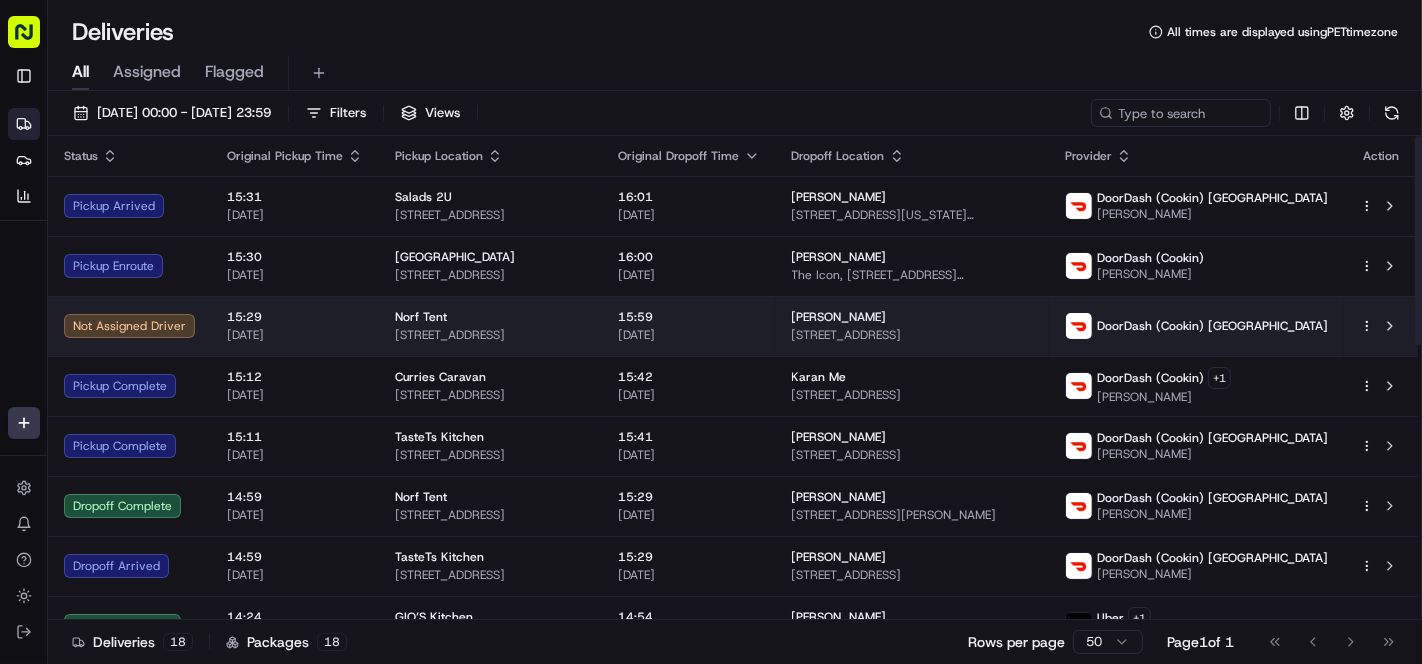 click on "Kia Butler" at bounding box center (839, 317) 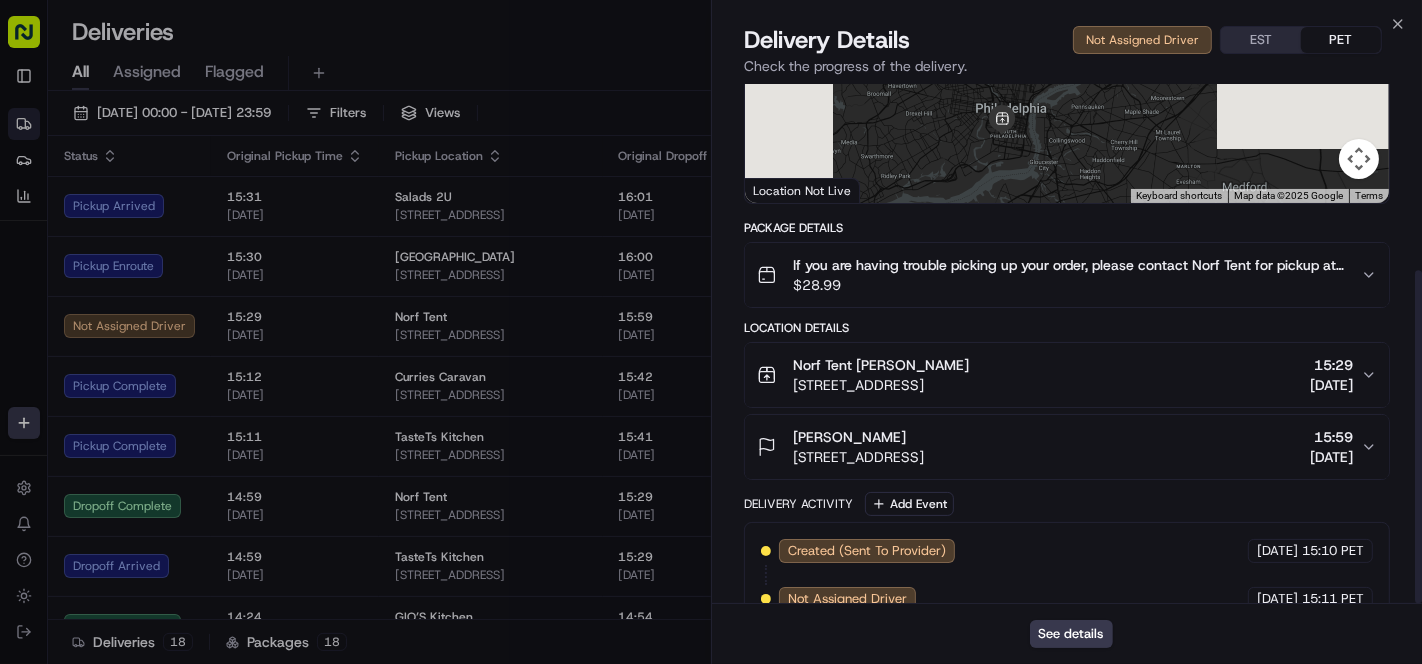 scroll, scrollTop: 290, scrollLeft: 0, axis: vertical 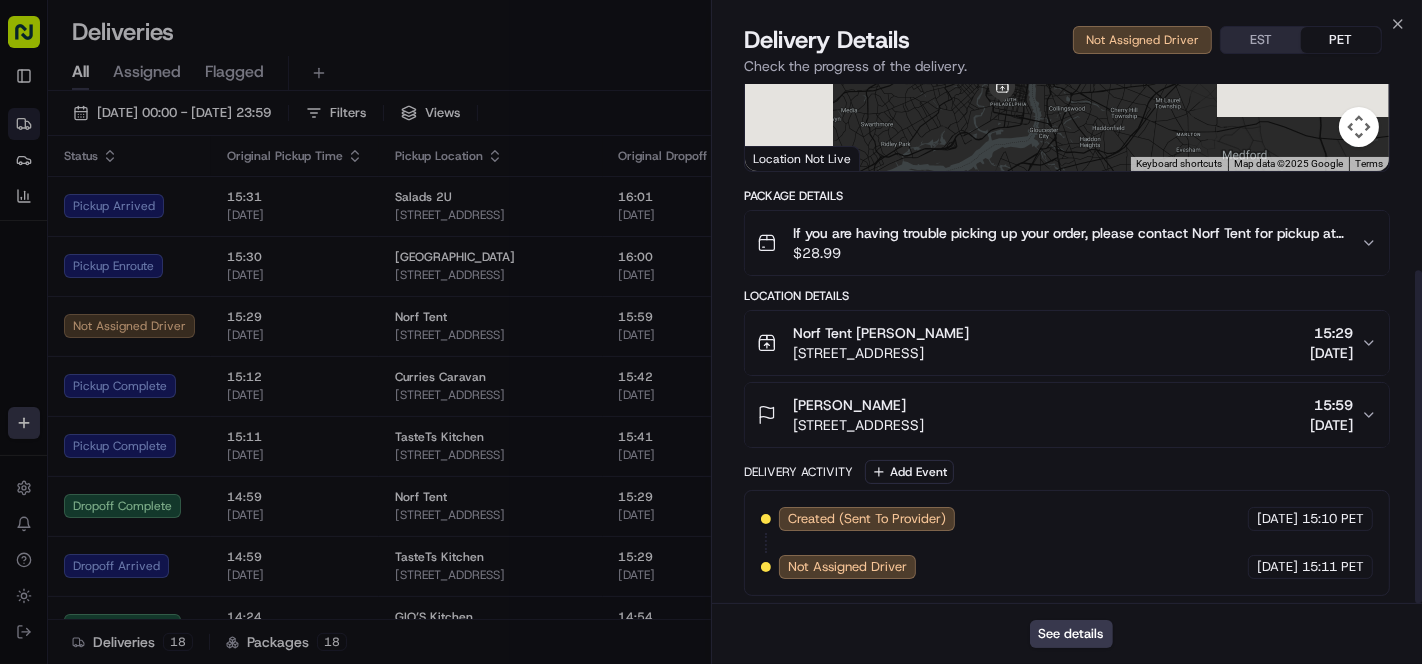 click on "If you are having trouble picking up your order, please contact Norf Tent for  pickup at 2677649494. Please do not contact the drop-off recipient for any  pick-up issues." at bounding box center [1069, 233] 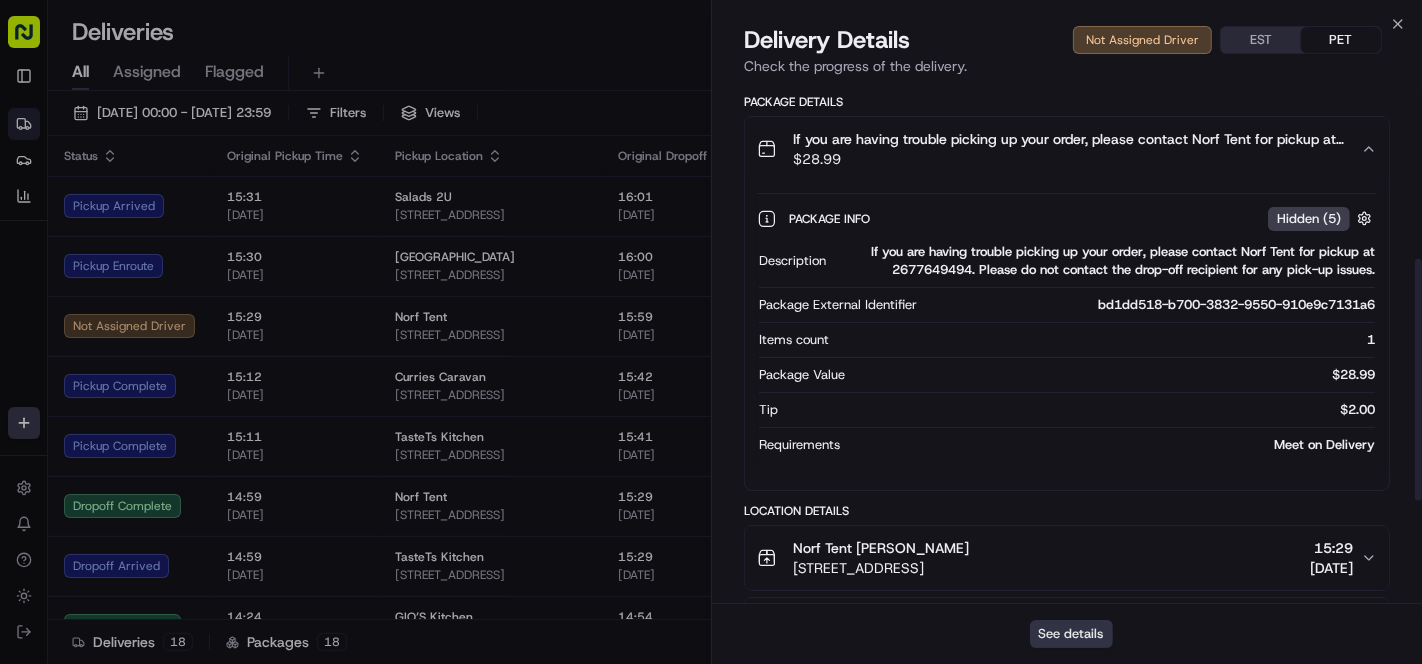 scroll, scrollTop: 376, scrollLeft: 0, axis: vertical 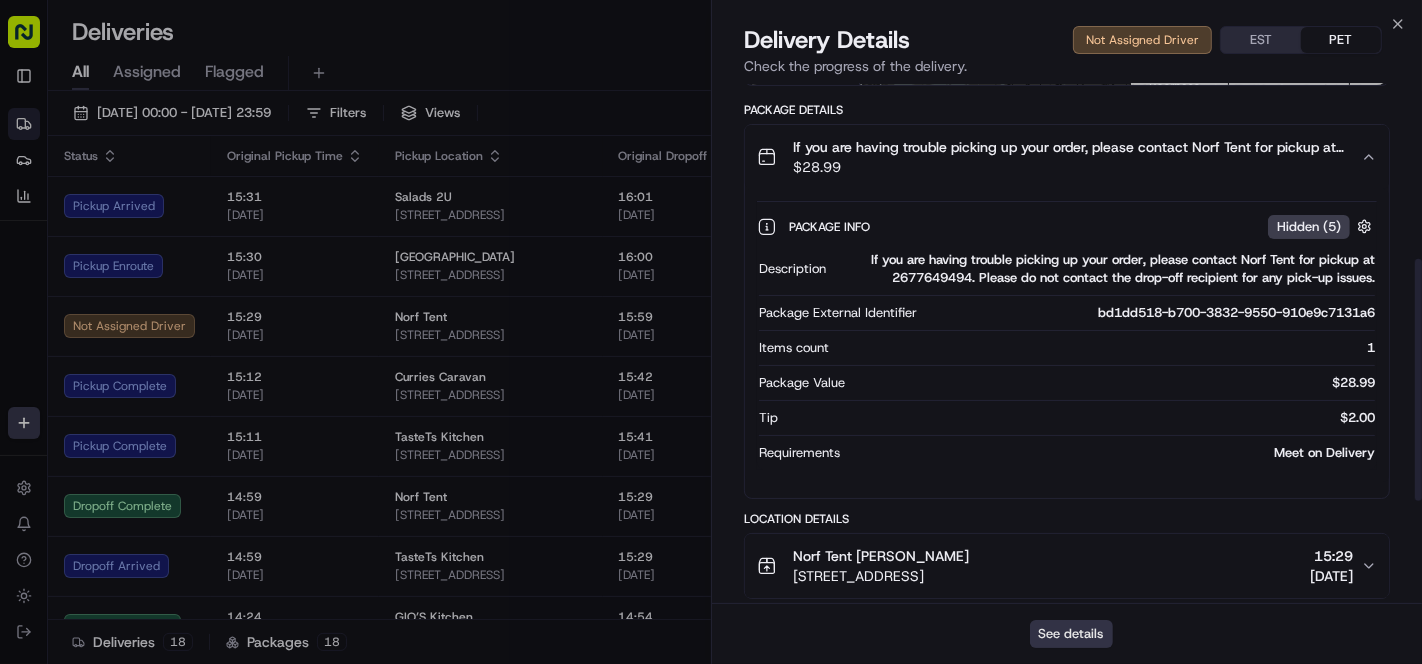 click on "See details" at bounding box center (1071, 634) 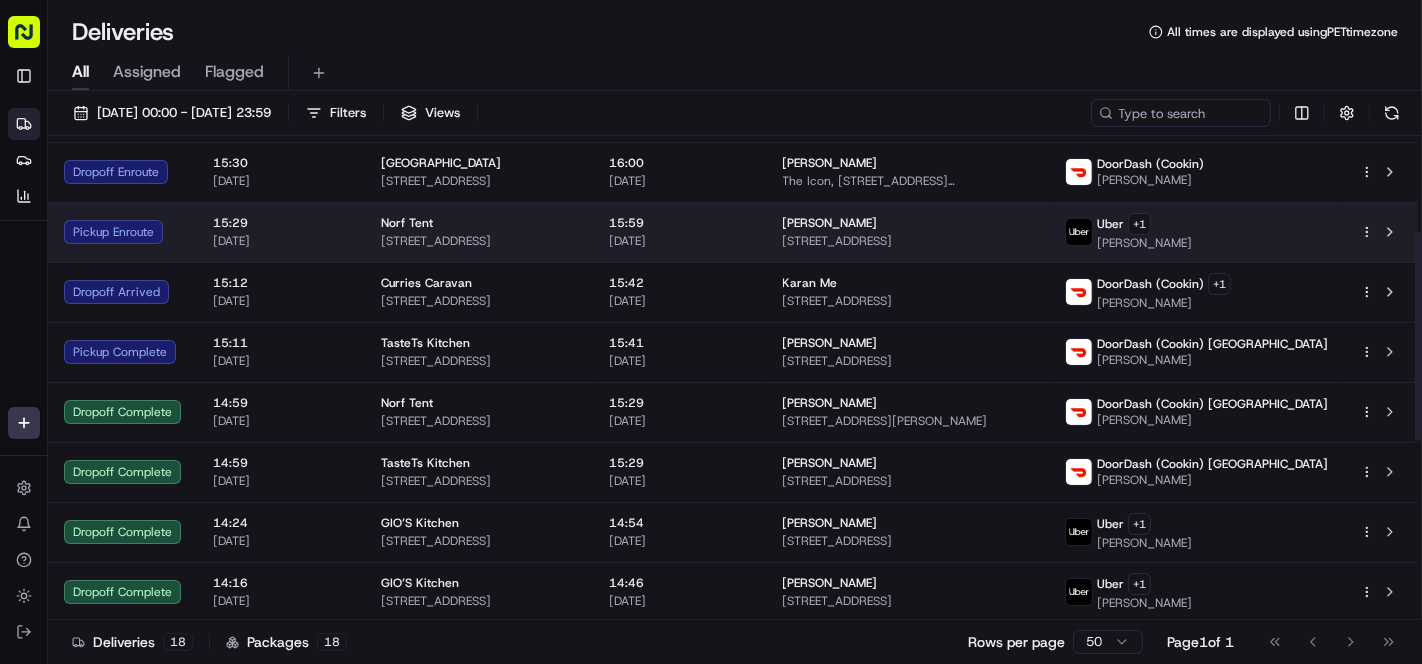 scroll, scrollTop: 0, scrollLeft: 0, axis: both 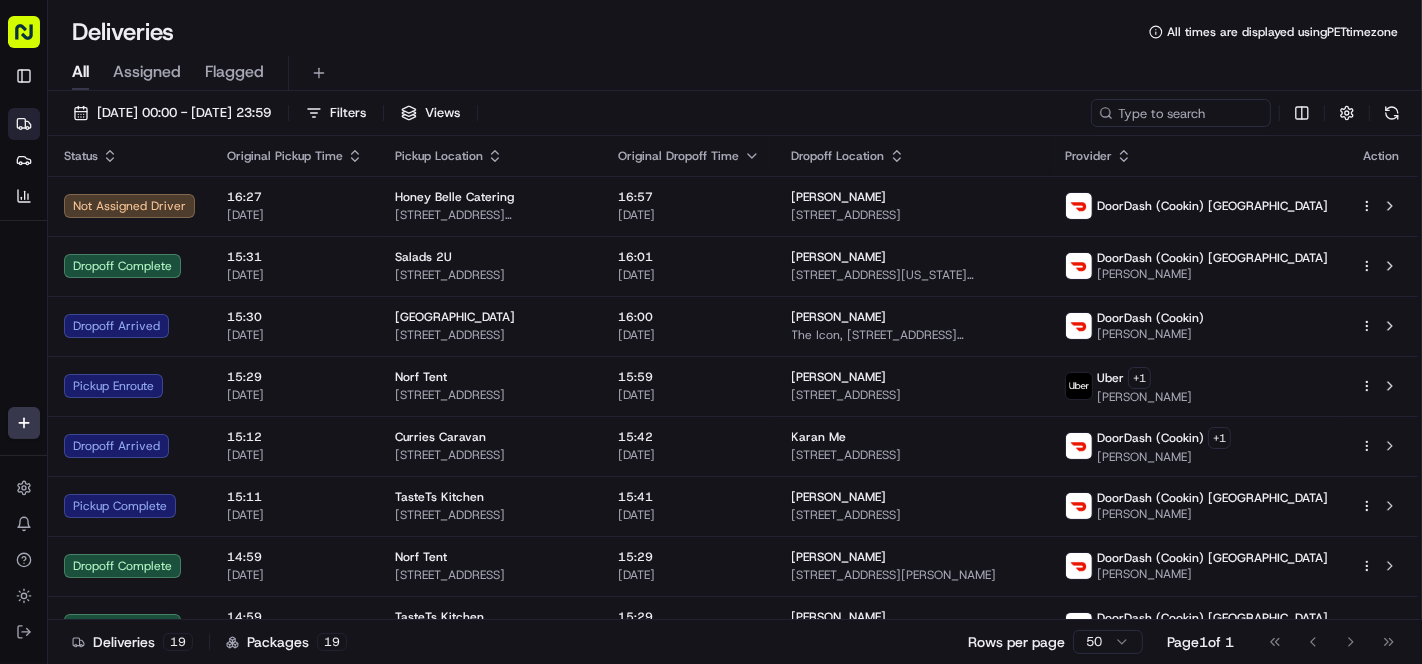 click on "All Assigned Flagged" at bounding box center (735, 69) 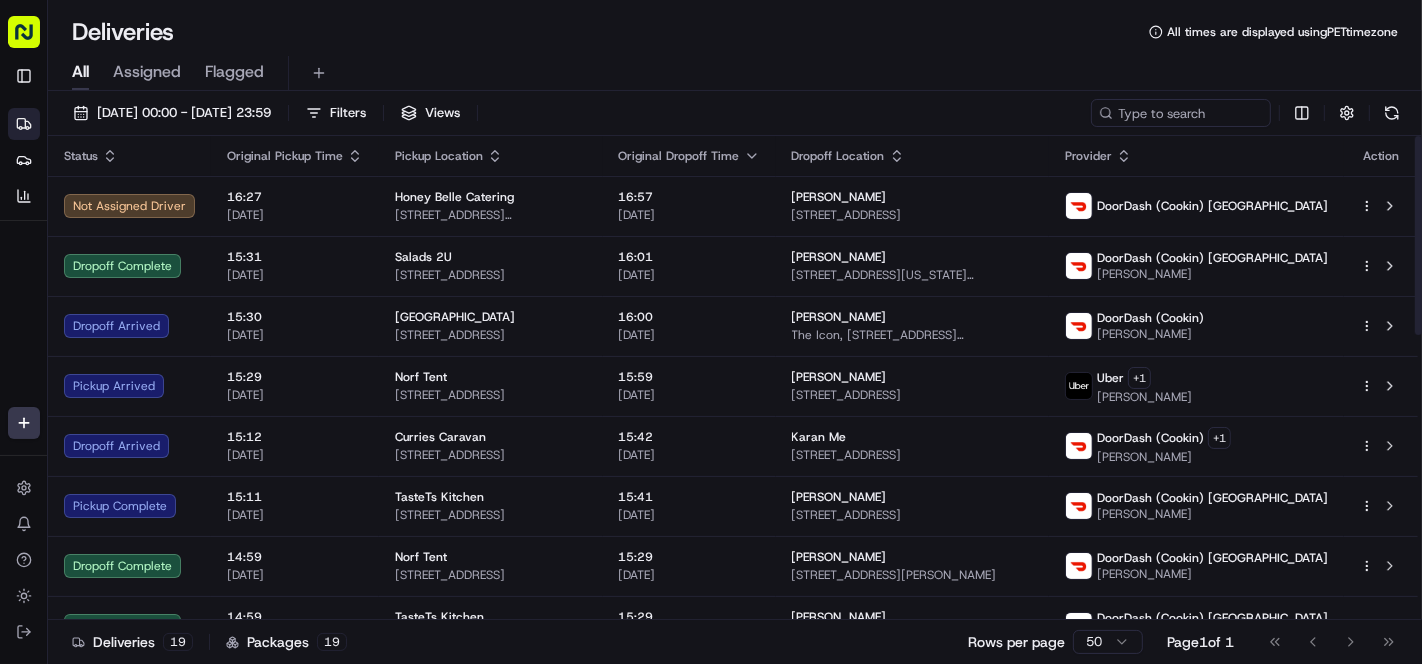 click on "Deliveries All times are displayed using  PET  timezone" at bounding box center (735, 32) 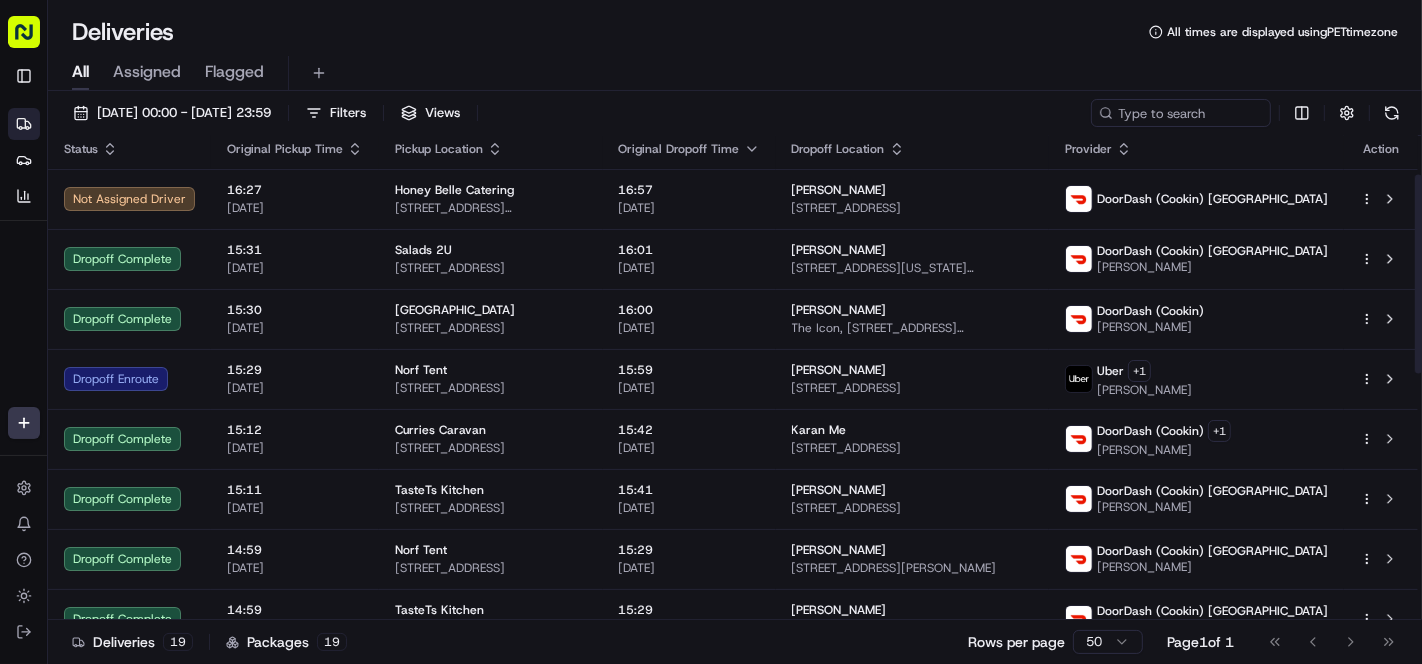 scroll, scrollTop: 0, scrollLeft: 0, axis: both 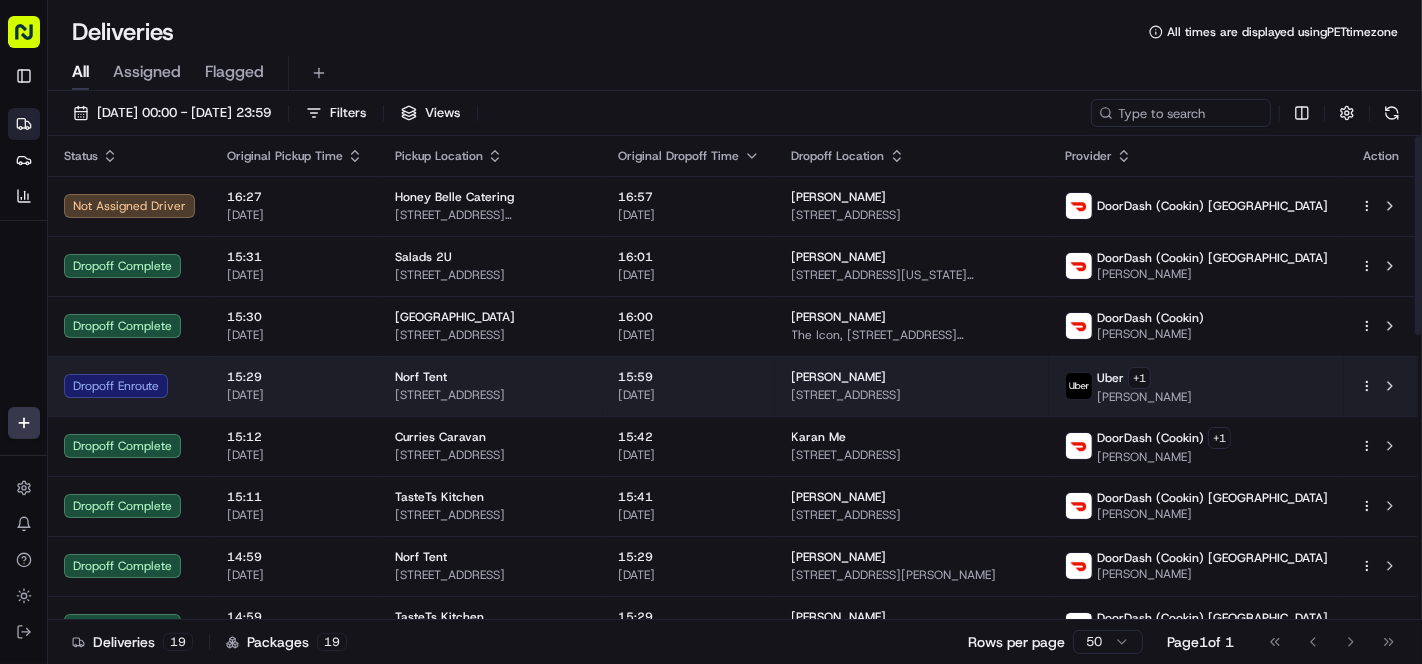 click on "Norf Tent 2200 S 19th St, Philadelphia, PA 19145, USA" at bounding box center (491, 386) 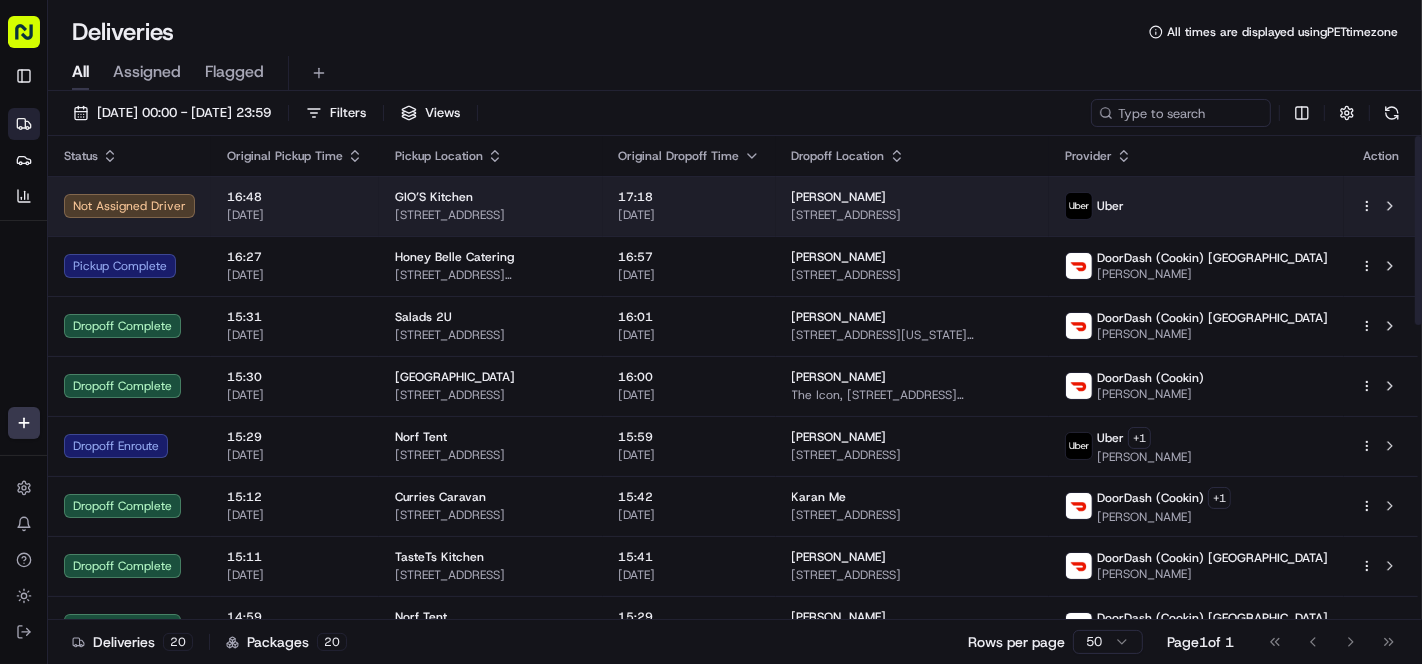 click on "17:18" at bounding box center [689, 197] 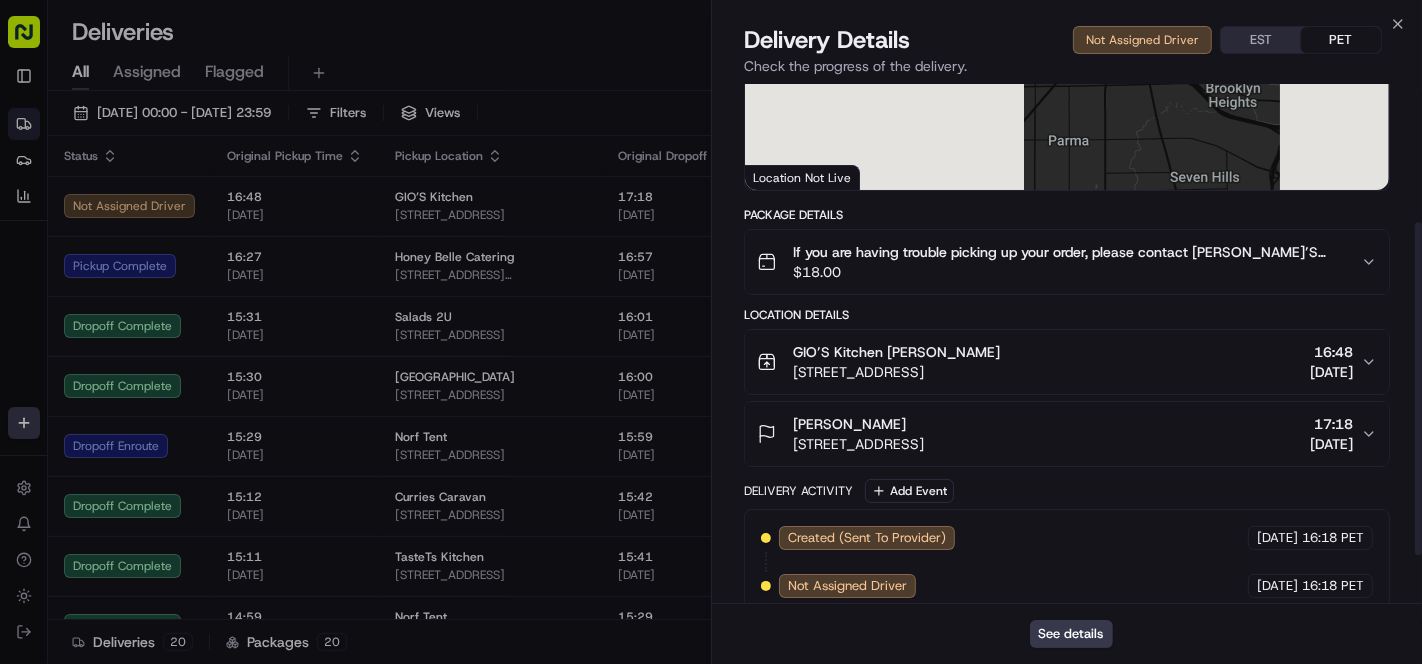 scroll, scrollTop: 290, scrollLeft: 0, axis: vertical 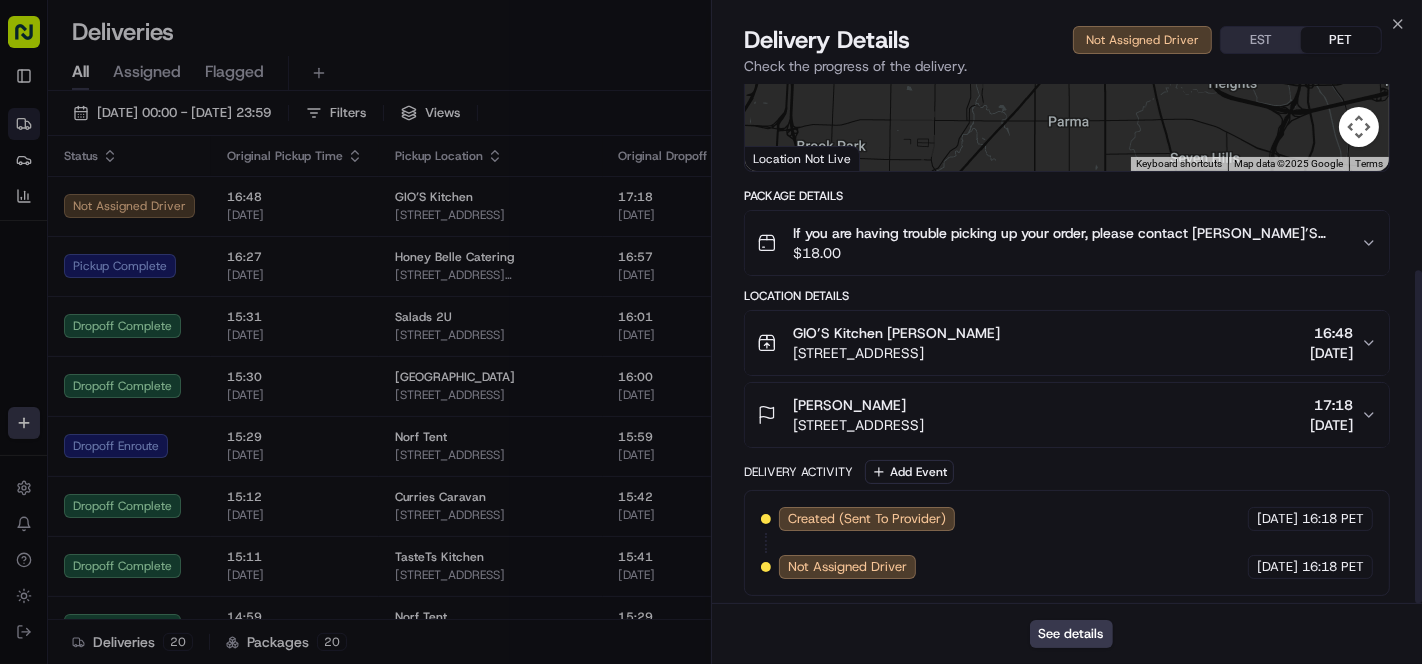 click on "$ 18.00" at bounding box center [1069, 253] 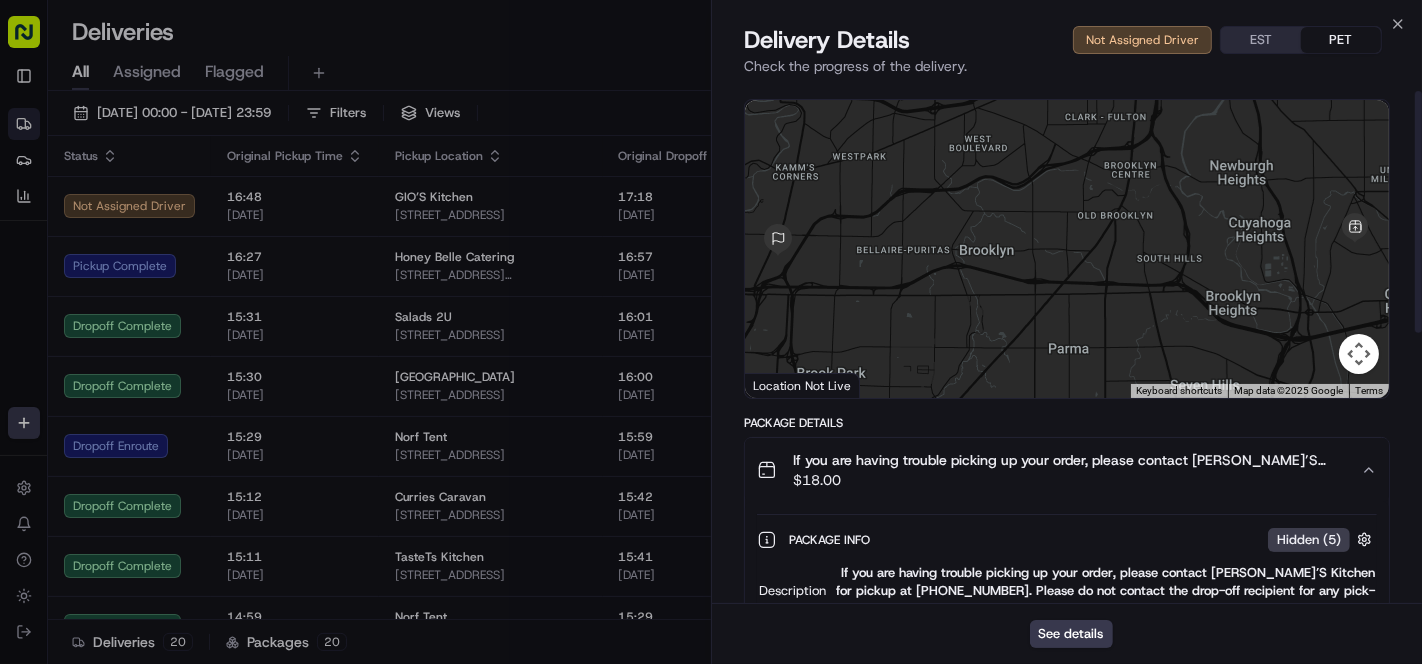 scroll, scrollTop: 0, scrollLeft: 0, axis: both 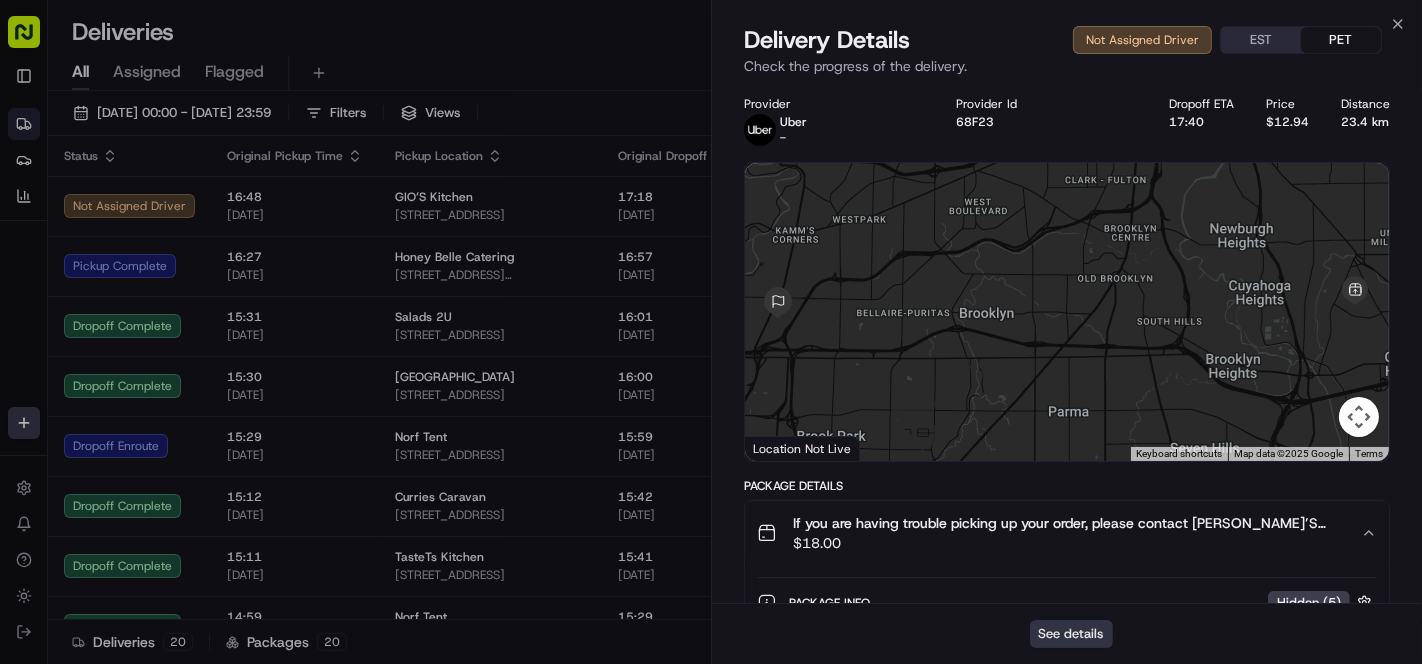 click on "See details" at bounding box center (1071, 634) 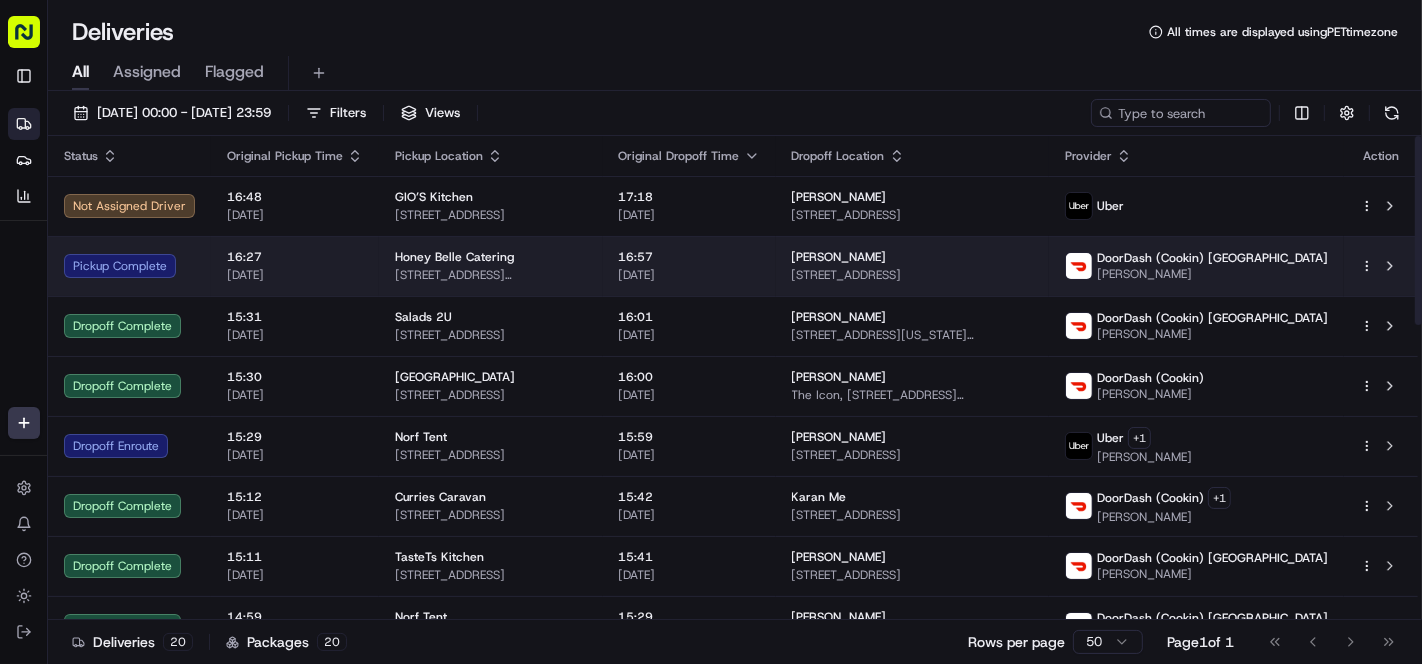 click on "14924 Kinsman Rd, Cleveland, OH 44120, USA" at bounding box center [491, 275] 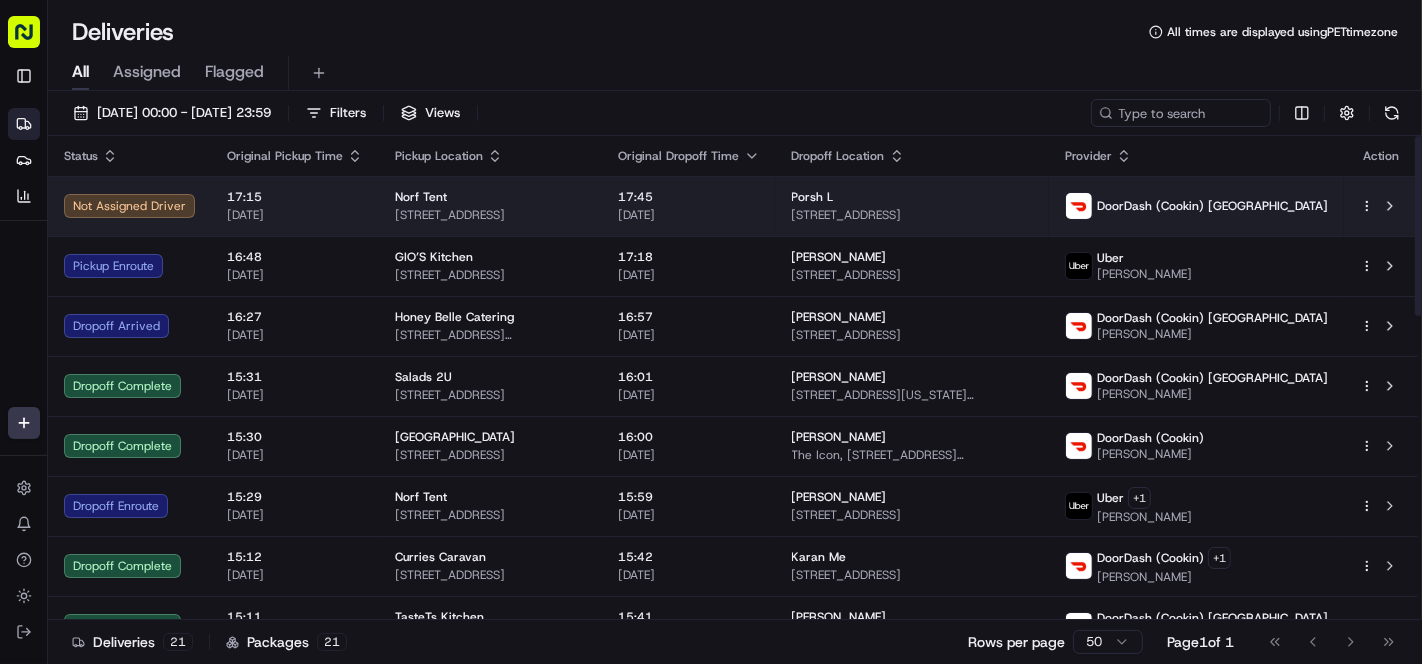 click on "[STREET_ADDRESS]" at bounding box center (491, 215) 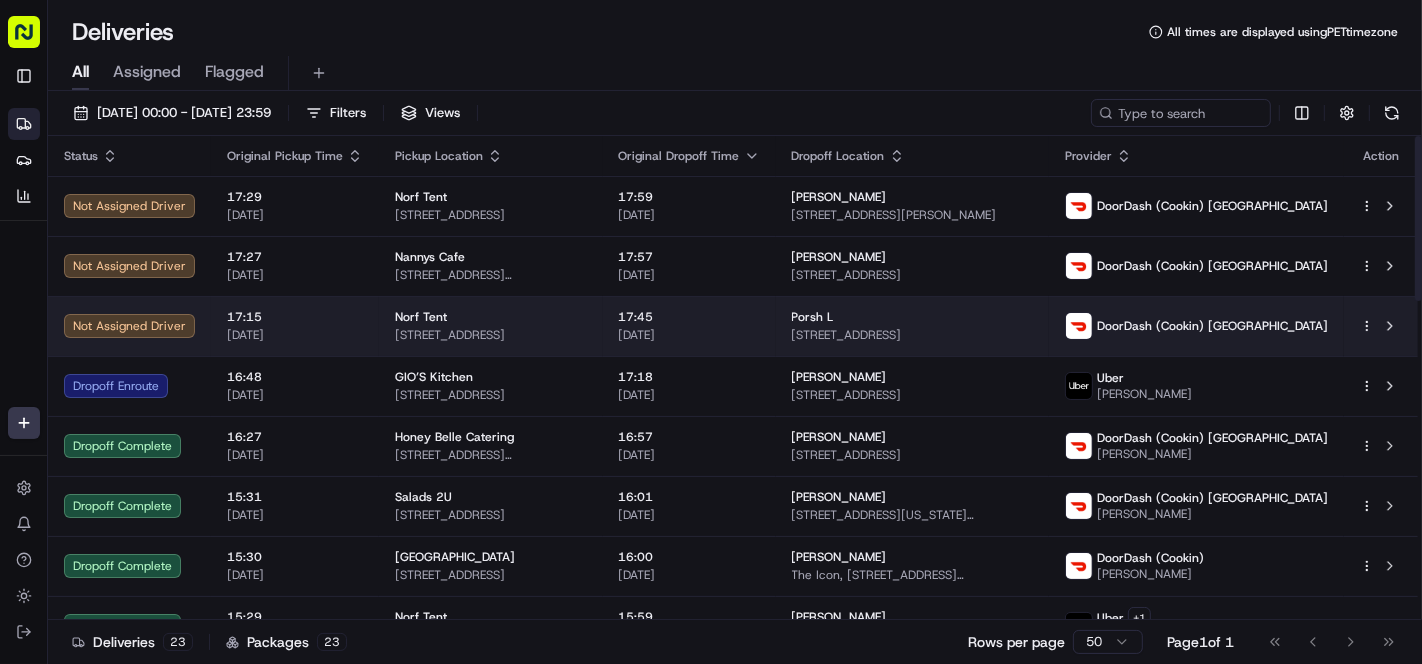 click on "Norf Tent 2200 S 19th St, Philadelphia, PA 19145, USA" at bounding box center [491, 326] 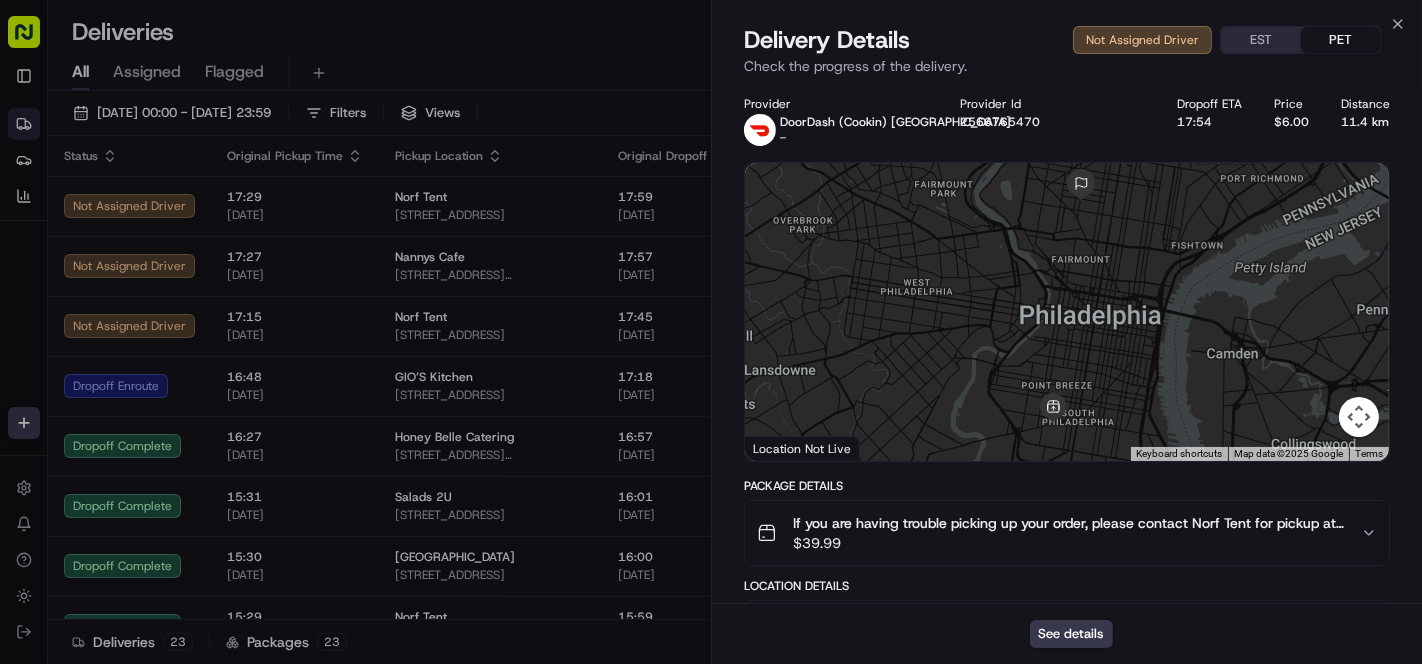 click on "$ 39.99" at bounding box center [1069, 543] 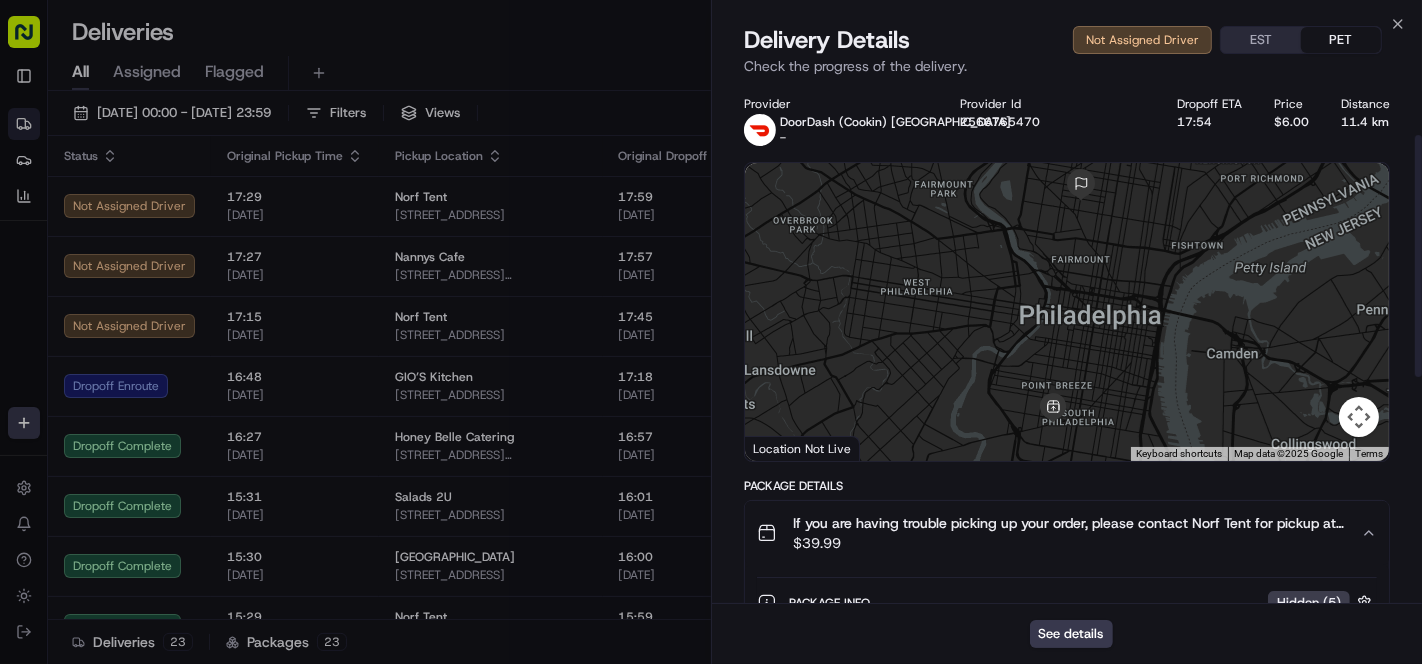 scroll, scrollTop: 333, scrollLeft: 0, axis: vertical 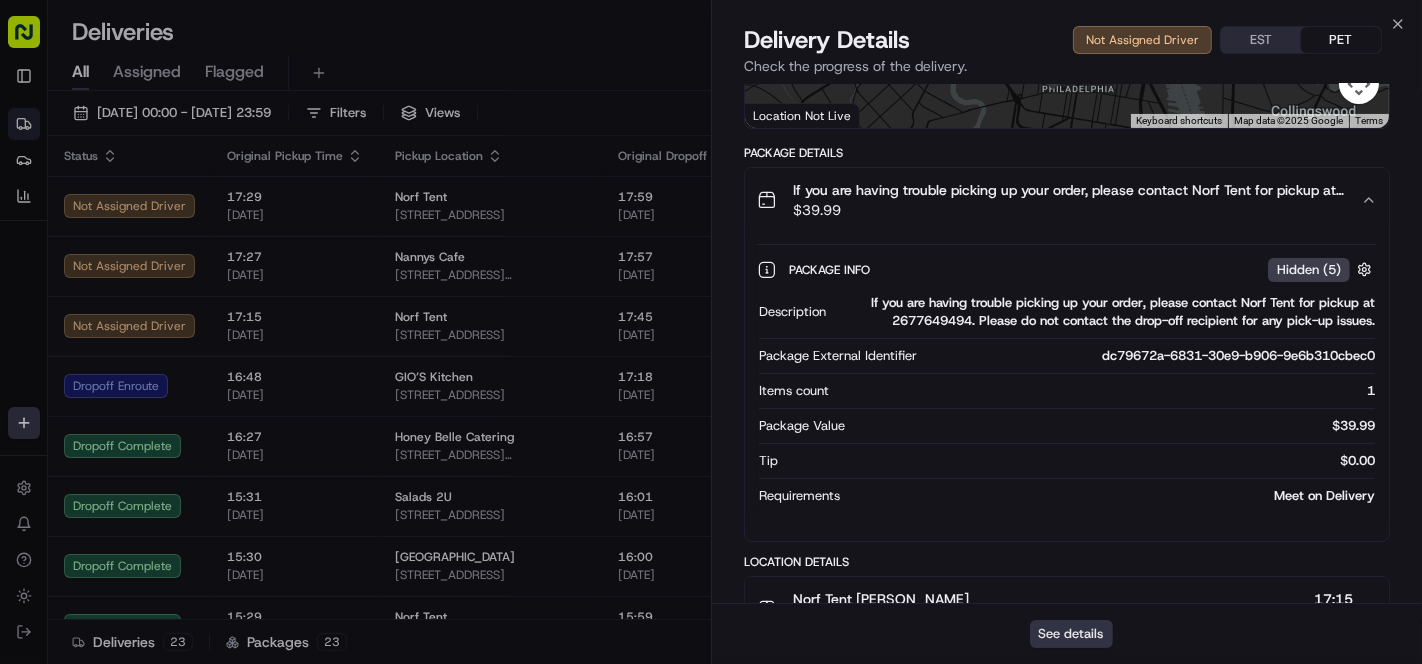 click on "See details" at bounding box center (1071, 634) 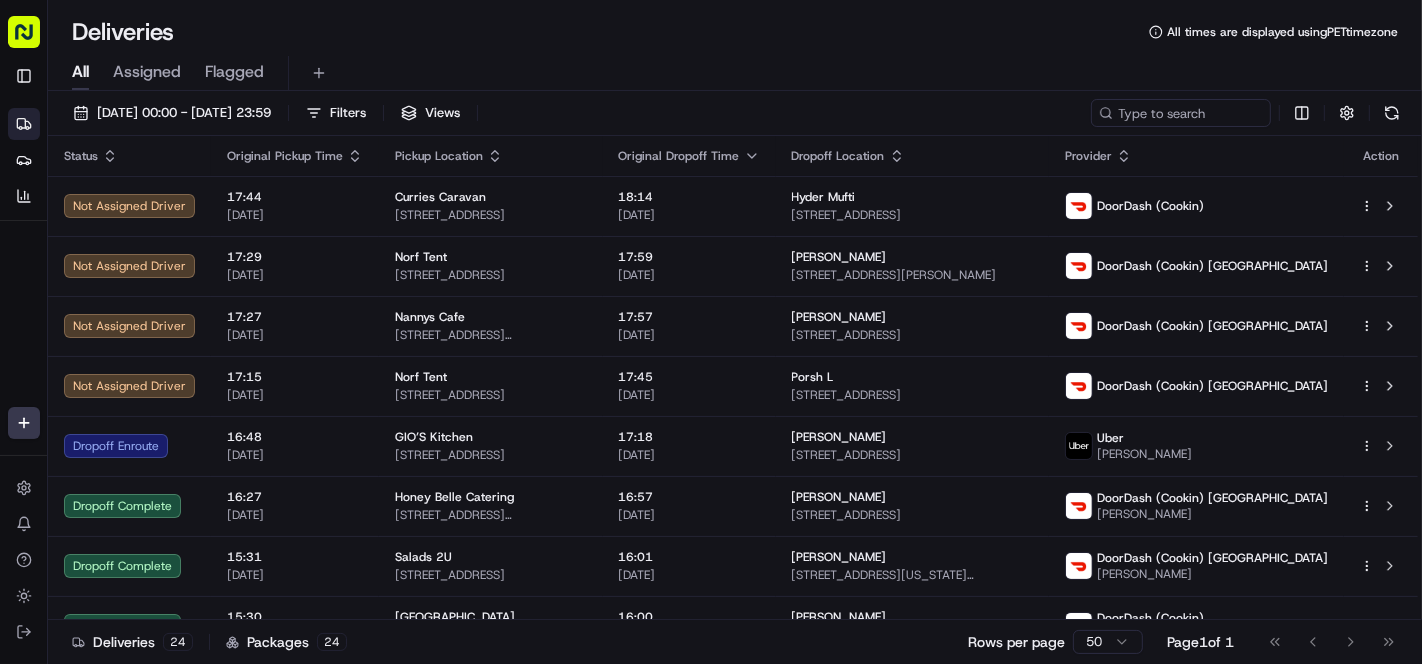 click on "All Assigned Flagged" at bounding box center (735, 69) 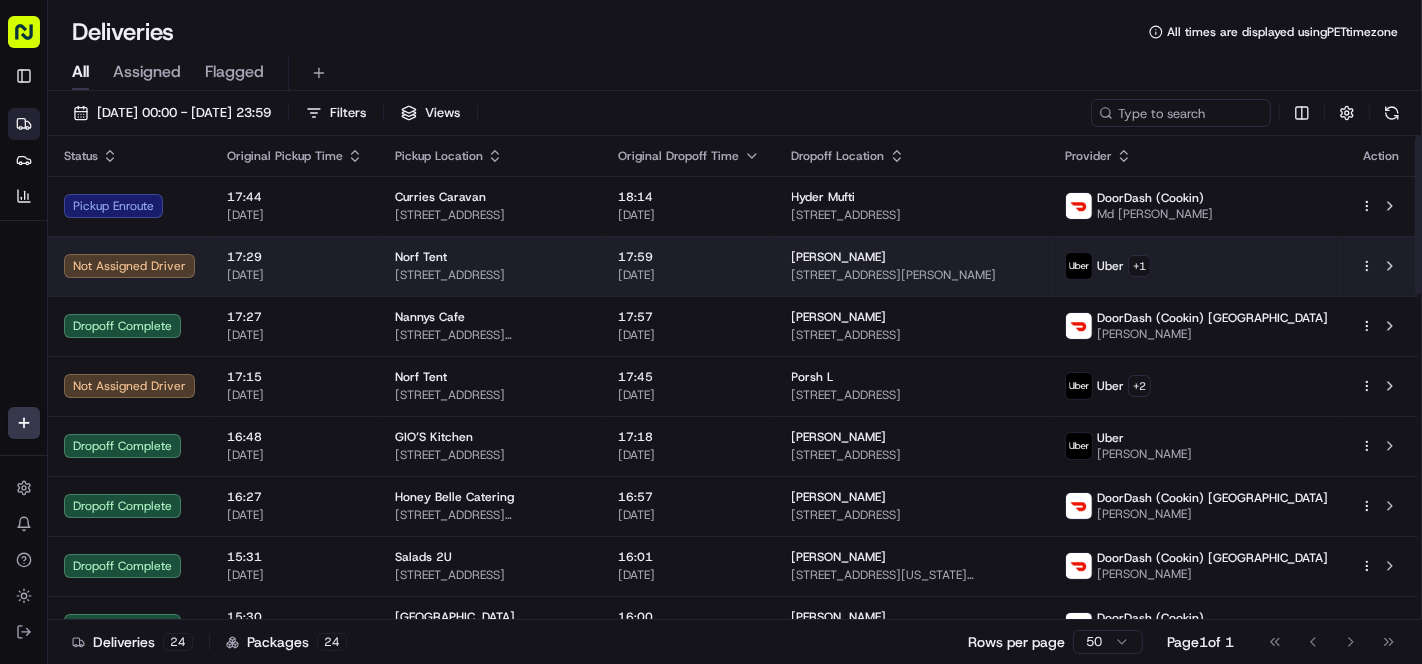 click on "Norf Tent 2200 S 19th St, Philadelphia, PA 19145, USA" at bounding box center (491, 266) 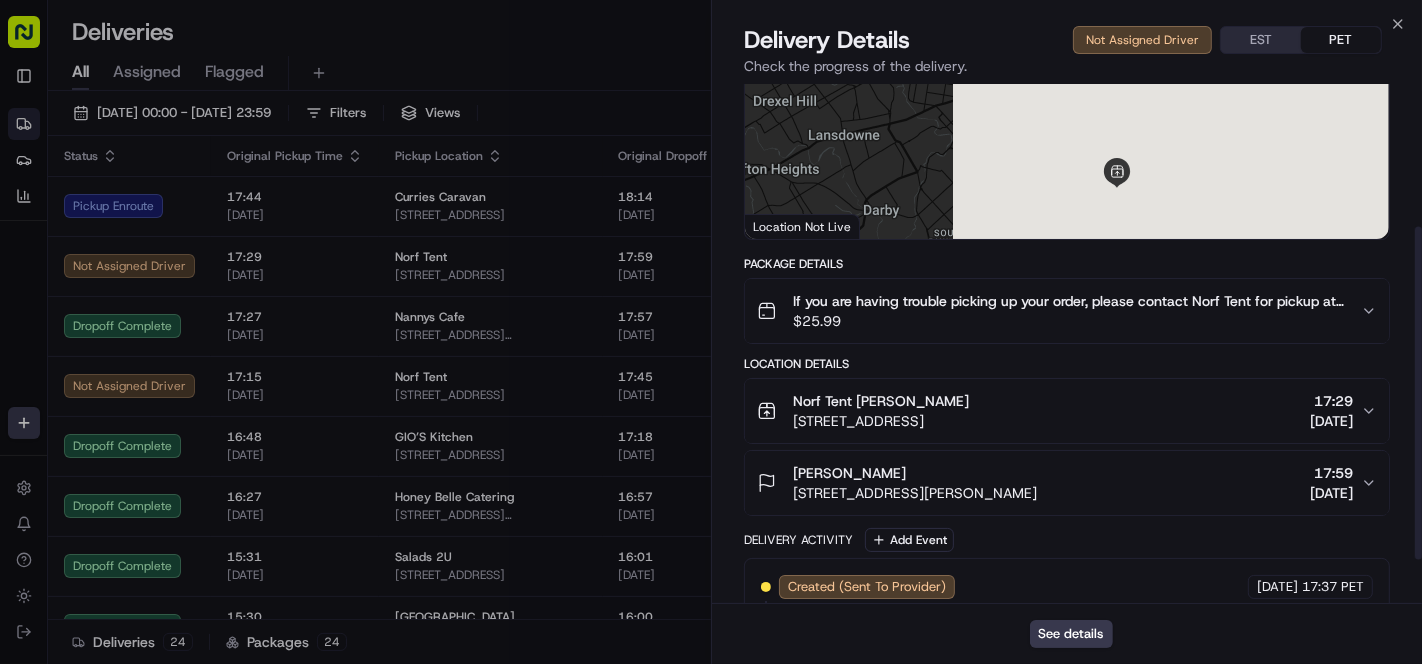 click on "$ 25.99" at bounding box center [1069, 321] 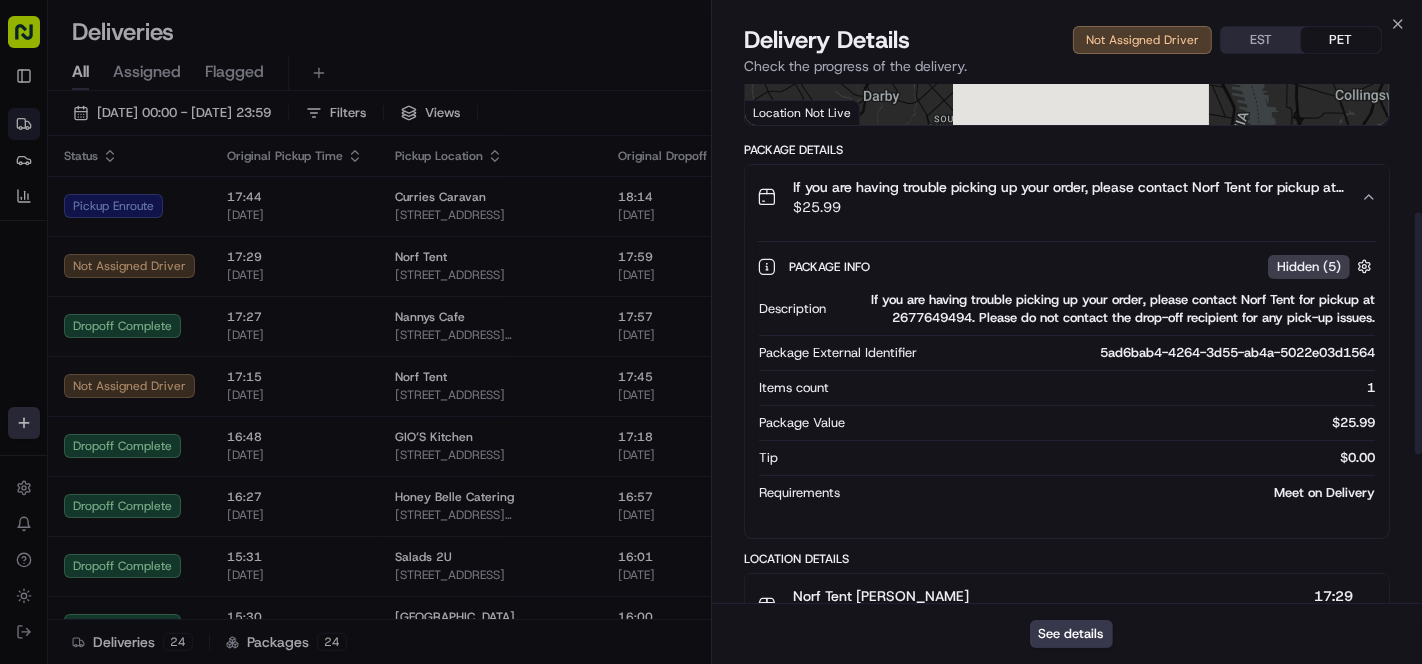 scroll, scrollTop: 444, scrollLeft: 0, axis: vertical 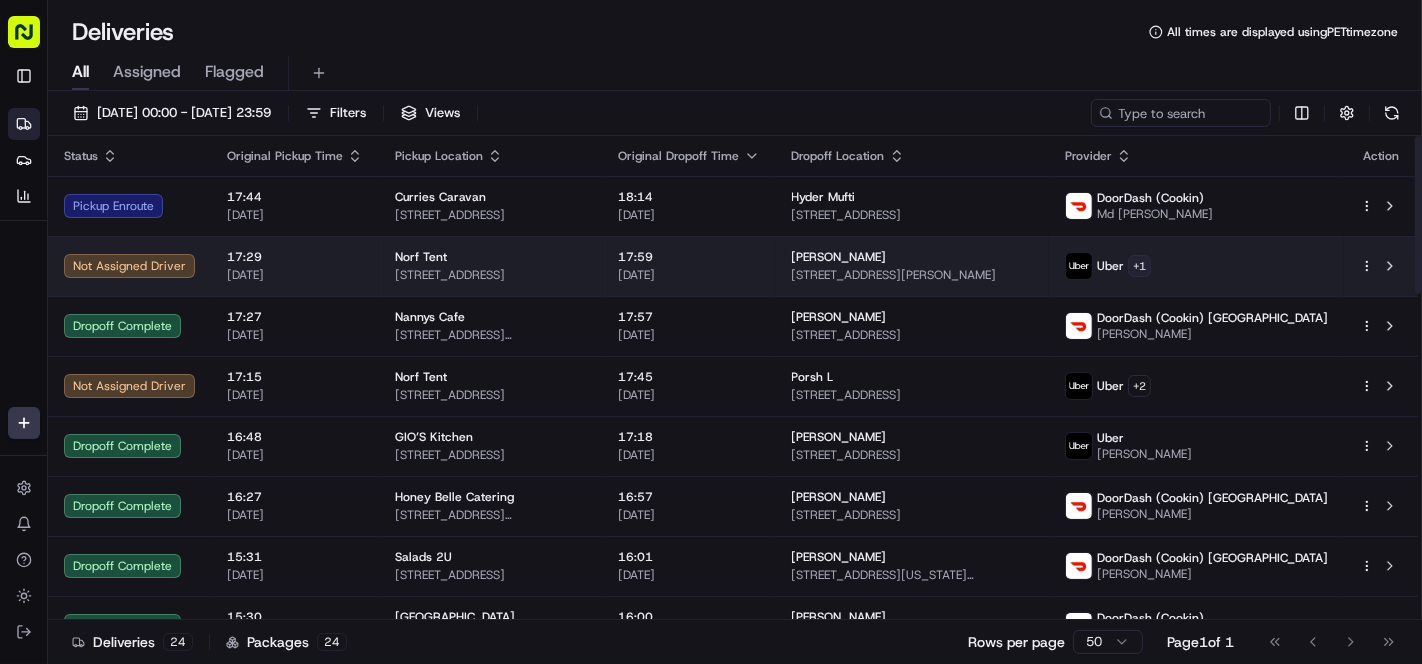 click on "Cookin App renata@cookin.com Toggle Sidebar Deliveries Providers Analytics Favorites Main Menu Members & Organization Organization Users Roles Preferences Customization Tracking Orchestration Automations Locations Pickup Locations Dropoff Locations Billing Billing Refund Requests Integrations Notification Triggers Webhooks API Keys Request Logs Create Settings Notifications Chat with us! Toggle Theme Log out Deliveries All times are displayed using  PET  timezone All Assigned Flagged 16/07/2025 00:00 - 16/07/2025 23:59 Filters Views Status Original Pickup Time Pickup Location Original Dropoff Time Dropoff Location Provider Action Pickup Enroute 17:44 16/07/2025 Curries Caravan 50 Power St, Toronto, ON M5A 0V2, Canada 18:14 16/07/2025 Hyder Mufti 10 York St #3102, Toronto, ON M5J 0E1, Canada DoorDash (Cookin) Md shahbaz A. Not Assigned Driver 17:29 16/07/2025 Norf Tent 2200 S 19th St, Philadelphia, PA 19145, USA 17:59 16/07/2025 Lanaysia Joiner 4275 Leidy Ave, Philadelphia, PA 19104, USA Uber +" at bounding box center (711, 332) 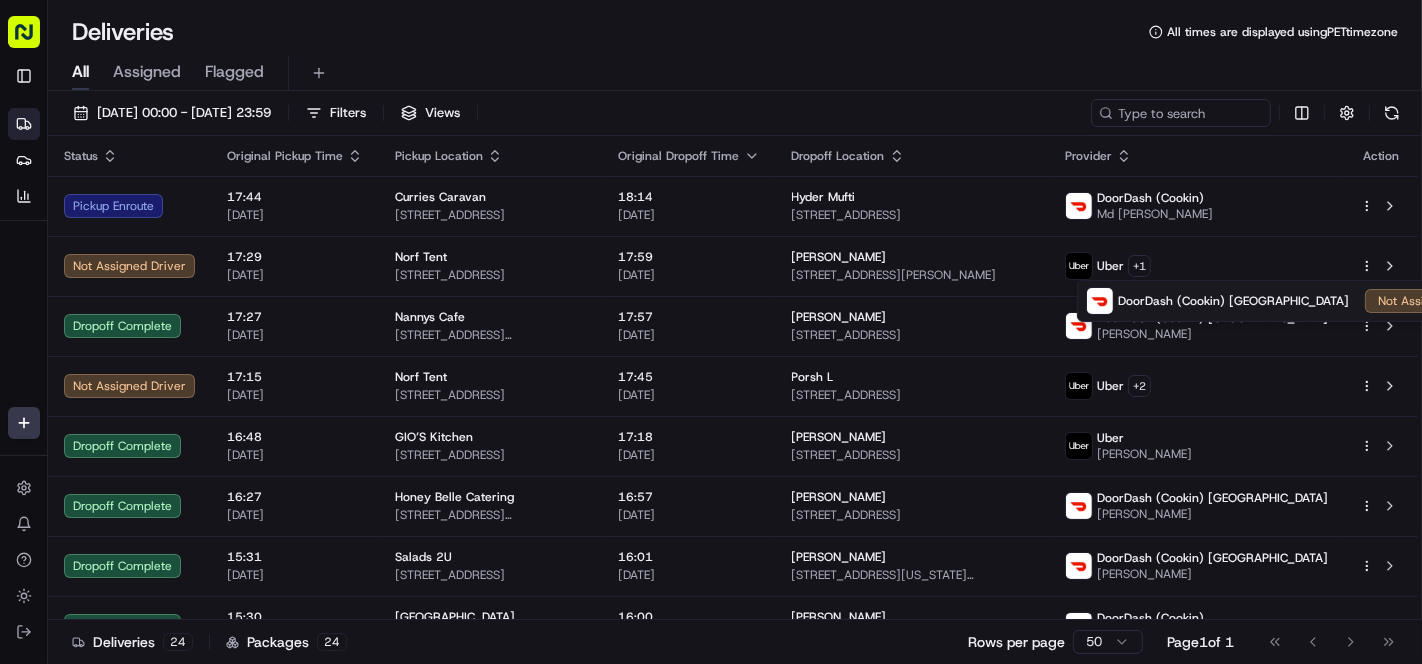 click on "Cookin App renata@cookin.com Toggle Sidebar Deliveries Providers Analytics Favorites Main Menu Members & Organization Organization Users Roles Preferences Customization Tracking Orchestration Automations Locations Pickup Locations Dropoff Locations Billing Billing Refund Requests Integrations Notification Triggers Webhooks API Keys Request Logs Create Settings Notifications Chat with us! Toggle Theme Log out Deliveries All times are displayed using  PET  timezone All Assigned Flagged 16/07/2025 00:00 - 16/07/2025 23:59 Filters Views Status Original Pickup Time Pickup Location Original Dropoff Time Dropoff Location Provider Action Pickup Enroute 17:44 16/07/2025 Curries Caravan 50 Power St, Toronto, ON M5A 0V2, Canada 18:14 16/07/2025 Hyder Mufti 10 York St #3102, Toronto, ON M5J 0E1, Canada DoorDash (Cookin) Md shahbaz A. Not Assigned Driver 17:29 16/07/2025 Norf Tent 2200 S 19th St, Philadelphia, PA 19145, USA 17:59 16/07/2025 Lanaysia Joiner 4275 Leidy Ave, Philadelphia, PA 19104, USA Uber +" at bounding box center [711, 332] 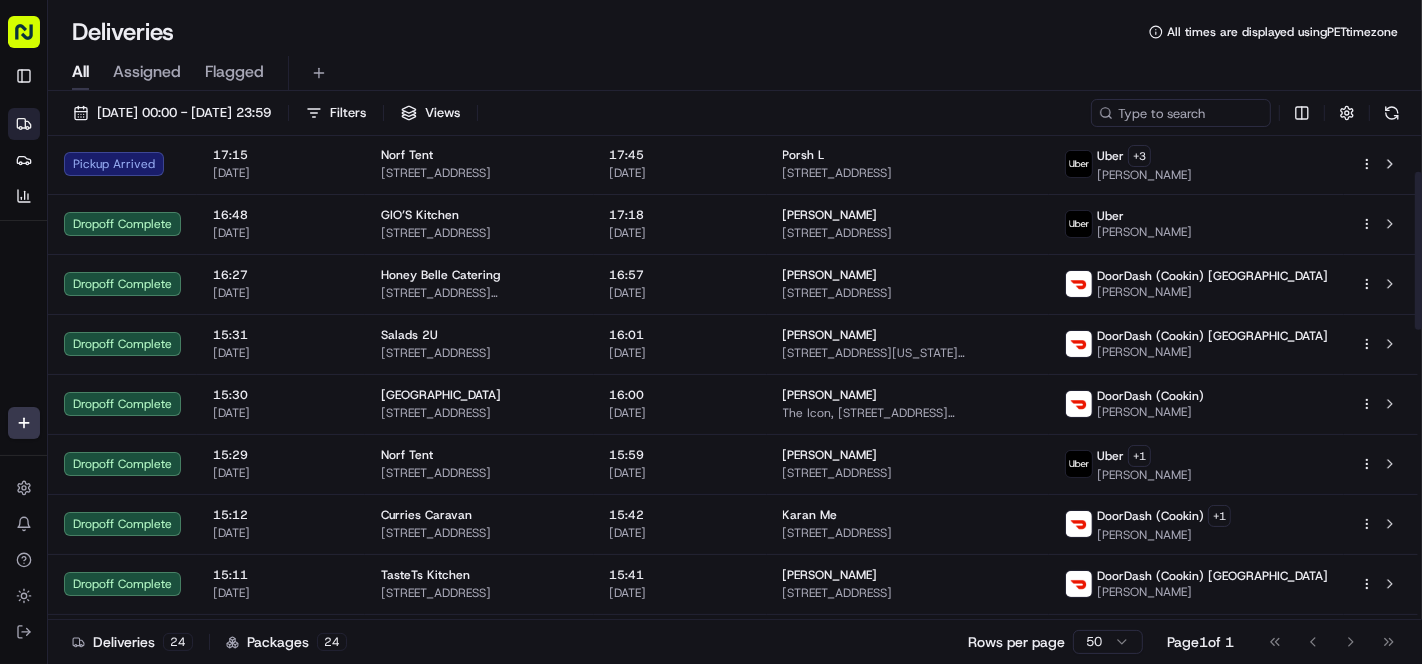 scroll, scrollTop: 0, scrollLeft: 0, axis: both 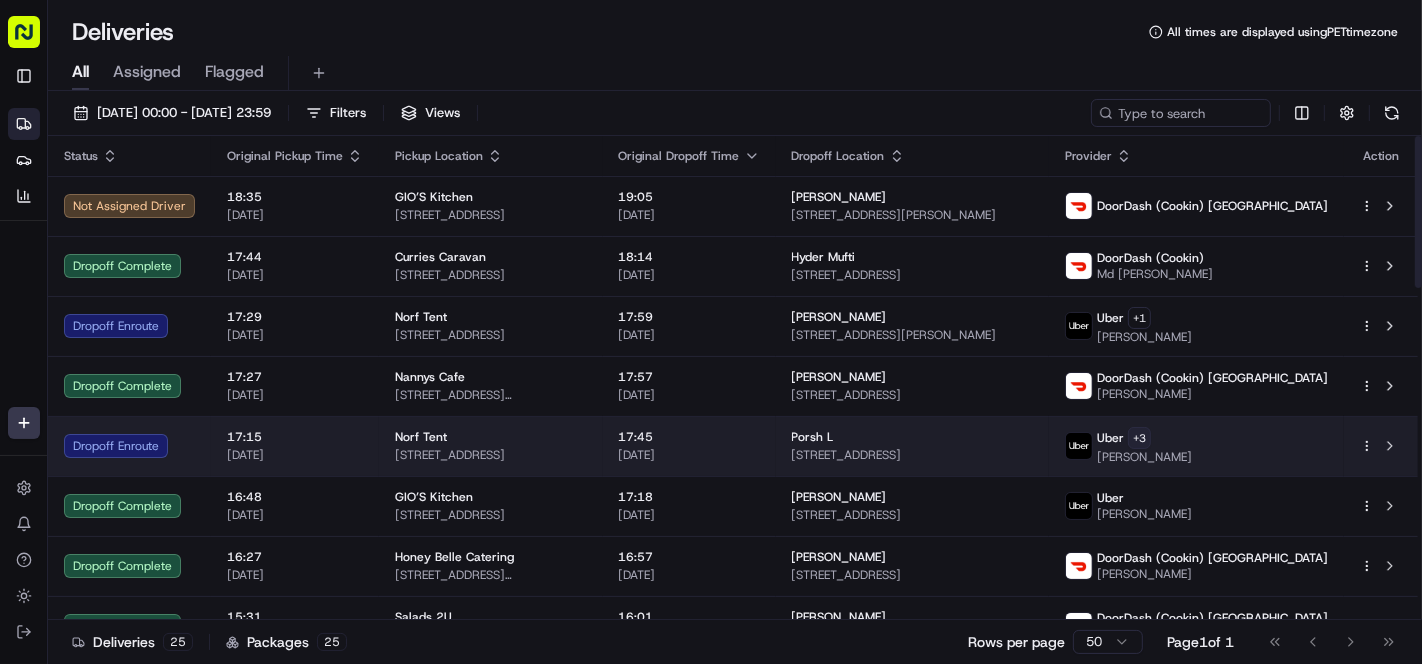 click on "Cookin App renata@cookin.com Toggle Sidebar Deliveries Providers Analytics Favorites Main Menu Members & Organization Organization Users Roles Preferences Customization Tracking Orchestration Automations Locations Pickup Locations Dropoff Locations Billing Billing Refund Requests Integrations Notification Triggers Webhooks API Keys Request Logs Create Settings Notifications Chat with us! Toggle Theme Log out Deliveries All times are displayed using  PET  timezone All Assigned Flagged 16/07/2025 00:00 - 16/07/2025 23:59 Filters Views Status Original Pickup Time Pickup Location Original Dropoff Time Dropoff Location Provider Action Not Assigned Driver 18:35 16/07/2025 GIO’S Kitchen 4681 E 86th St, Garfield Heights, OH 44125, USA 19:05 16/07/2025 Zelita Ragland 4497 Emerson Rd, South Euclid, OH 44121, USA DoorDash (Cookin) US Dropoff Complete 17:44 16/07/2025 Curries Caravan 50 Power St, Toronto, ON M5A 0V2, Canada 18:14 16/07/2025 Hyder Mufti 10 York St #3102, Toronto, ON M5J 0E1, Canada 17:29" at bounding box center [711, 332] 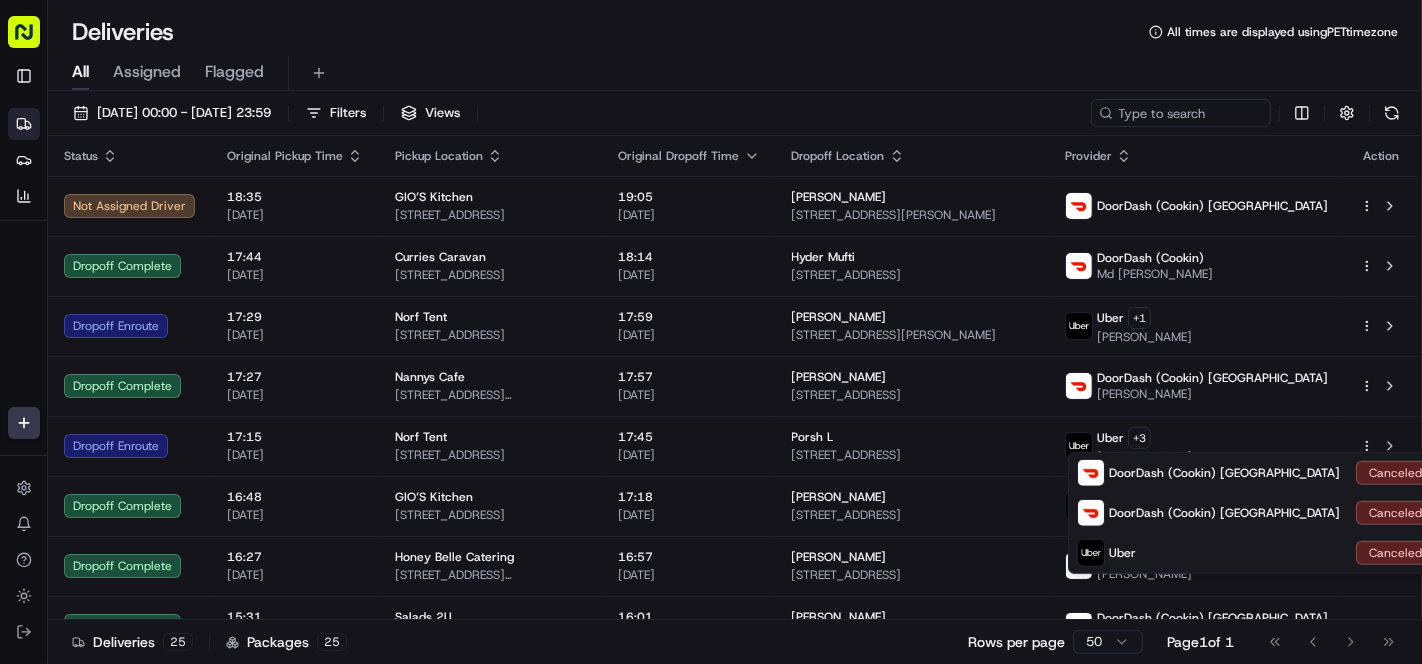 click on "Cookin App renata@cookin.com Toggle Sidebar Deliveries Providers Analytics Favorites Main Menu Members & Organization Organization Users Roles Preferences Customization Tracking Orchestration Automations Locations Pickup Locations Dropoff Locations Billing Billing Refund Requests Integrations Notification Triggers Webhooks API Keys Request Logs Create Settings Notifications Chat with us! Toggle Theme Log out Deliveries All times are displayed using  PET  timezone All Assigned Flagged 16/07/2025 00:00 - 16/07/2025 23:59 Filters Views Status Original Pickup Time Pickup Location Original Dropoff Time Dropoff Location Provider Action Not Assigned Driver 18:35 16/07/2025 GIO’S Kitchen 4681 E 86th St, Garfield Heights, OH 44125, USA 19:05 16/07/2025 Zelita Ragland 4497 Emerson Rd, South Euclid, OH 44121, USA DoorDash (Cookin) US Dropoff Complete 17:44 16/07/2025 Curries Caravan 50 Power St, Toronto, ON M5A 0V2, Canada 18:14 16/07/2025 Hyder Mufti 10 York St #3102, Toronto, ON M5J 0E1, Canada 17:29" at bounding box center (711, 332) 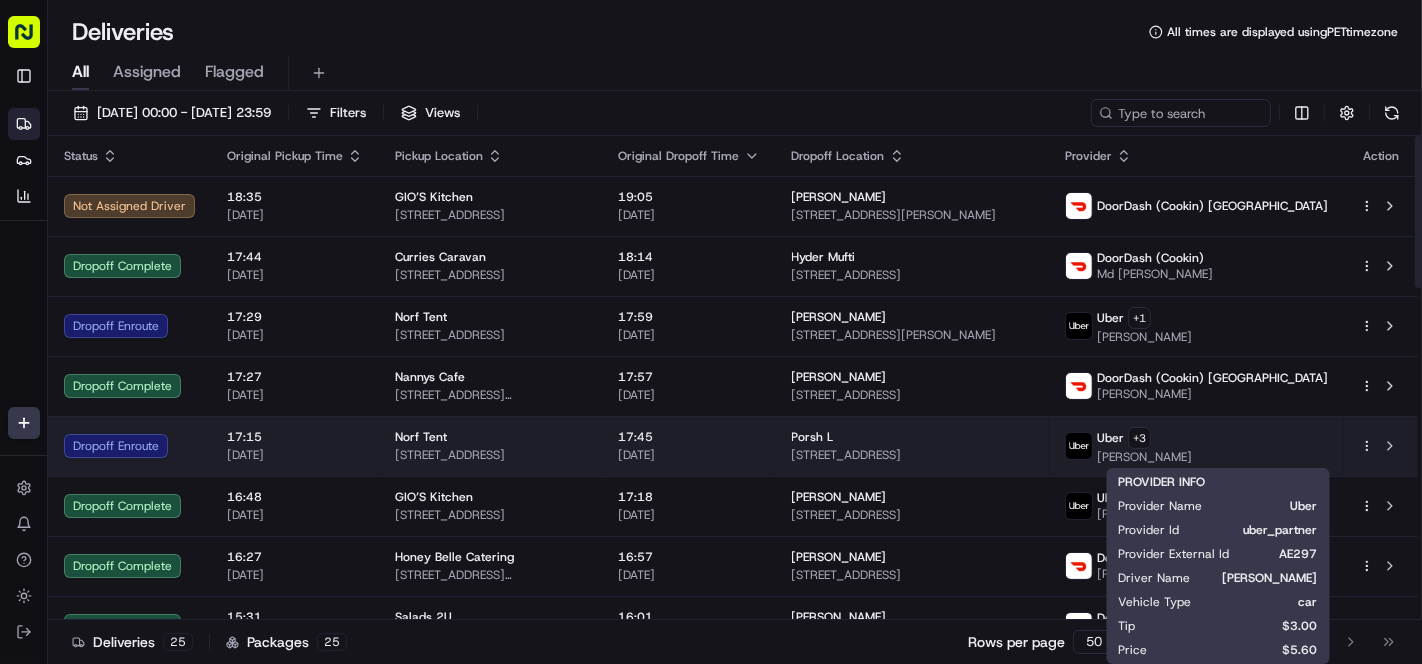 click on "Porsh L" at bounding box center [912, 437] 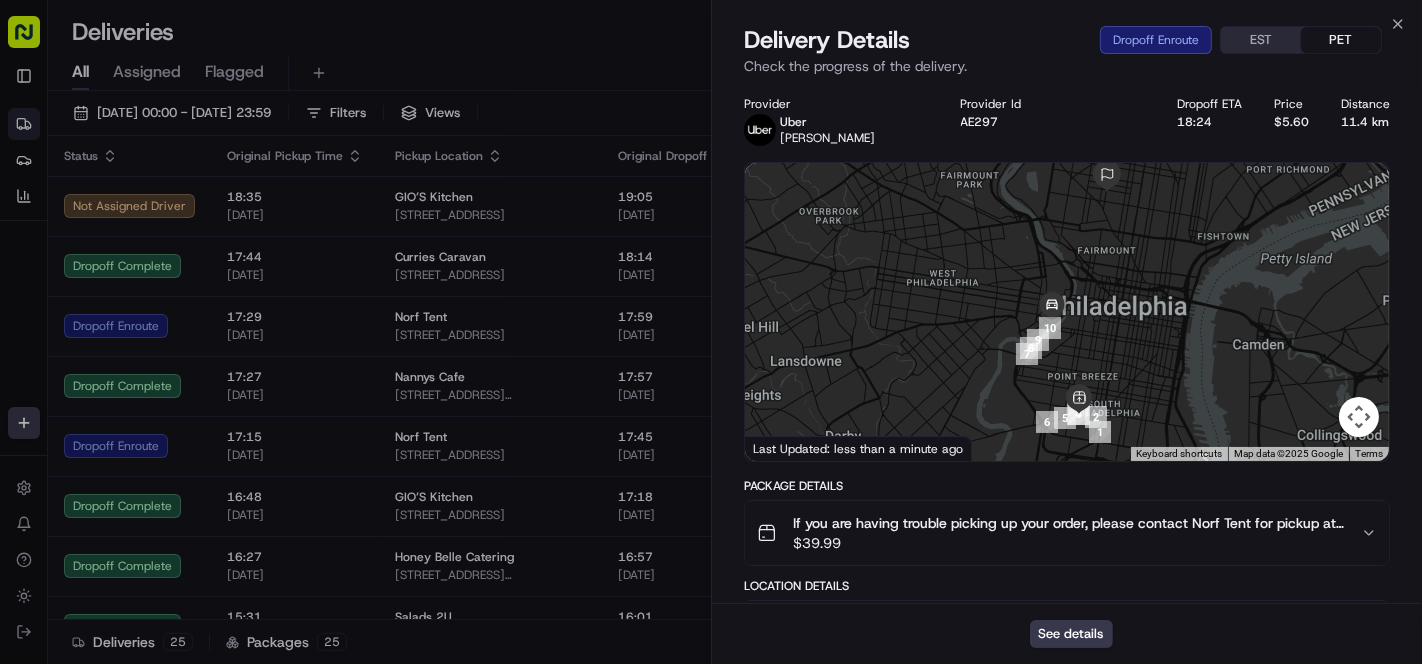 drag, startPoint x: 627, startPoint y: 27, endPoint x: 630, endPoint y: 9, distance: 18.248287 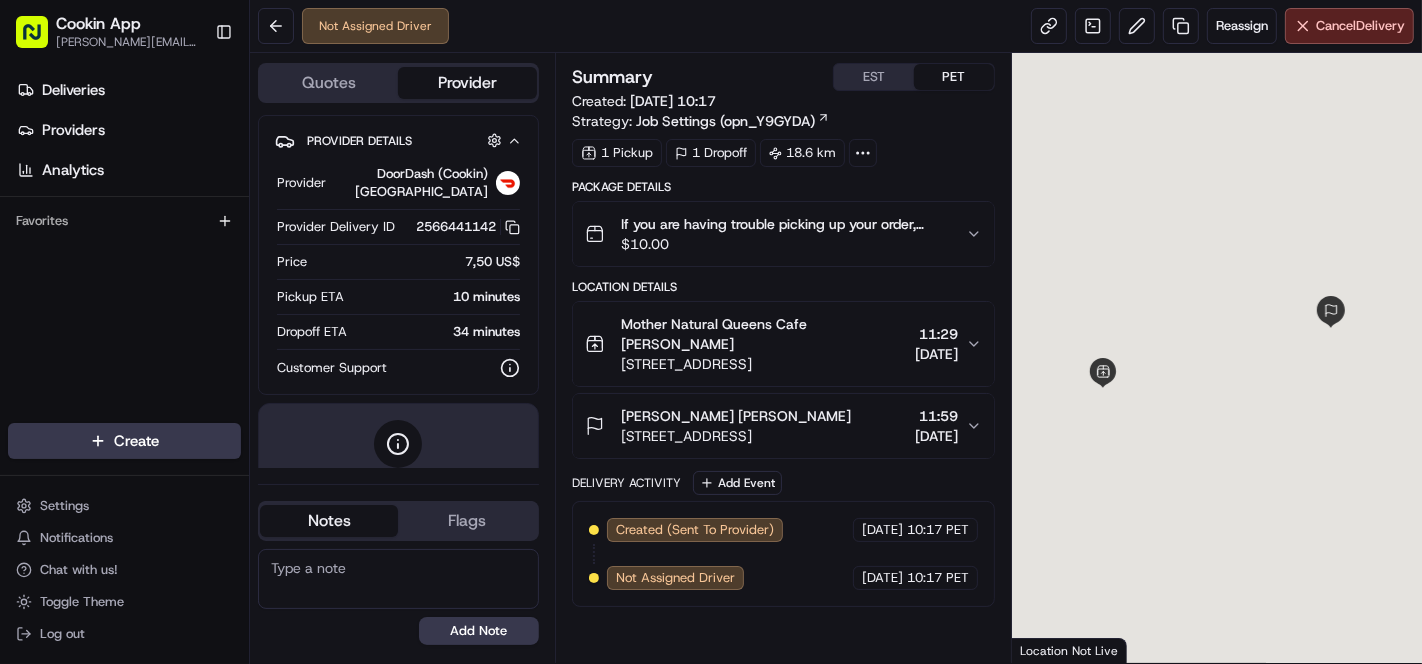 scroll, scrollTop: 0, scrollLeft: 0, axis: both 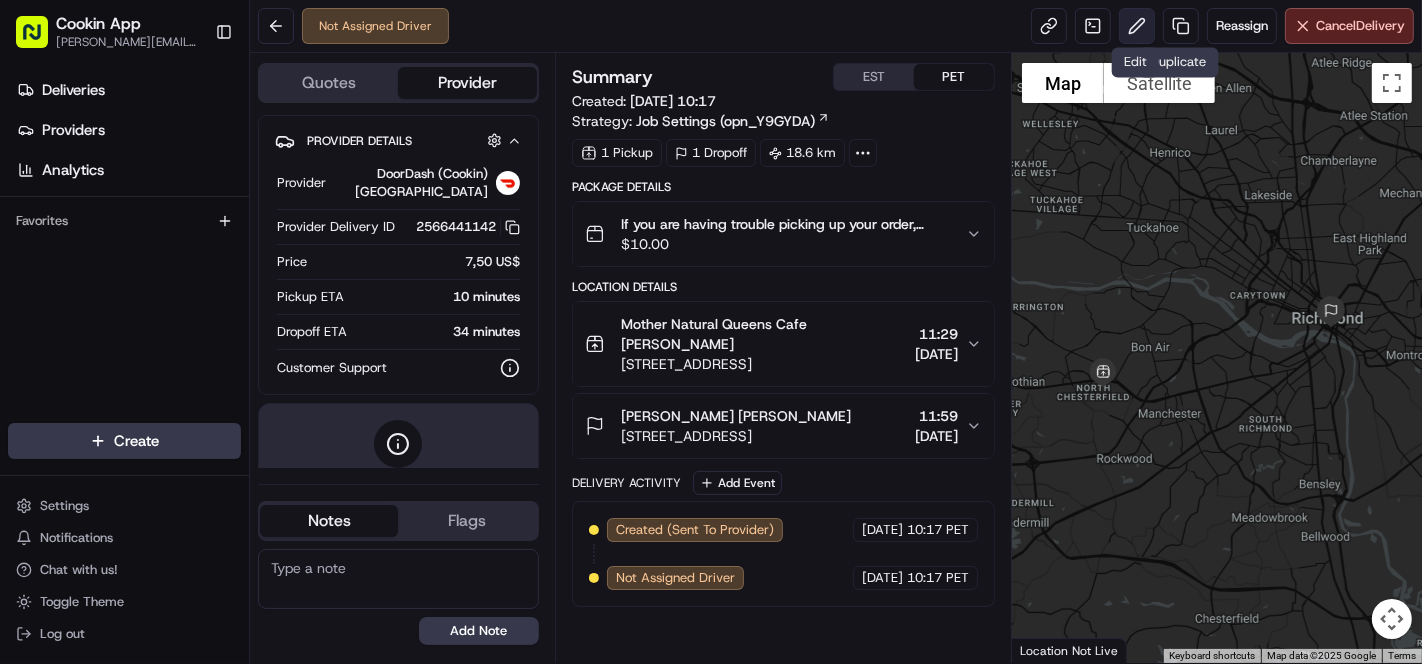 click at bounding box center [1137, 26] 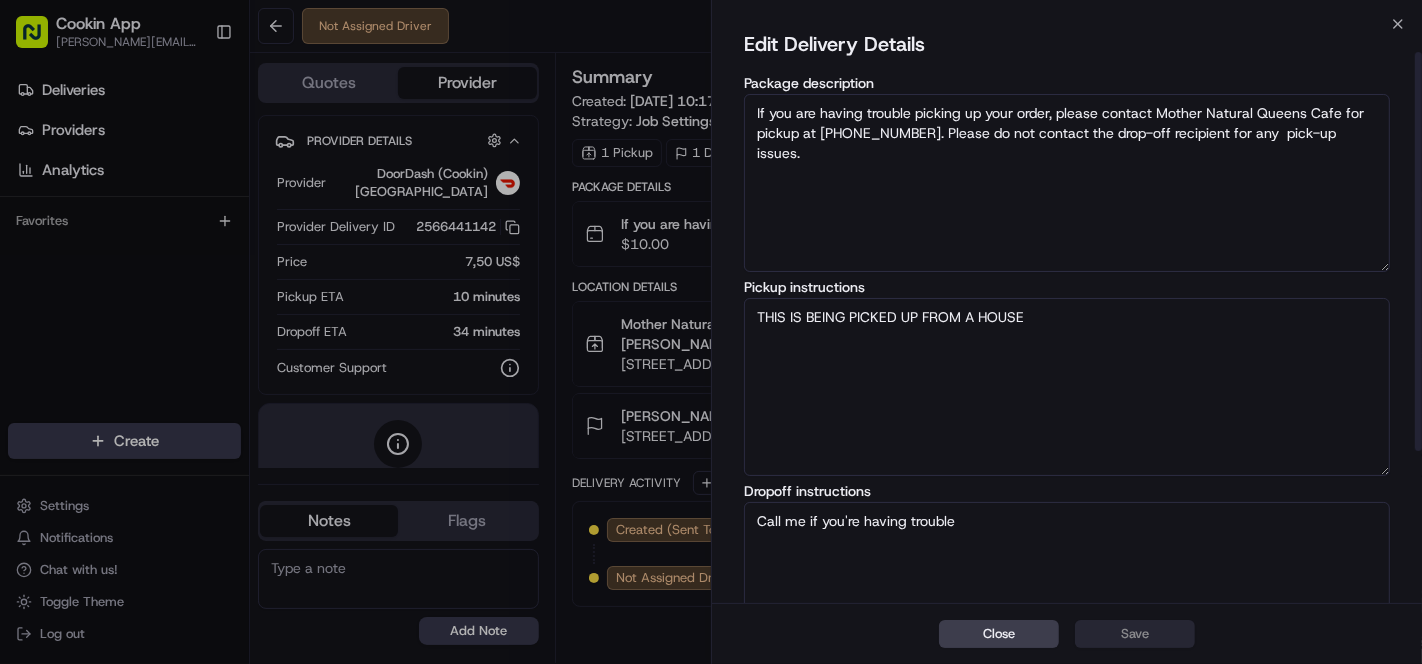 scroll, scrollTop: 264, scrollLeft: 0, axis: vertical 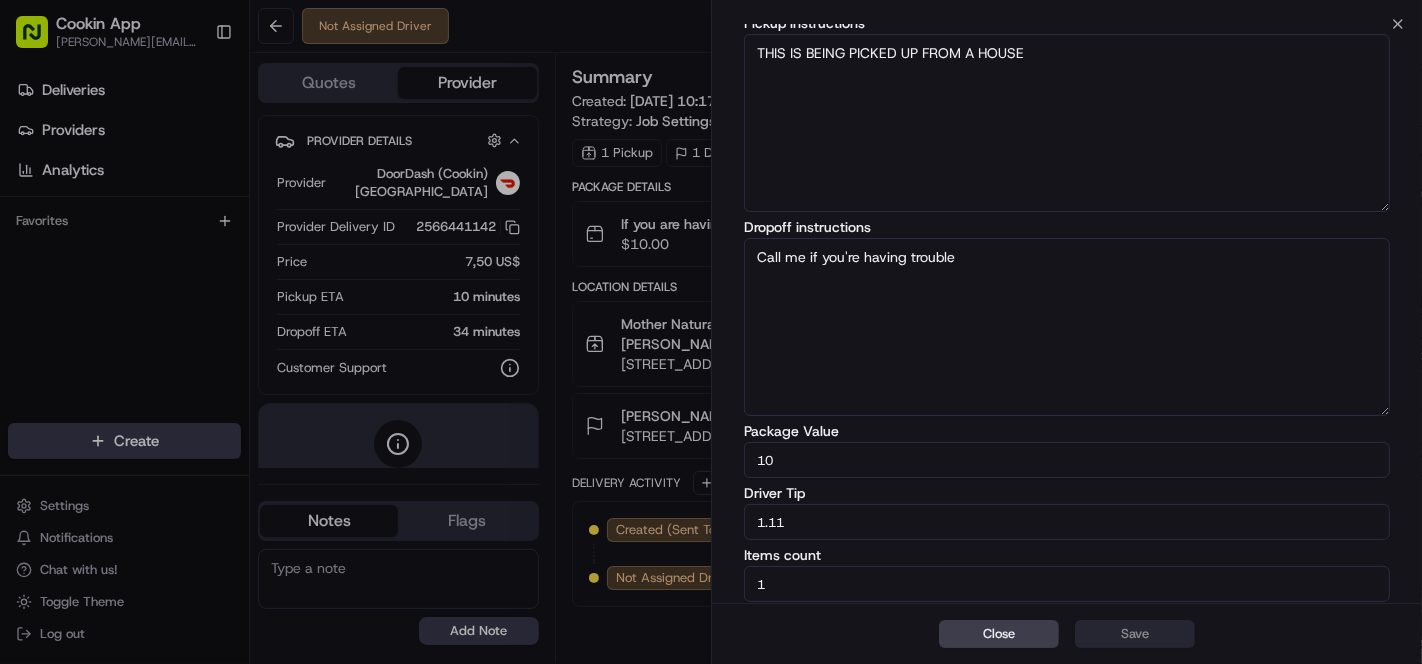 drag, startPoint x: 808, startPoint y: 521, endPoint x: 719, endPoint y: 541, distance: 91.21951 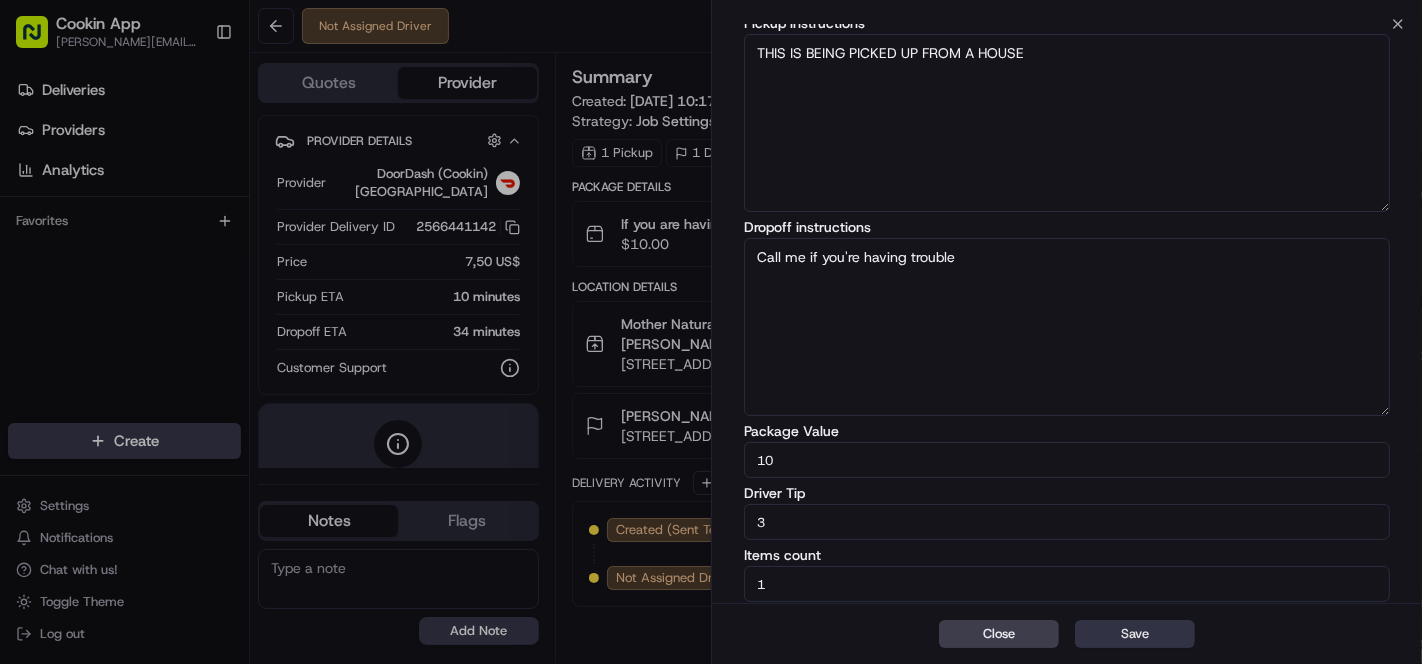 type on "3" 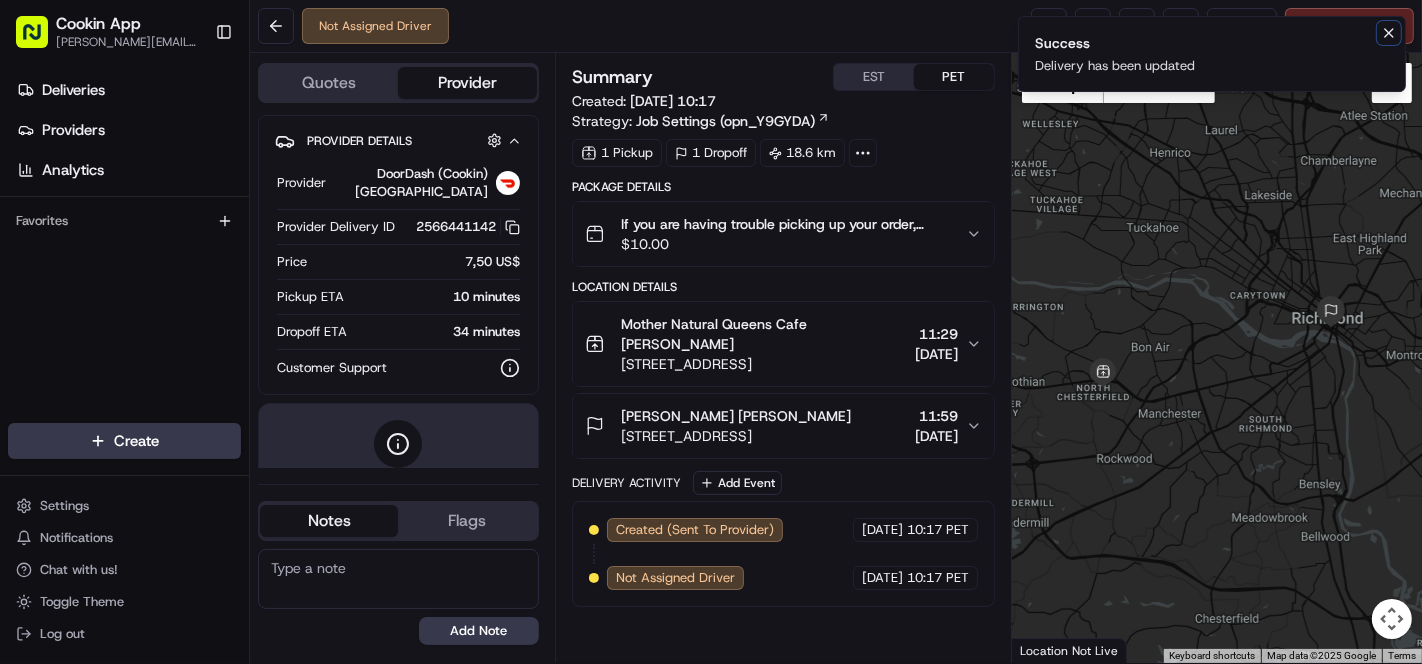 click 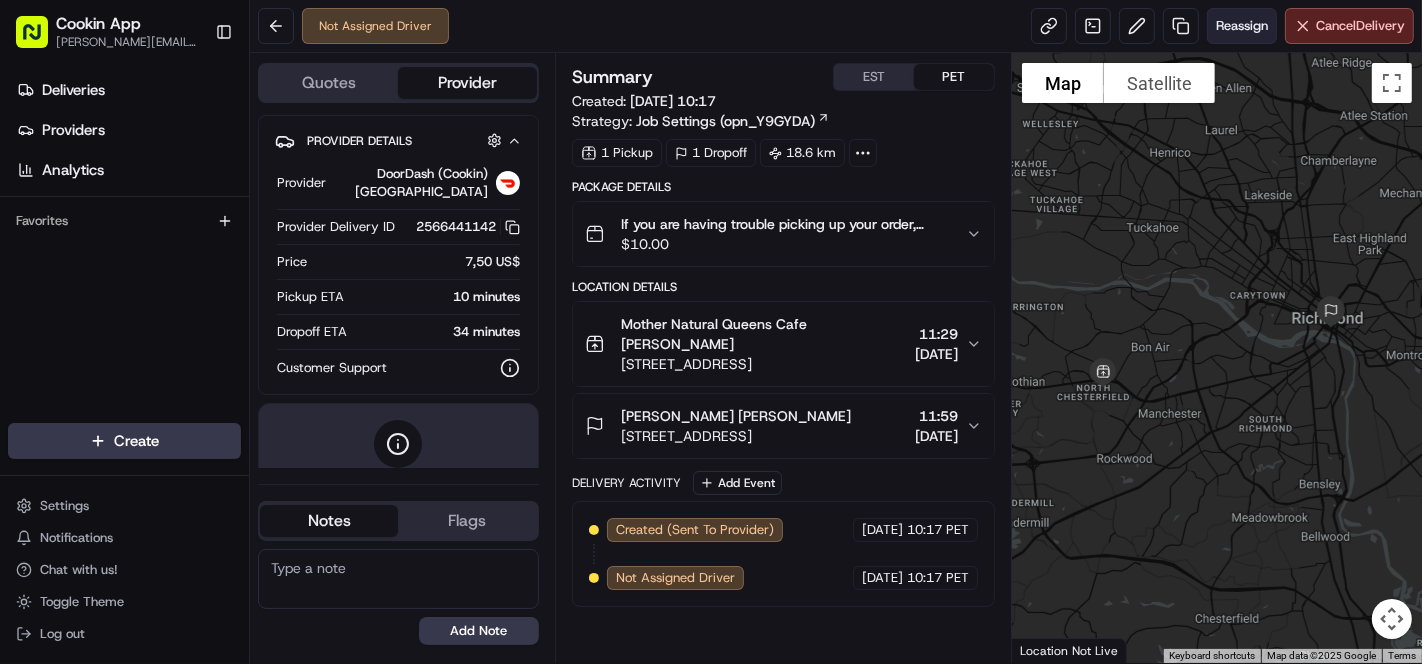 click on "Reassign" at bounding box center (1242, 26) 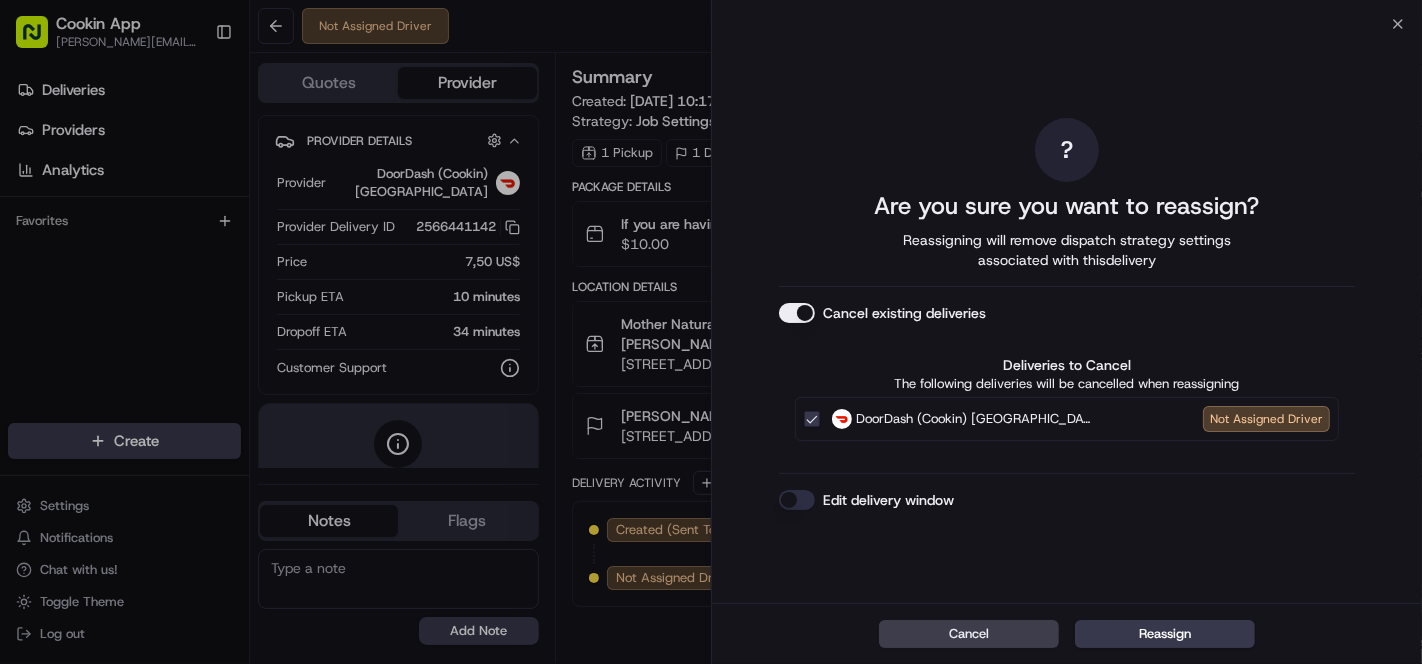 click on "Cancel existing deliveries" at bounding box center [797, 313] 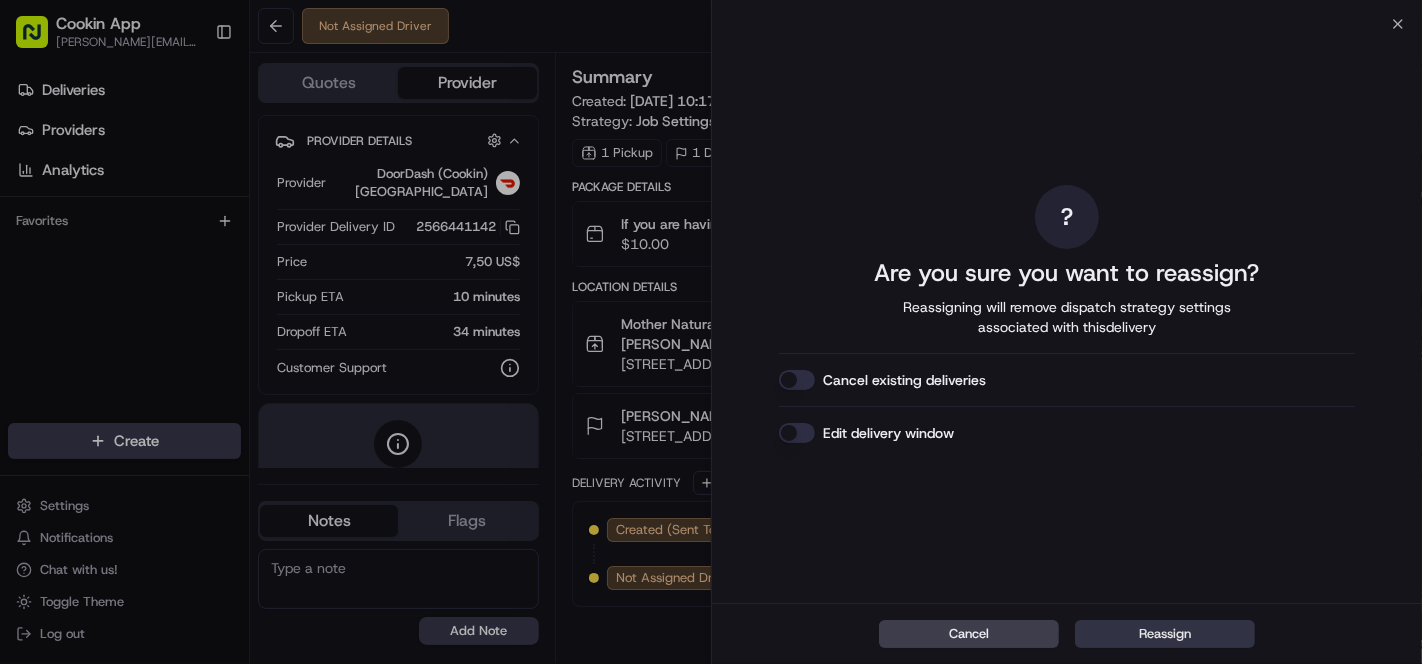 click on "Reassign" at bounding box center [1165, 634] 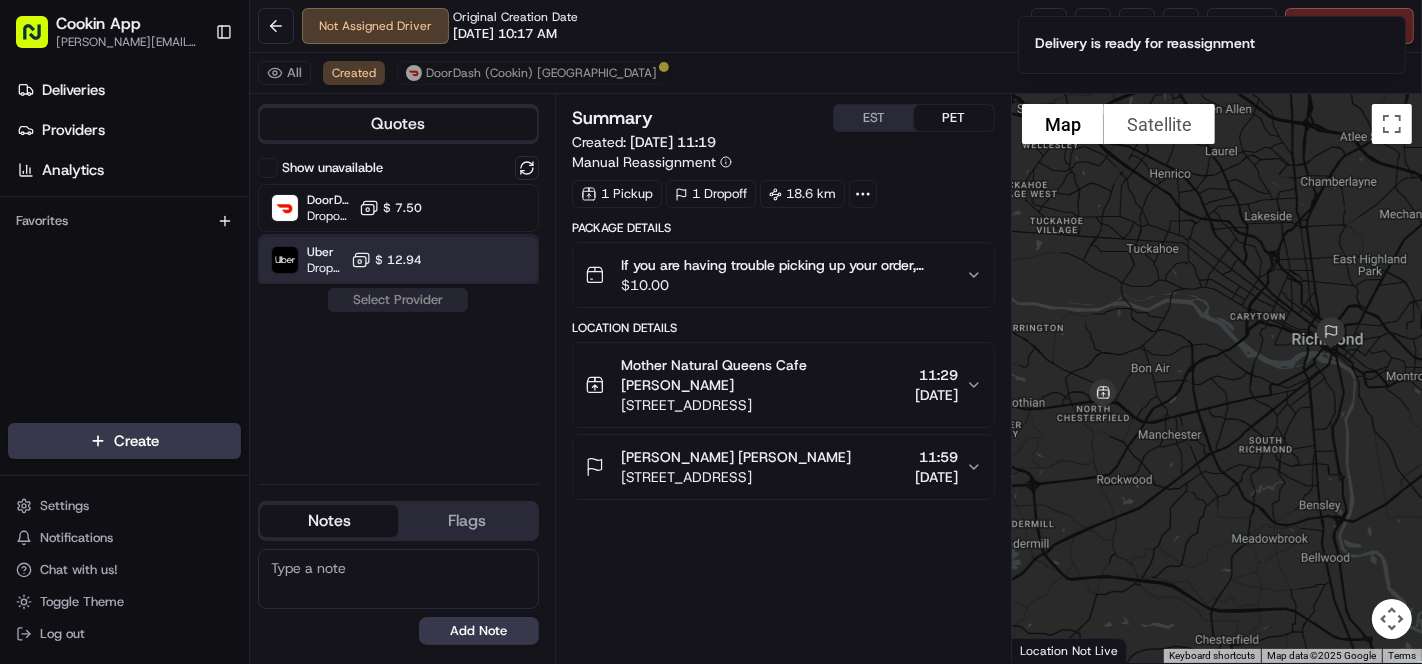 click on "Uber Dropoff ETA   53 minutes $   12.94" at bounding box center [398, 260] 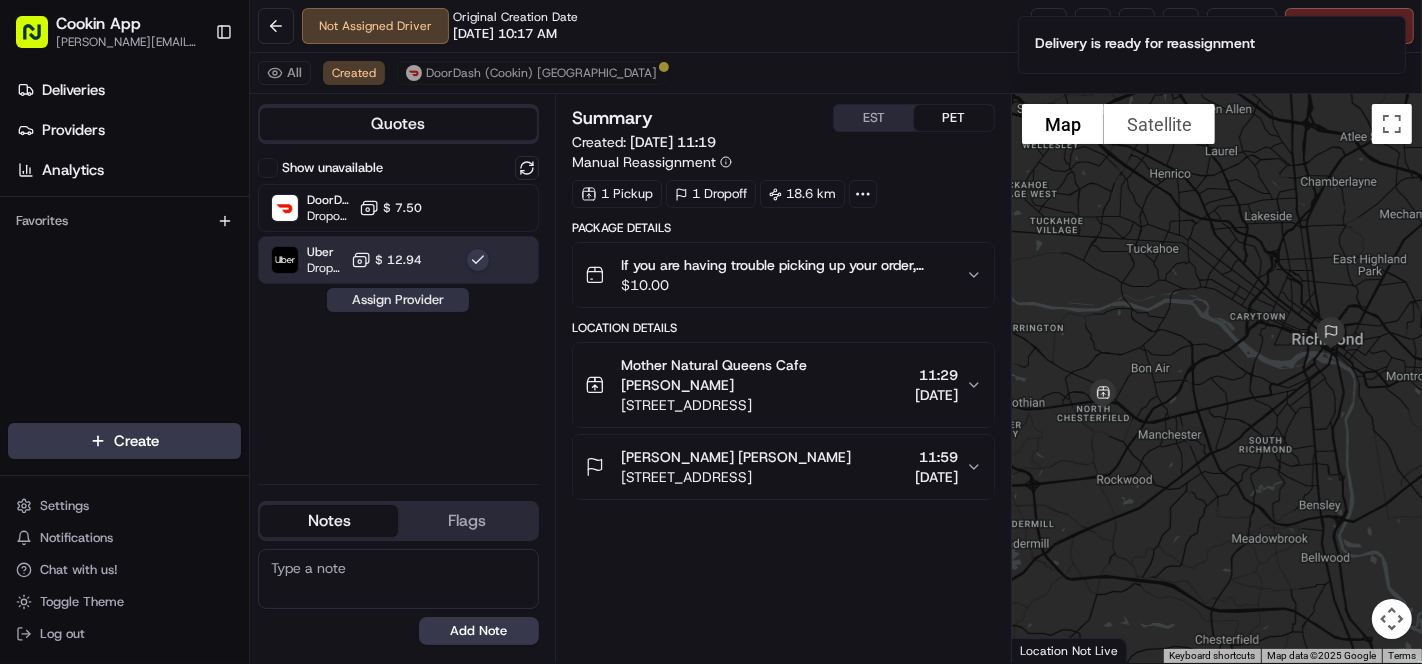 click on "Assign Provider" at bounding box center [398, 300] 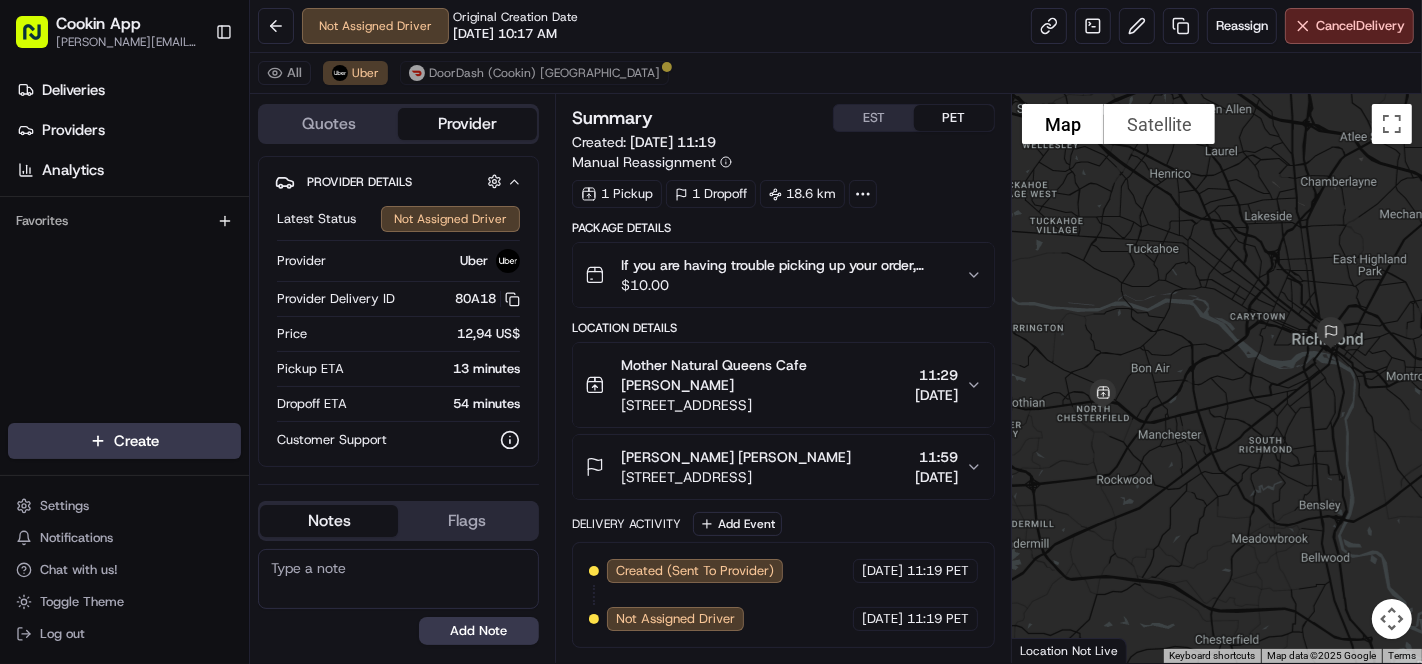 click on "Not Assigned Driver Original Creation Date 07/16/2025 10:17 AM Reassign Cancel  Delivery" at bounding box center (836, 26) 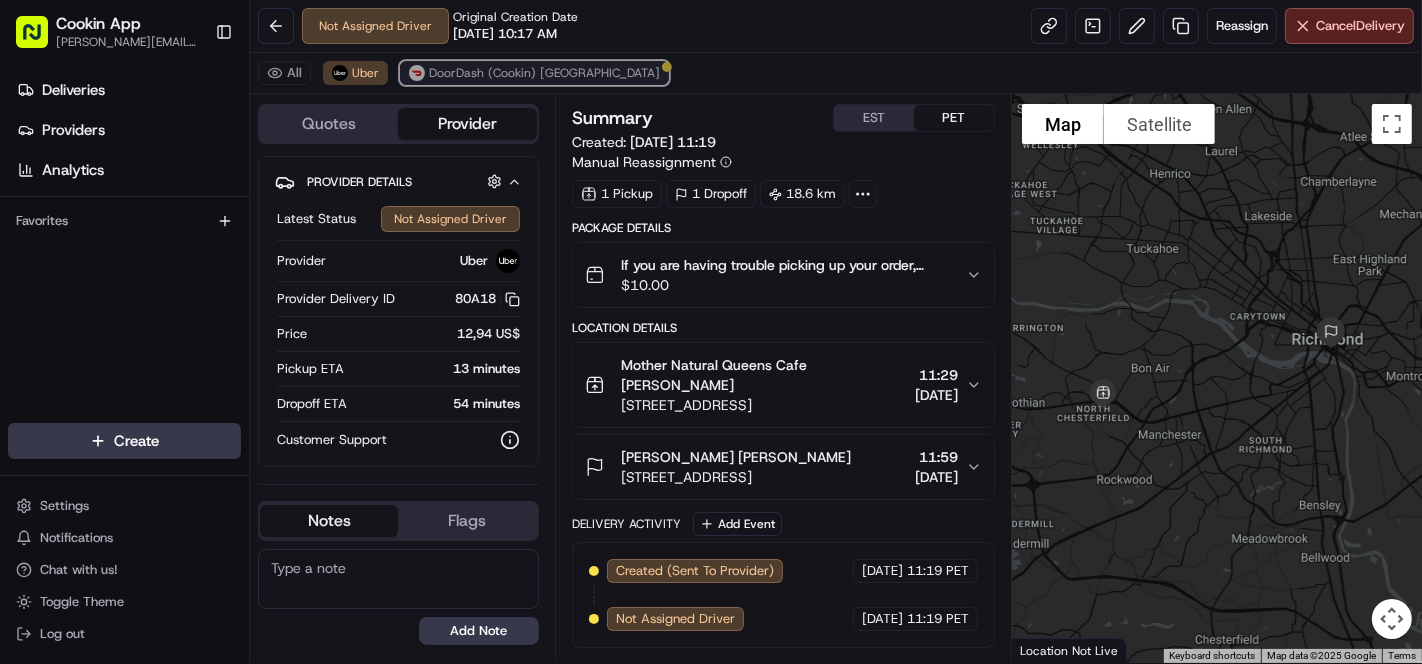 click on "DoorDash (Cookin) [GEOGRAPHIC_DATA]" at bounding box center [544, 73] 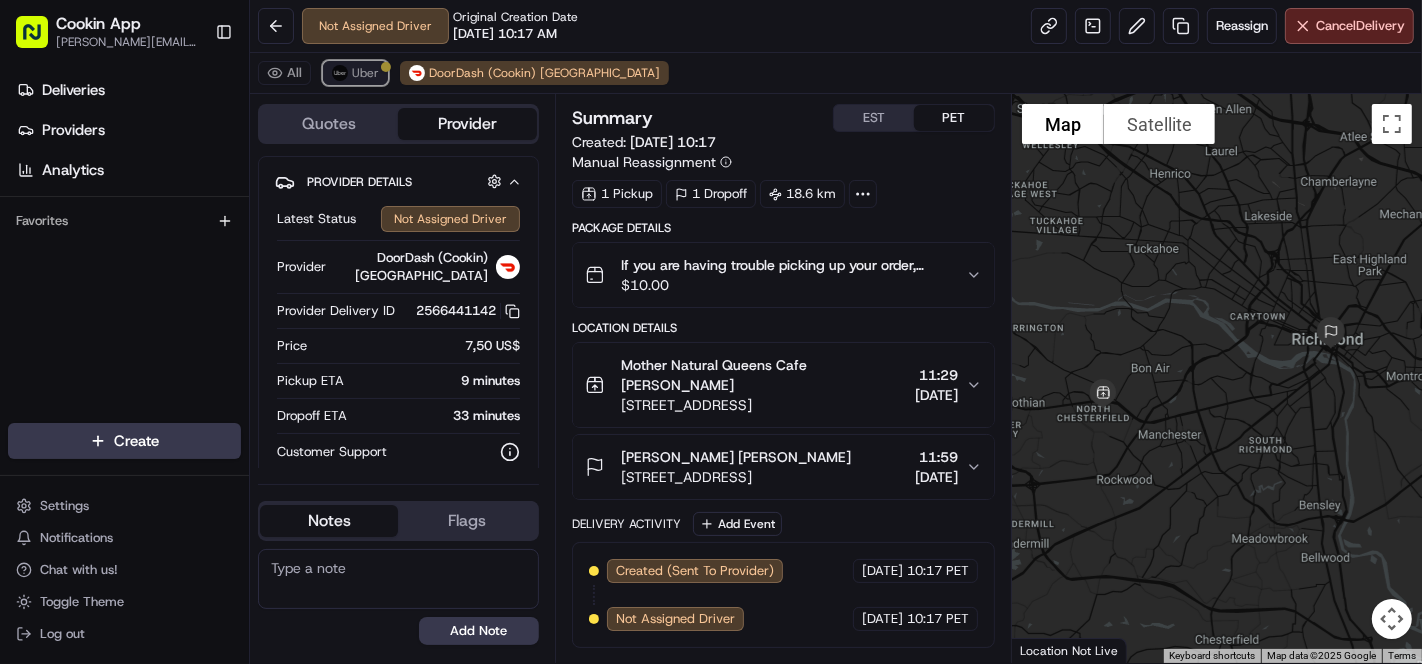 click on "Uber" at bounding box center [365, 73] 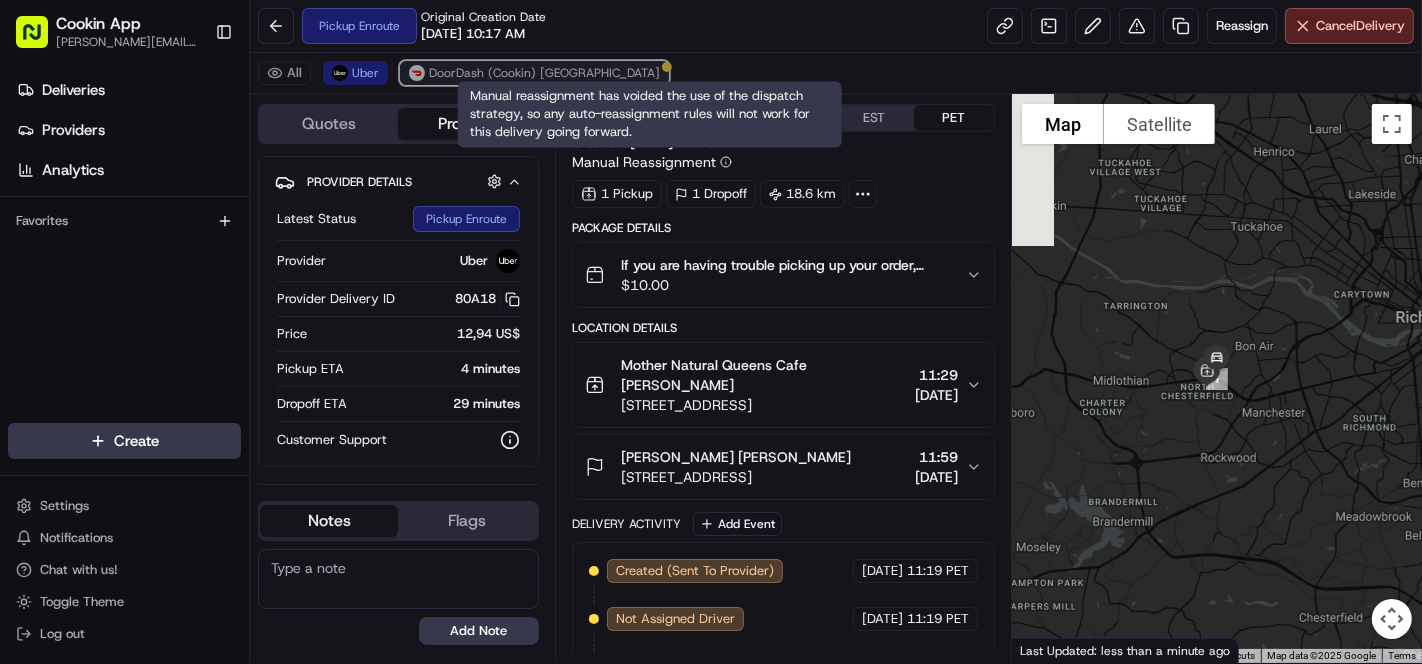 click on "DoorDash (Cookin) [GEOGRAPHIC_DATA]" at bounding box center [544, 73] 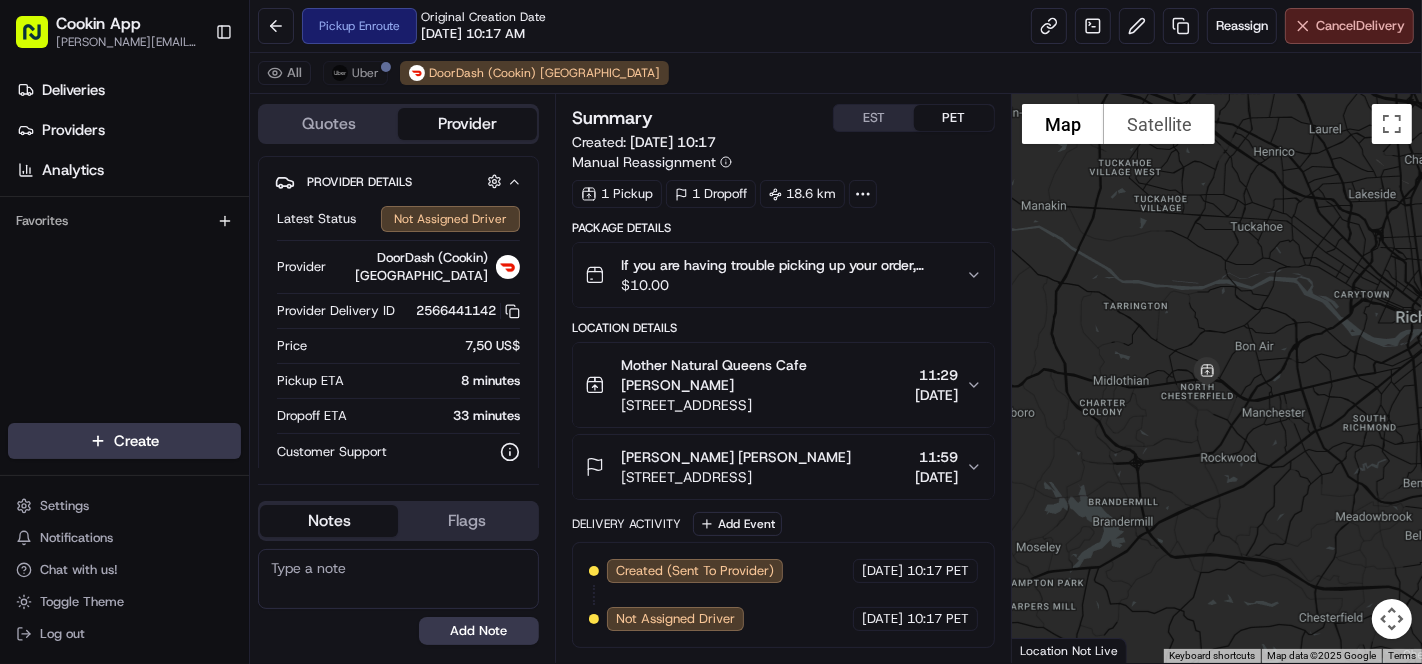 click on "Cancel  Delivery" at bounding box center [1360, 26] 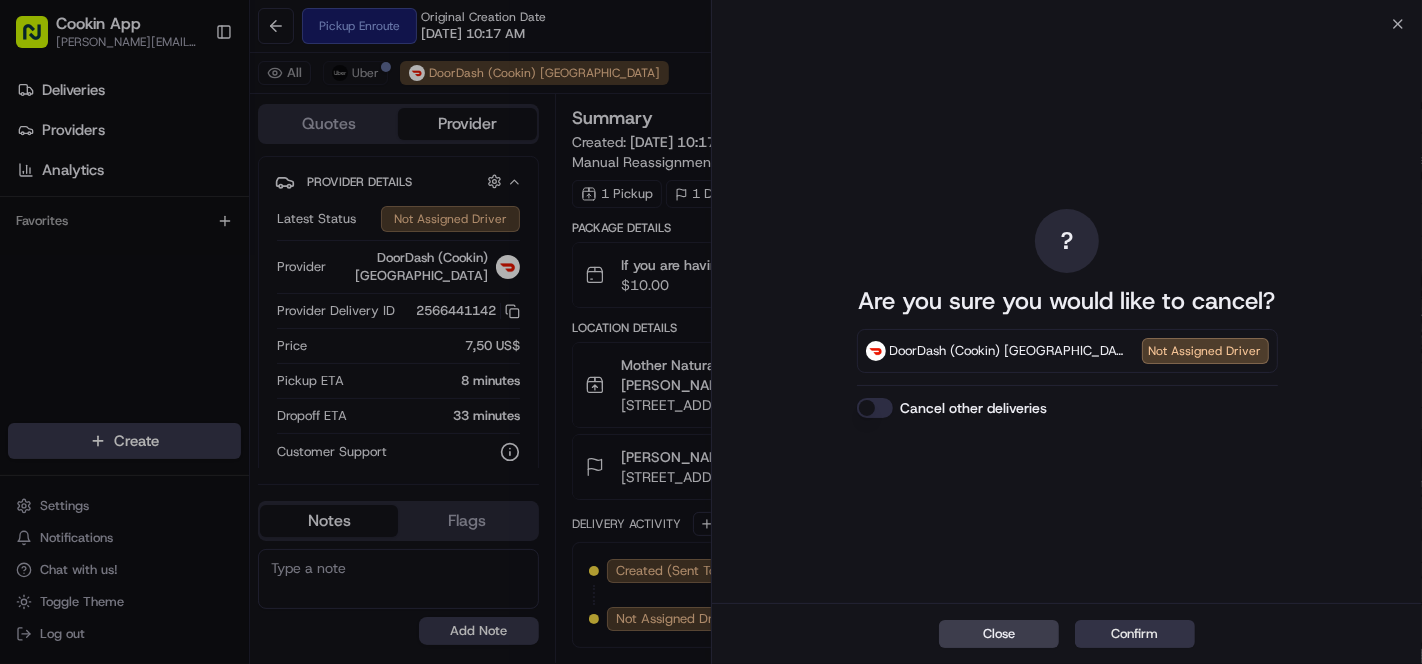 click on "Confirm" at bounding box center [1135, 634] 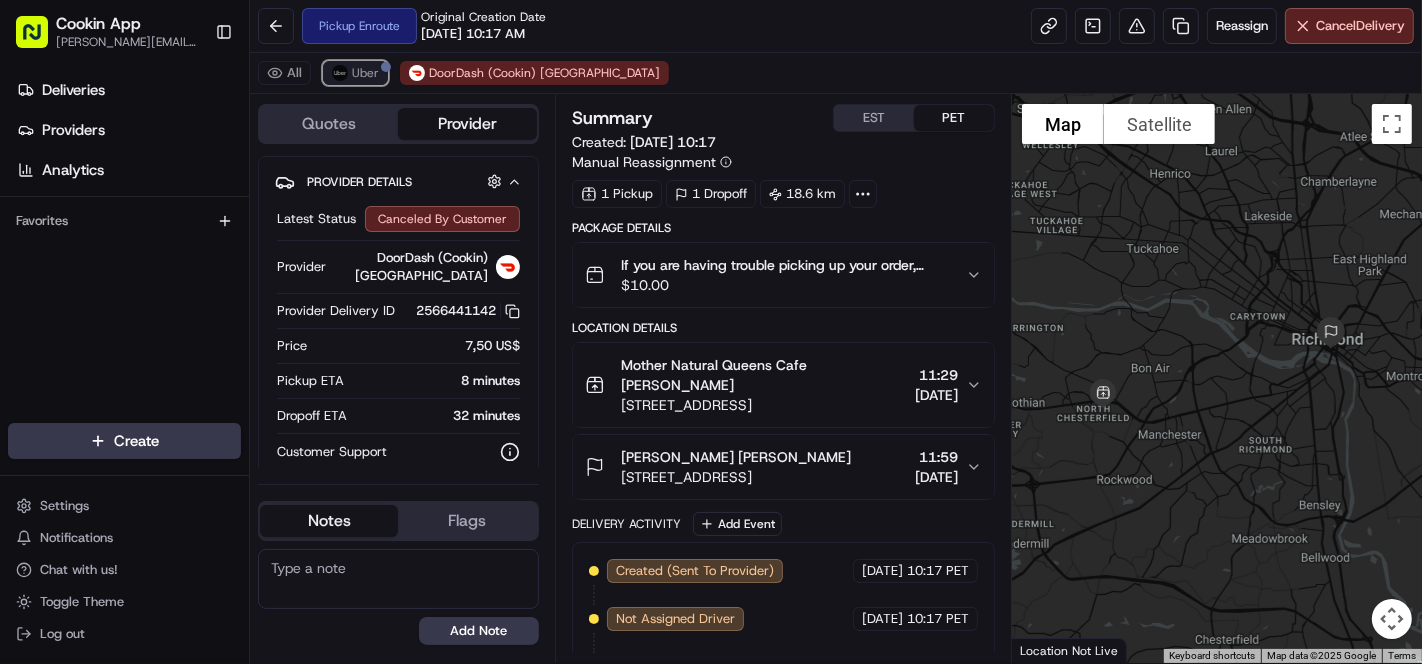click on "Uber" at bounding box center [365, 73] 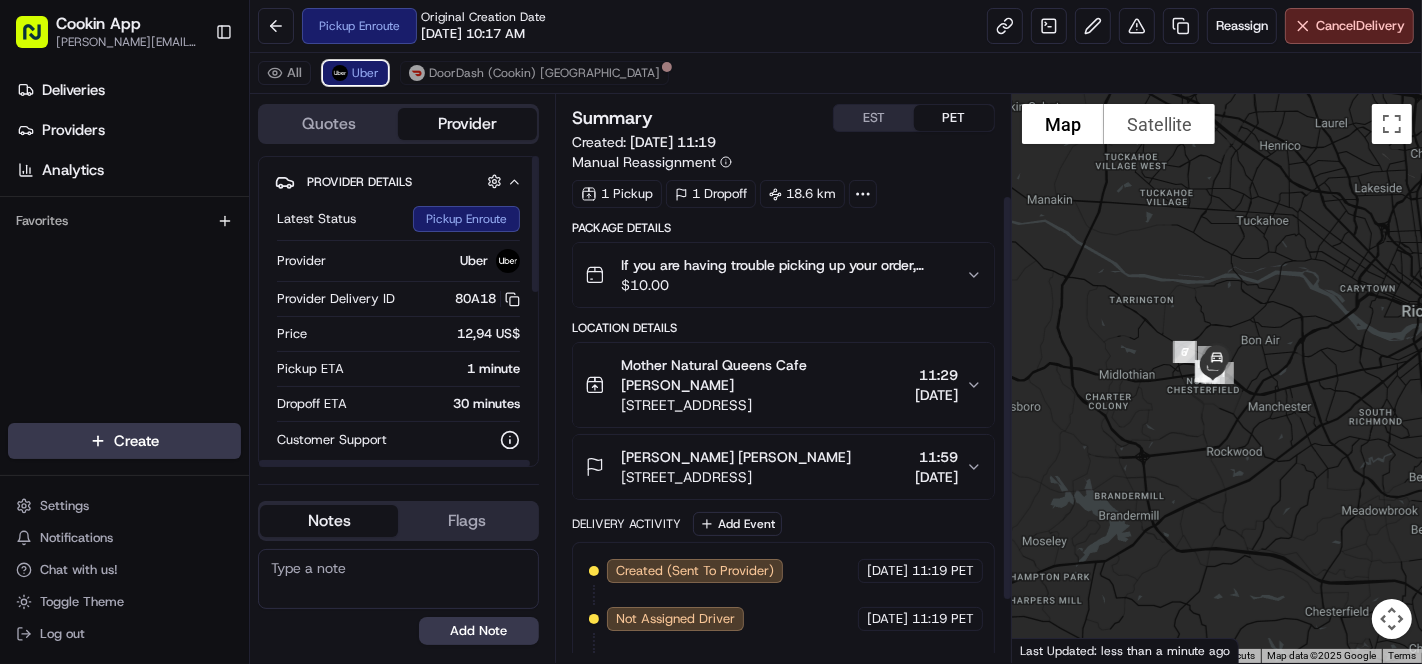 scroll, scrollTop: 227, scrollLeft: 0, axis: vertical 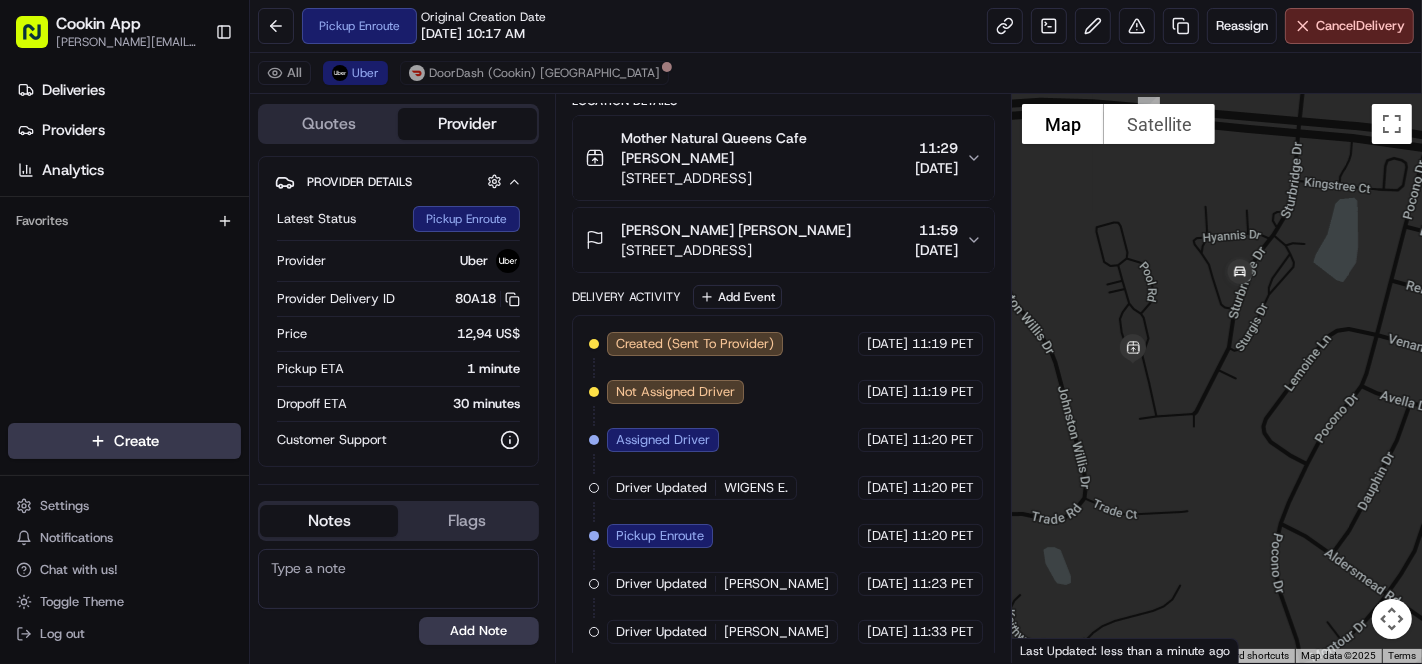 click on "21 S 13th St, Richmond, VA 23219, USA" at bounding box center (736, 250) 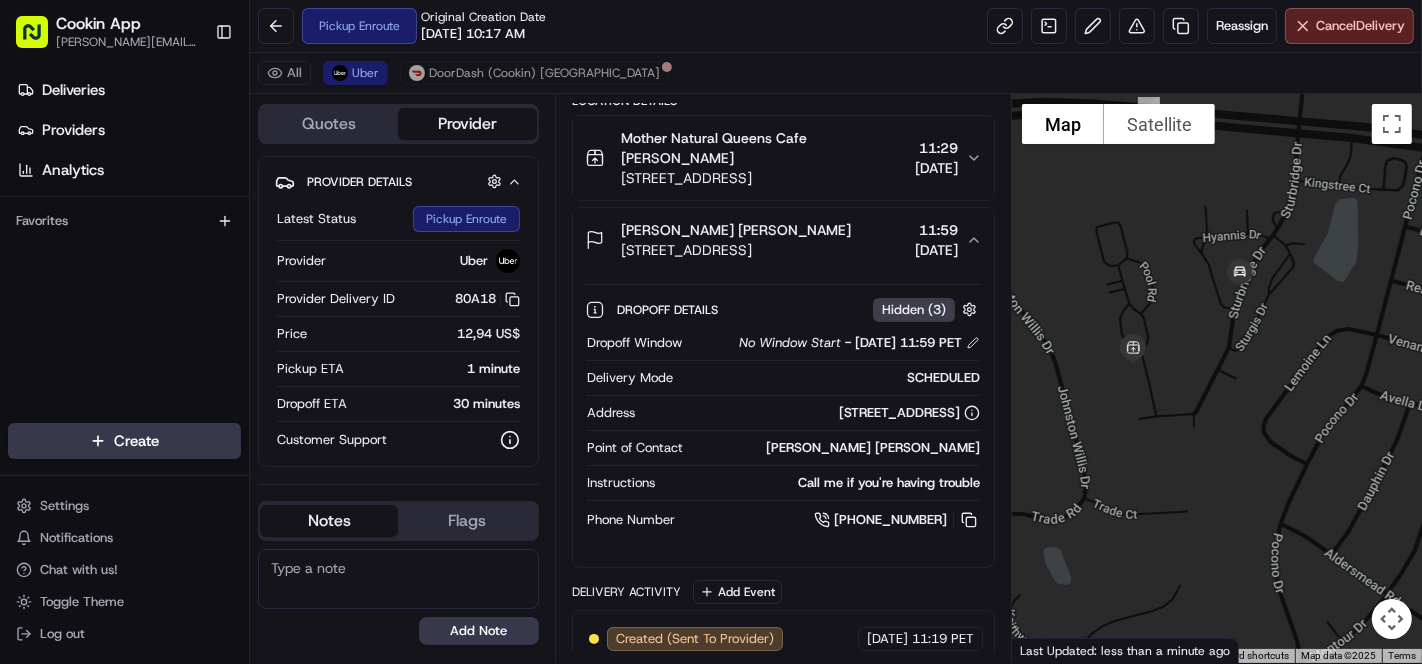 click on "21 S 13th St, Richmond, VA 23219, USA" at bounding box center (736, 250) 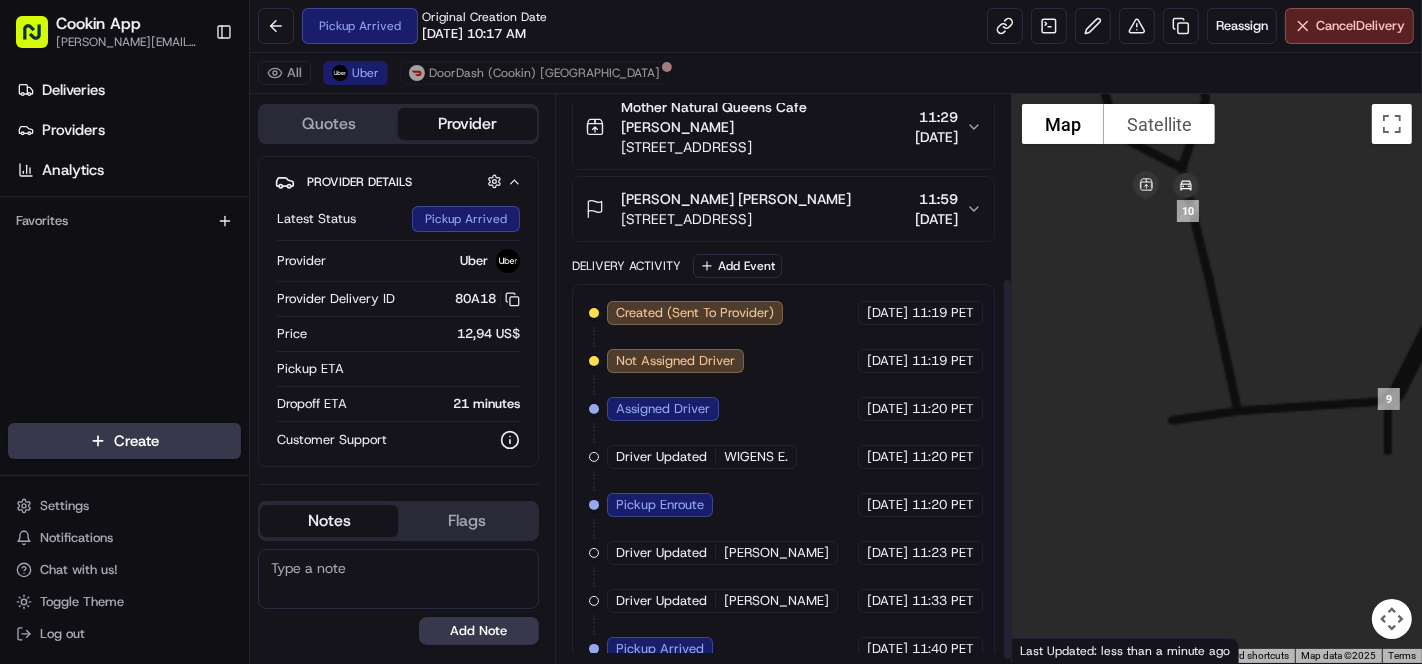 scroll, scrollTop: 274, scrollLeft: 0, axis: vertical 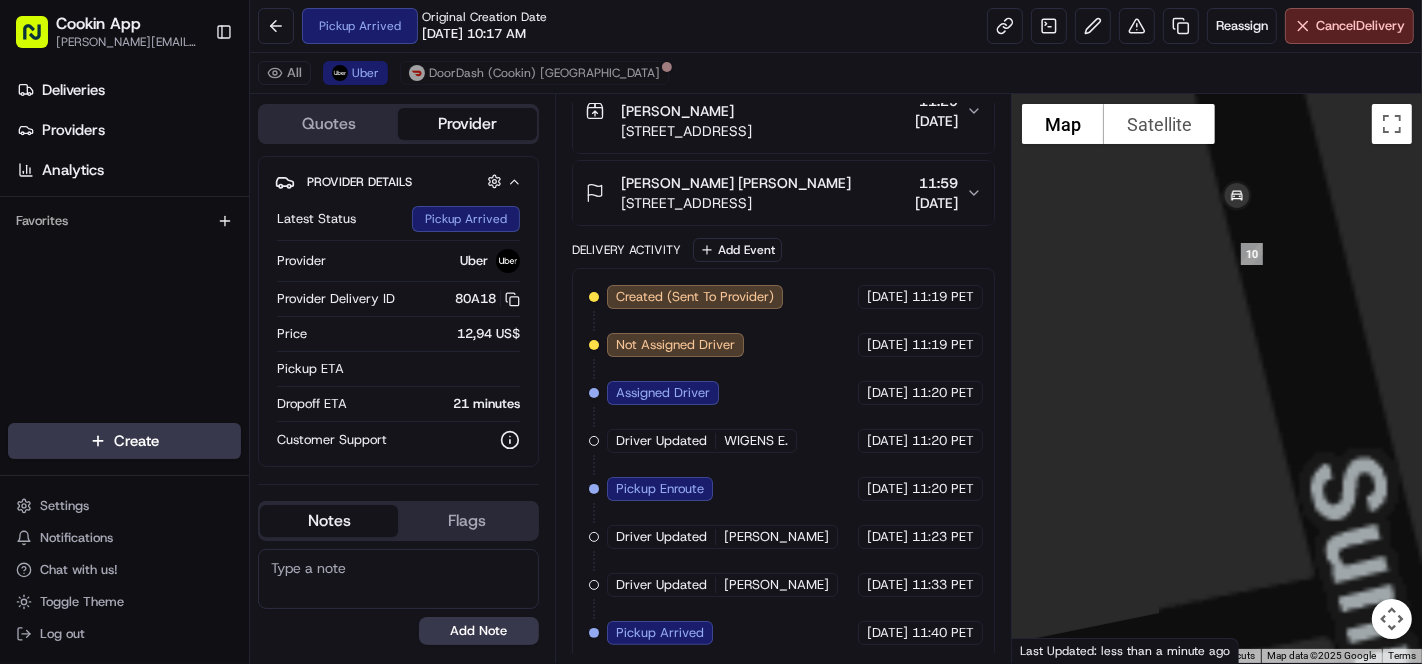 click at bounding box center [1217, 378] 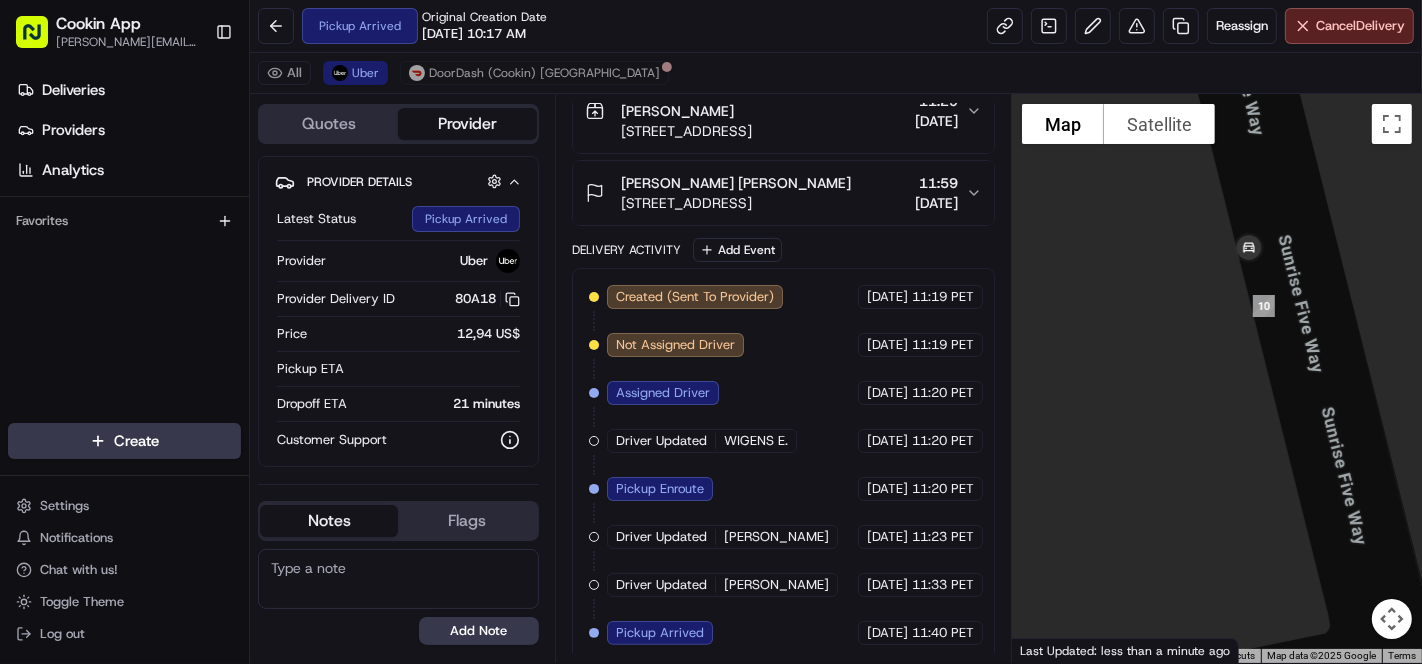 drag, startPoint x: 1208, startPoint y: 305, endPoint x: 1220, endPoint y: 358, distance: 54.34151 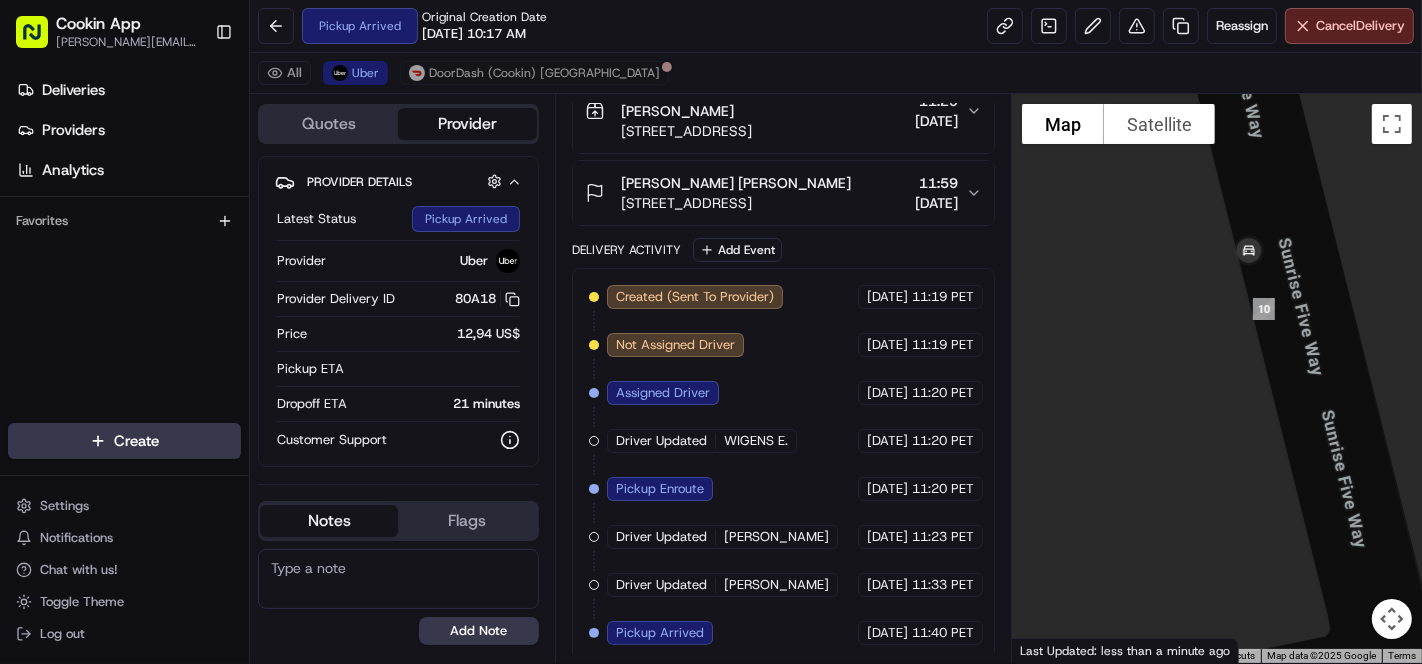 click on "Pickup Arrived Original Creation Date 07/16/2025 10:17 AM Reassign Cancel  Delivery" at bounding box center (836, 26) 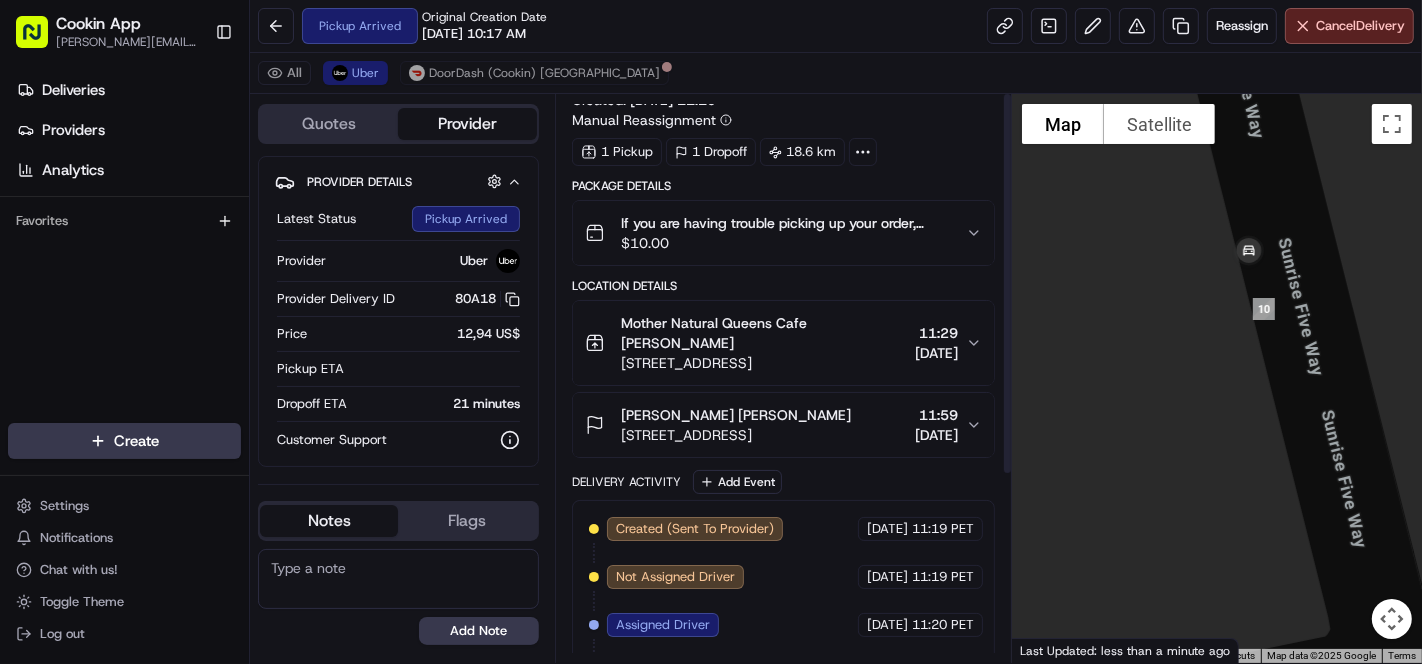 scroll, scrollTop: 0, scrollLeft: 0, axis: both 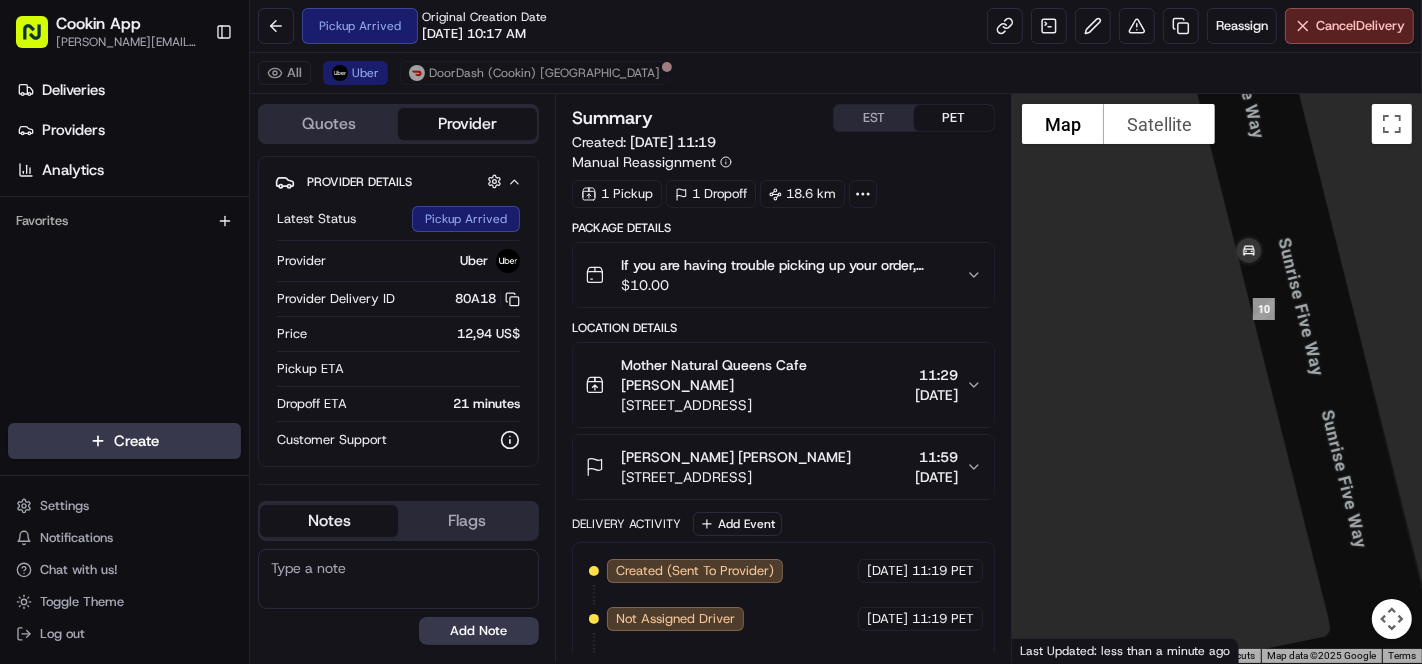 click on "Mother Natural Queens Cafe Adrianne Falden" at bounding box center [764, 375] 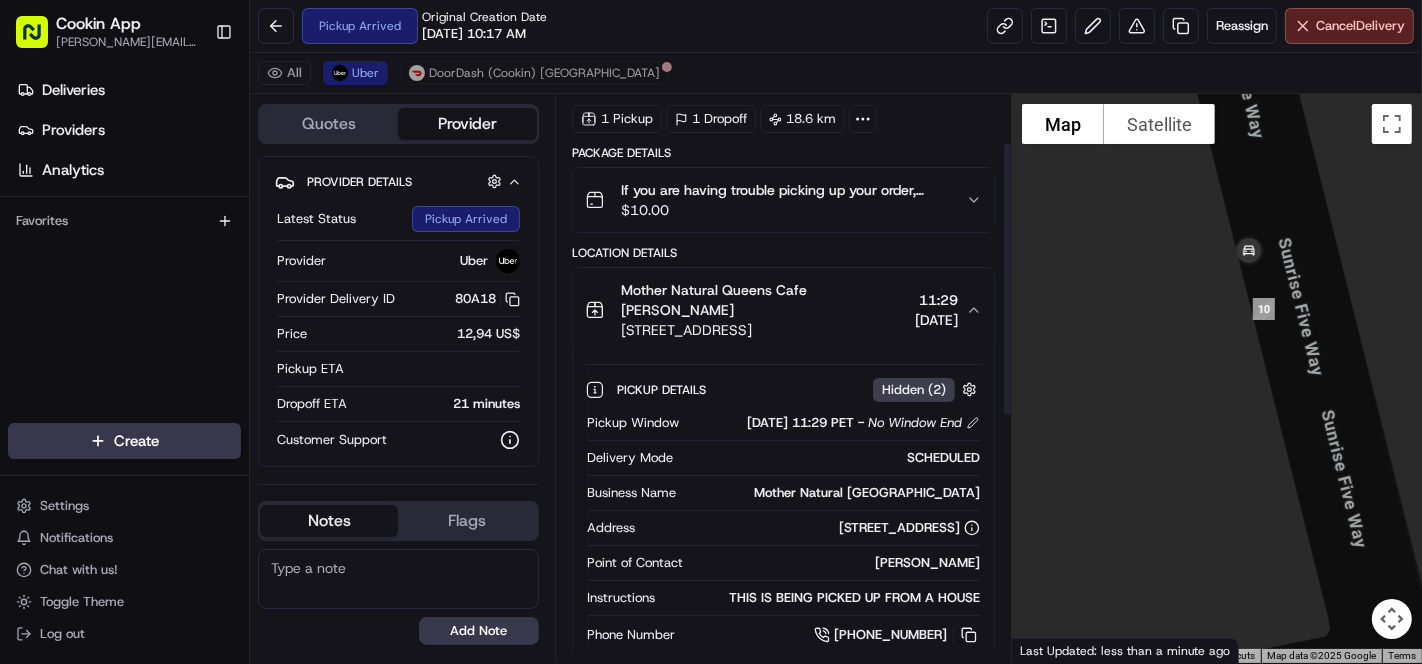 scroll, scrollTop: 111, scrollLeft: 0, axis: vertical 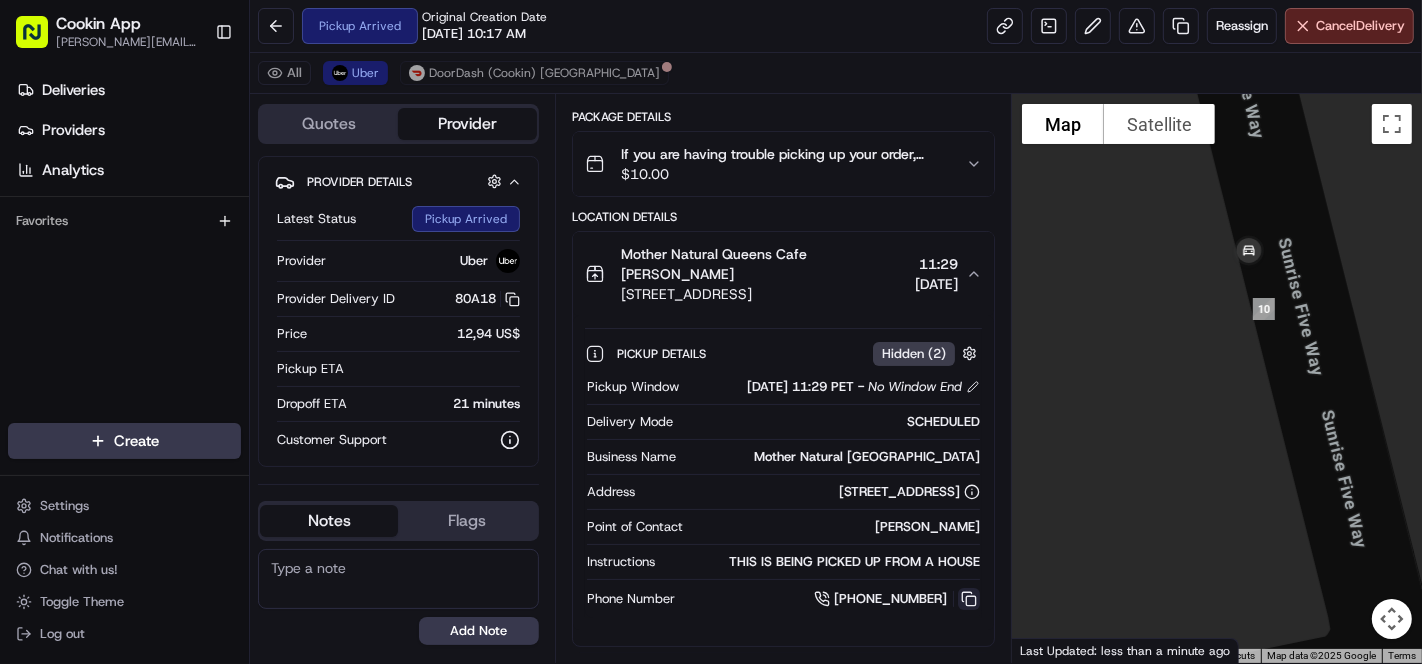 click at bounding box center [969, 599] 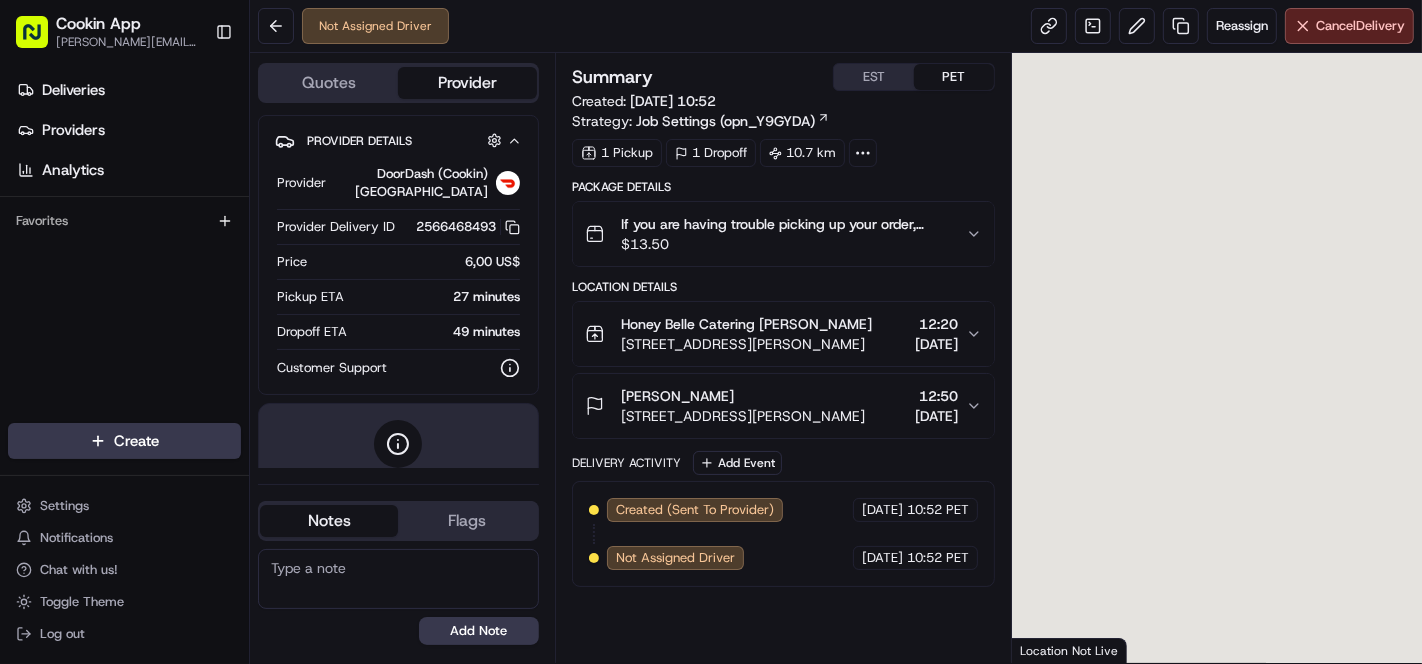 scroll, scrollTop: 0, scrollLeft: 0, axis: both 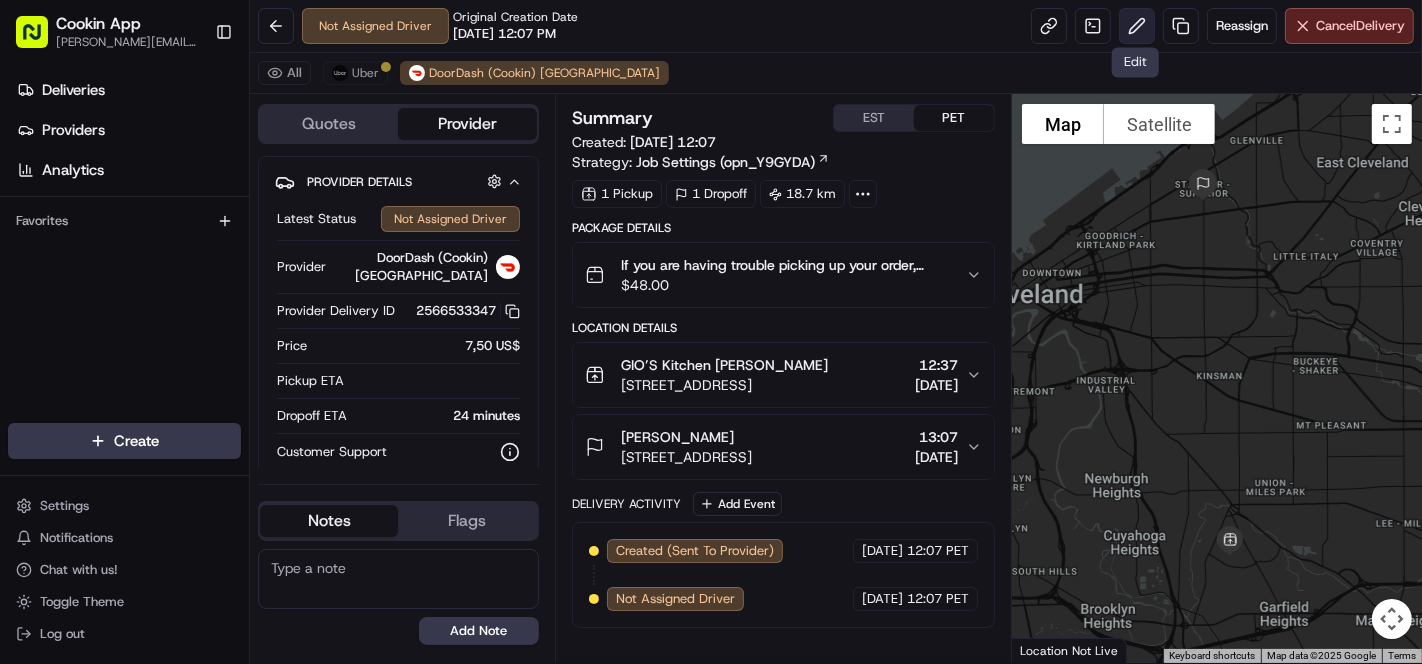 click at bounding box center [1137, 26] 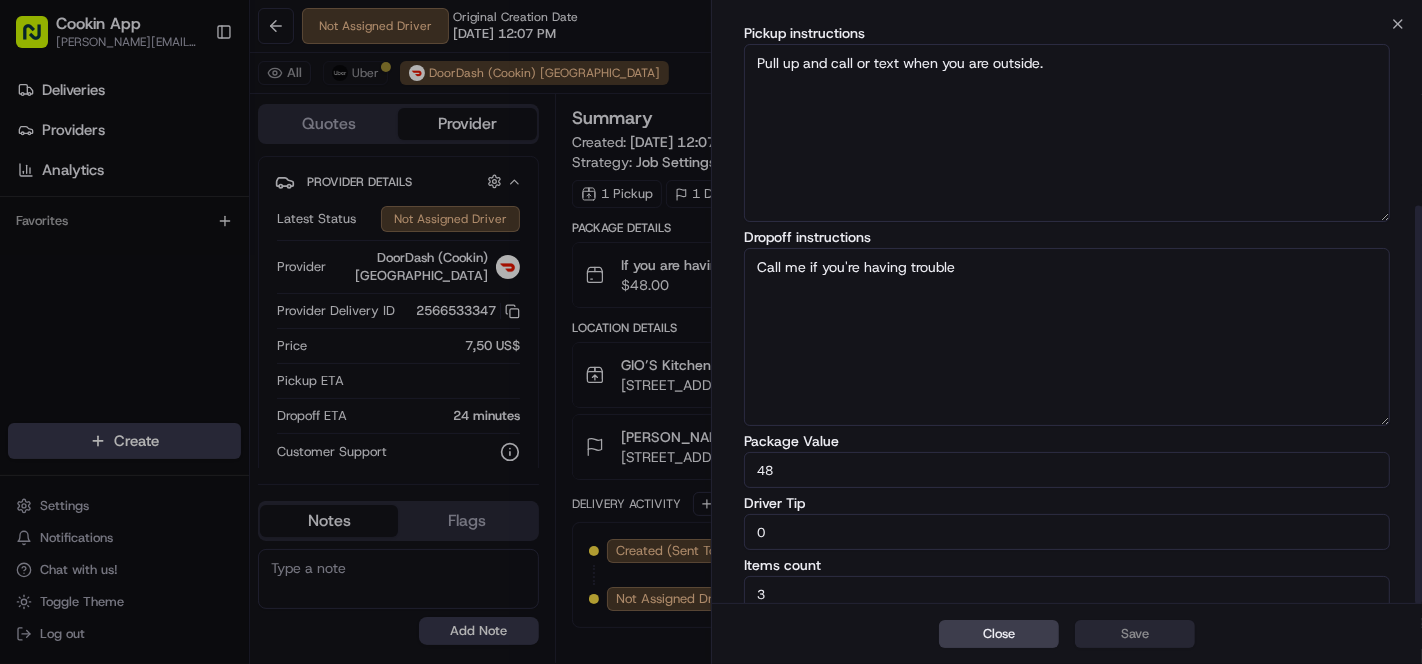 scroll, scrollTop: 264, scrollLeft: 0, axis: vertical 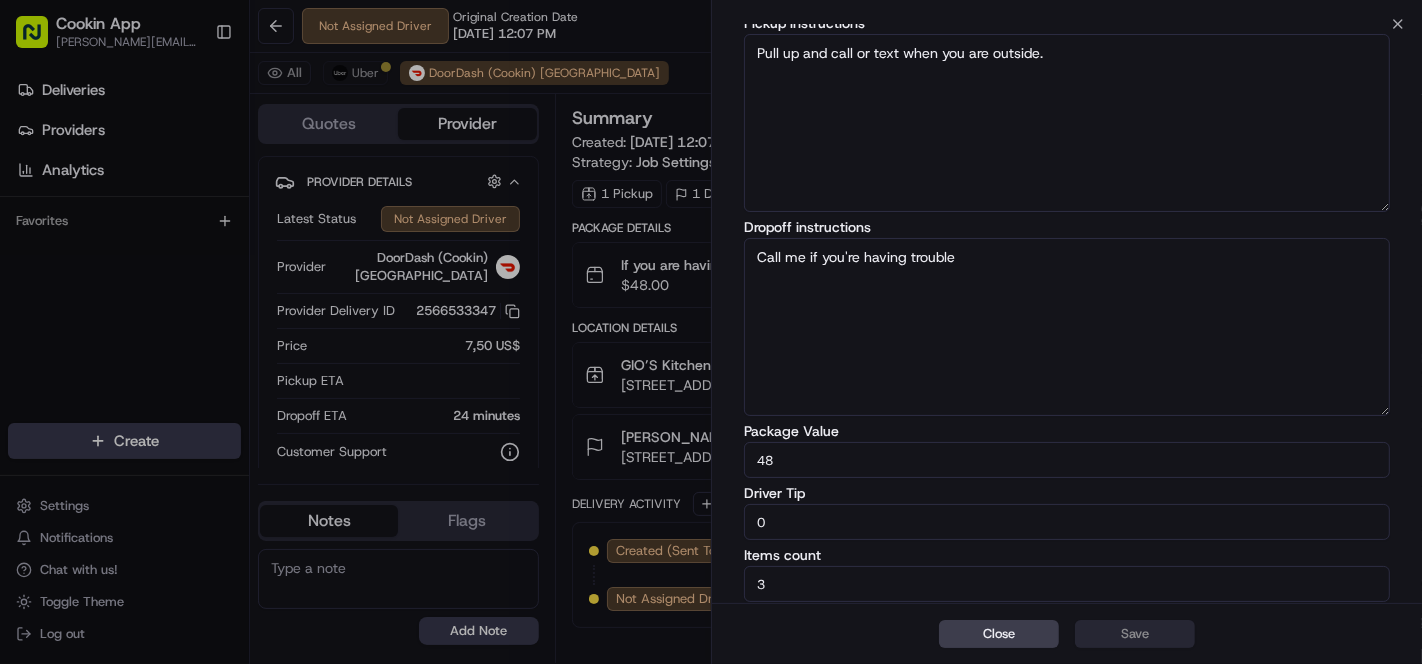 drag, startPoint x: 784, startPoint y: 518, endPoint x: 608, endPoint y: 507, distance: 176.34341 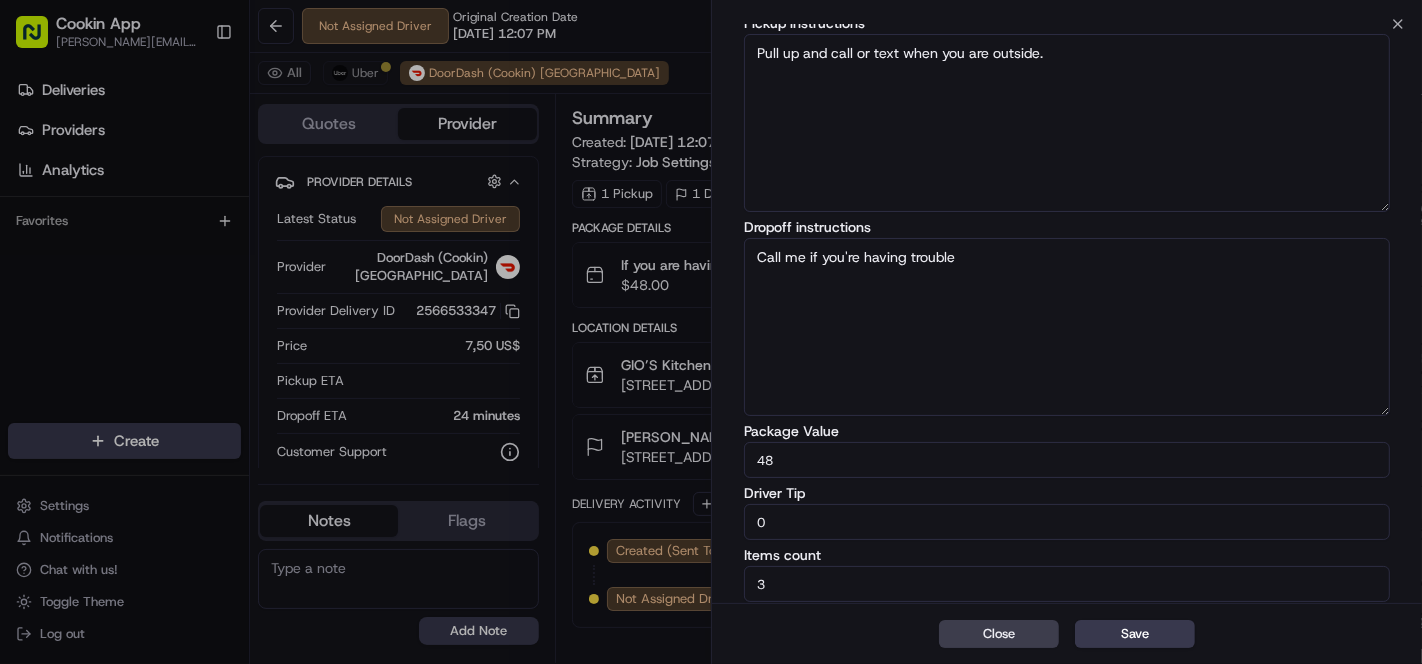 type on "2" 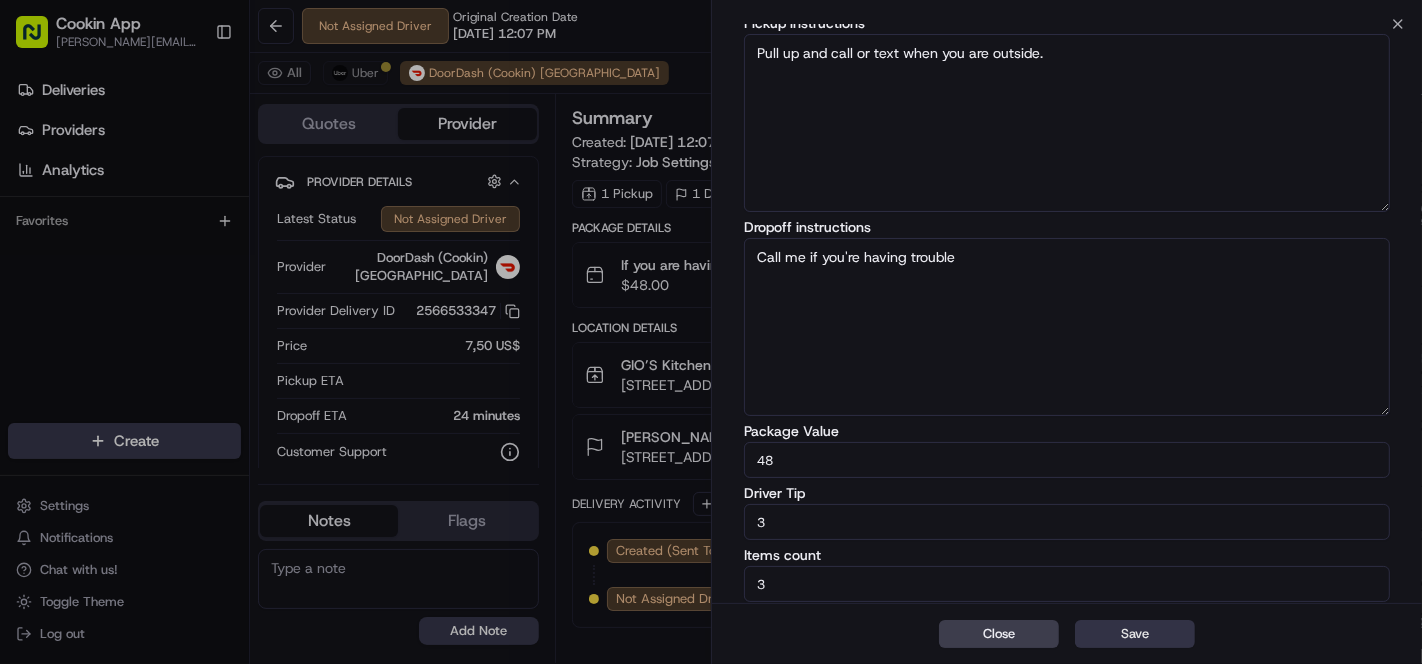 type on "3" 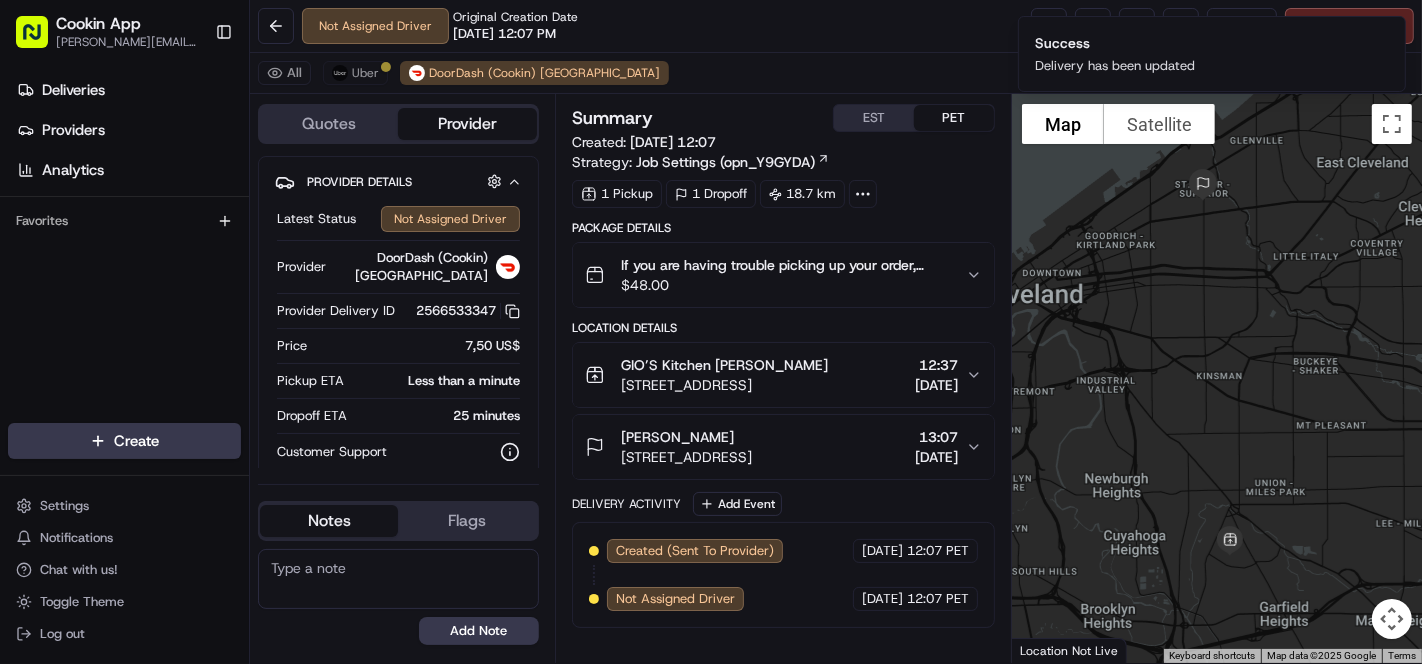 click on "Not Assigned Driver Original Creation Date 07/16/2025 12:07 PM Reassign Cancel  Delivery" at bounding box center [836, 26] 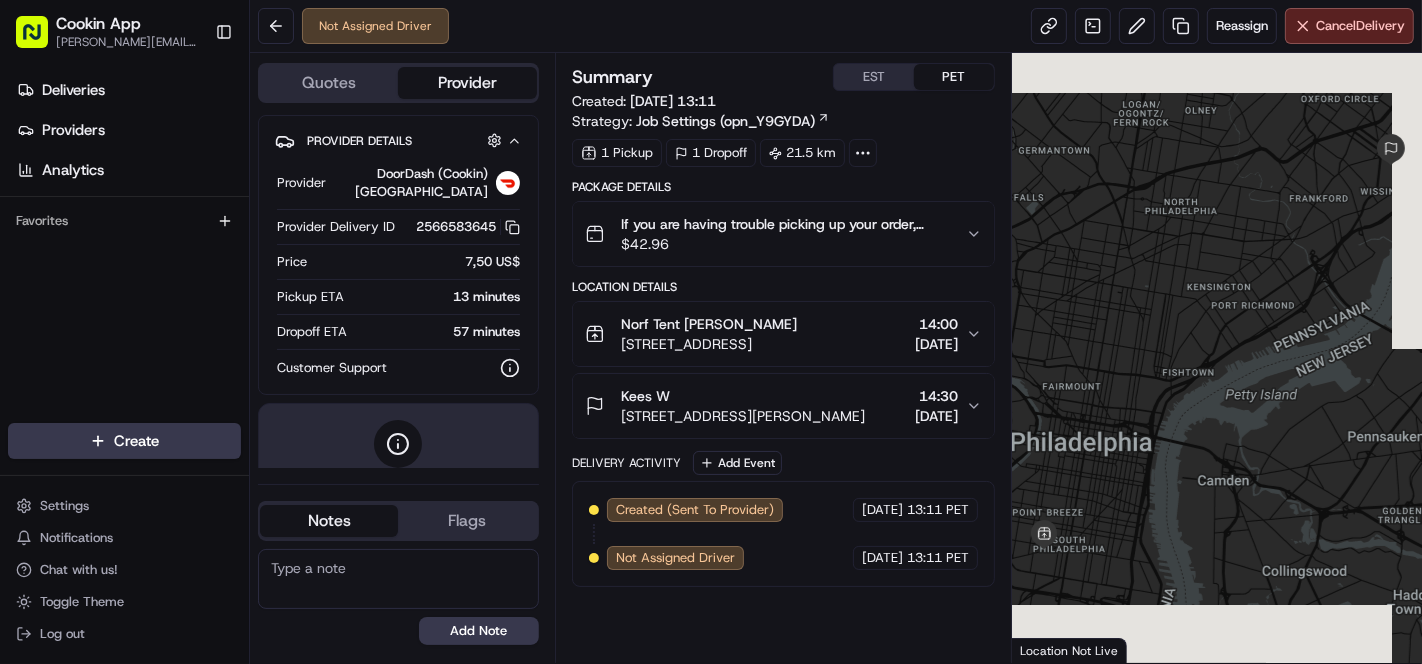 scroll, scrollTop: 0, scrollLeft: 0, axis: both 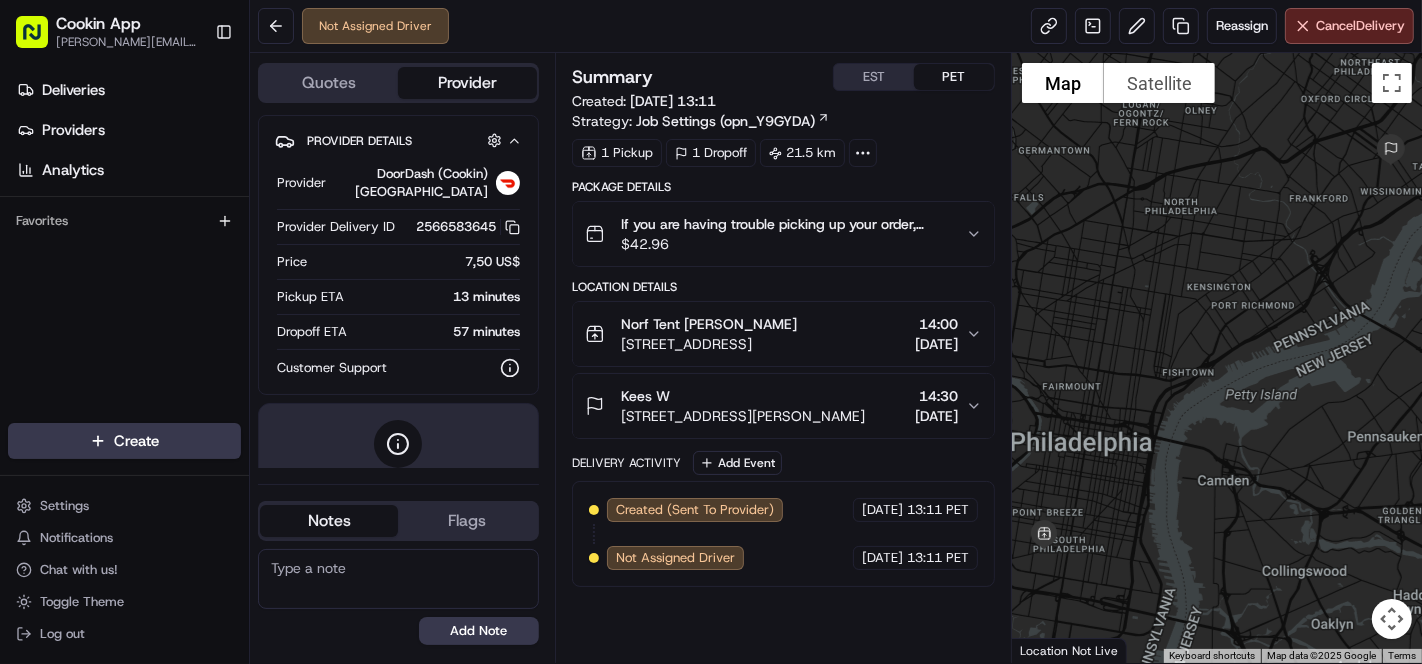 click on "Not Assigned Driver Reassign Cancel  Delivery" at bounding box center (836, 26) 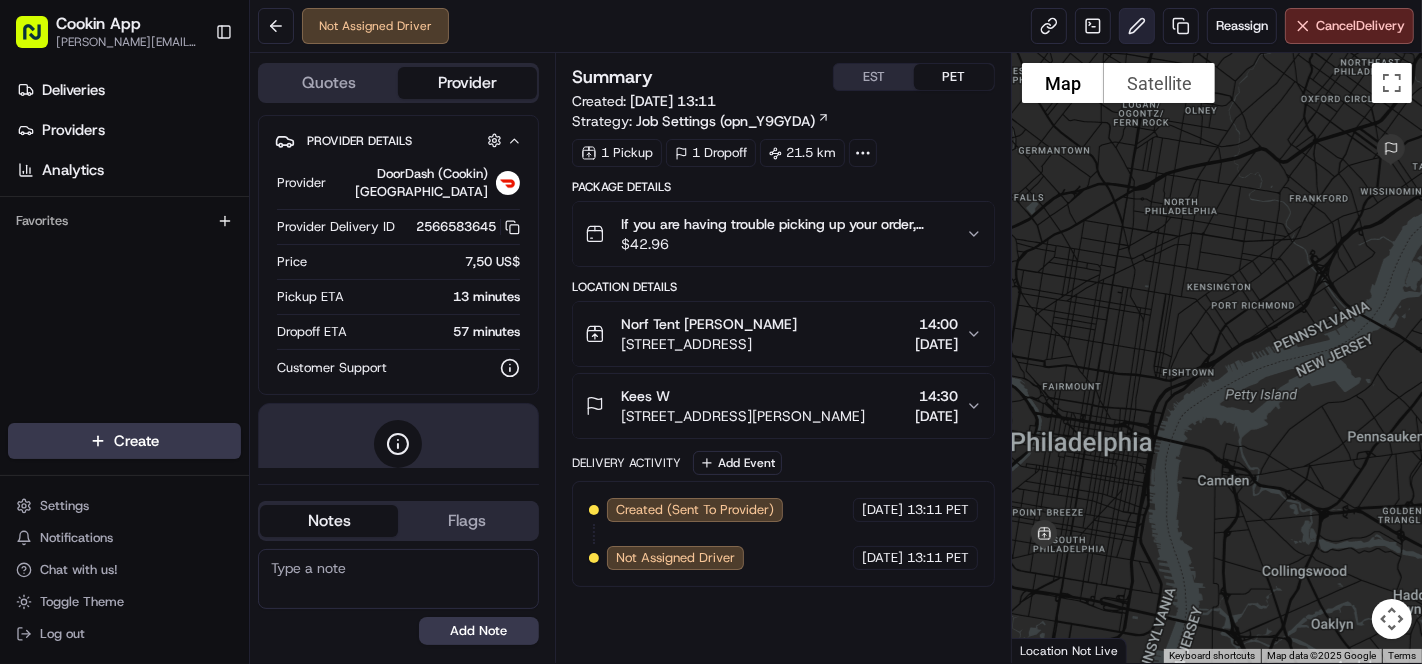 click at bounding box center (1137, 26) 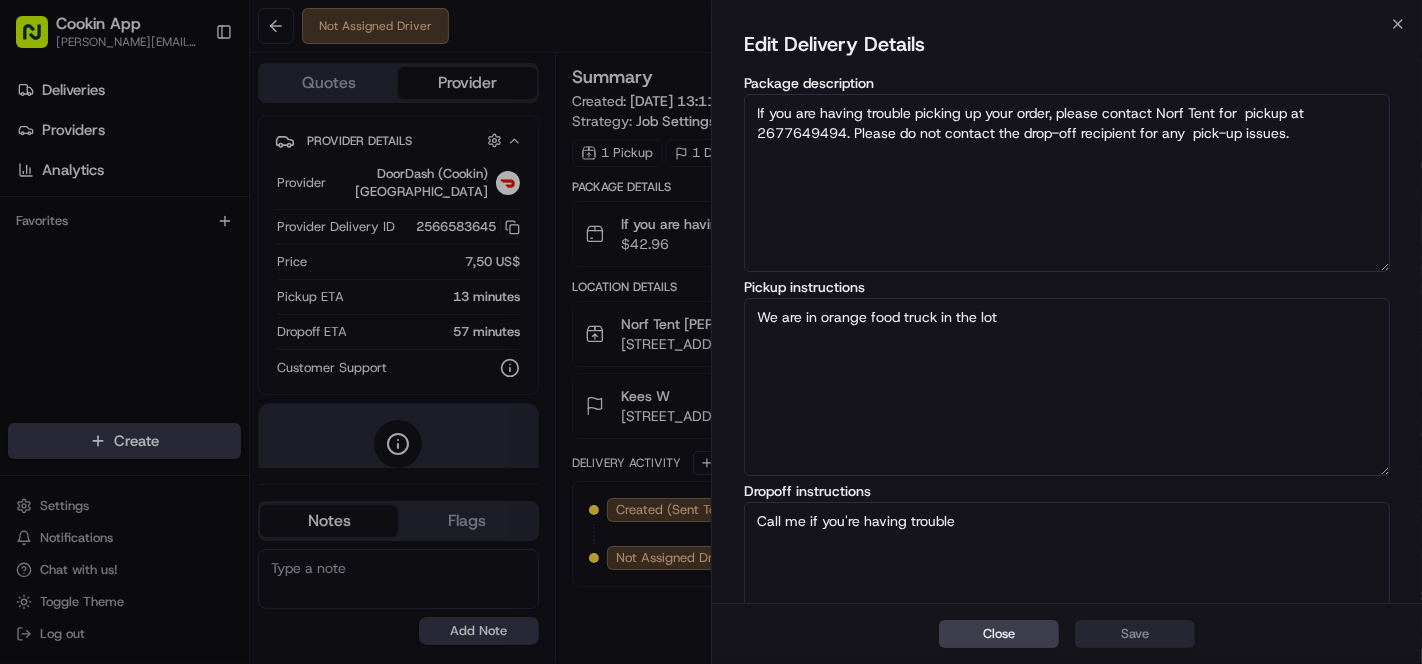 scroll, scrollTop: 264, scrollLeft: 0, axis: vertical 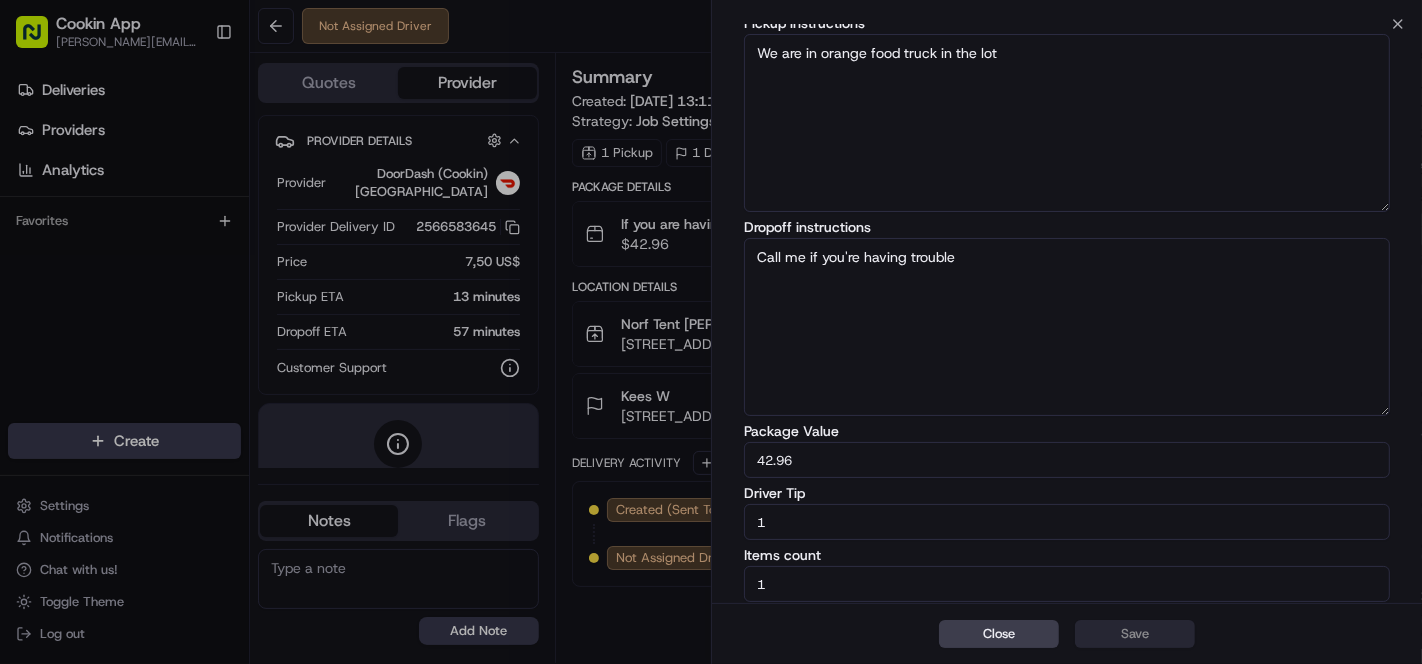 click on "1" at bounding box center [1067, 522] 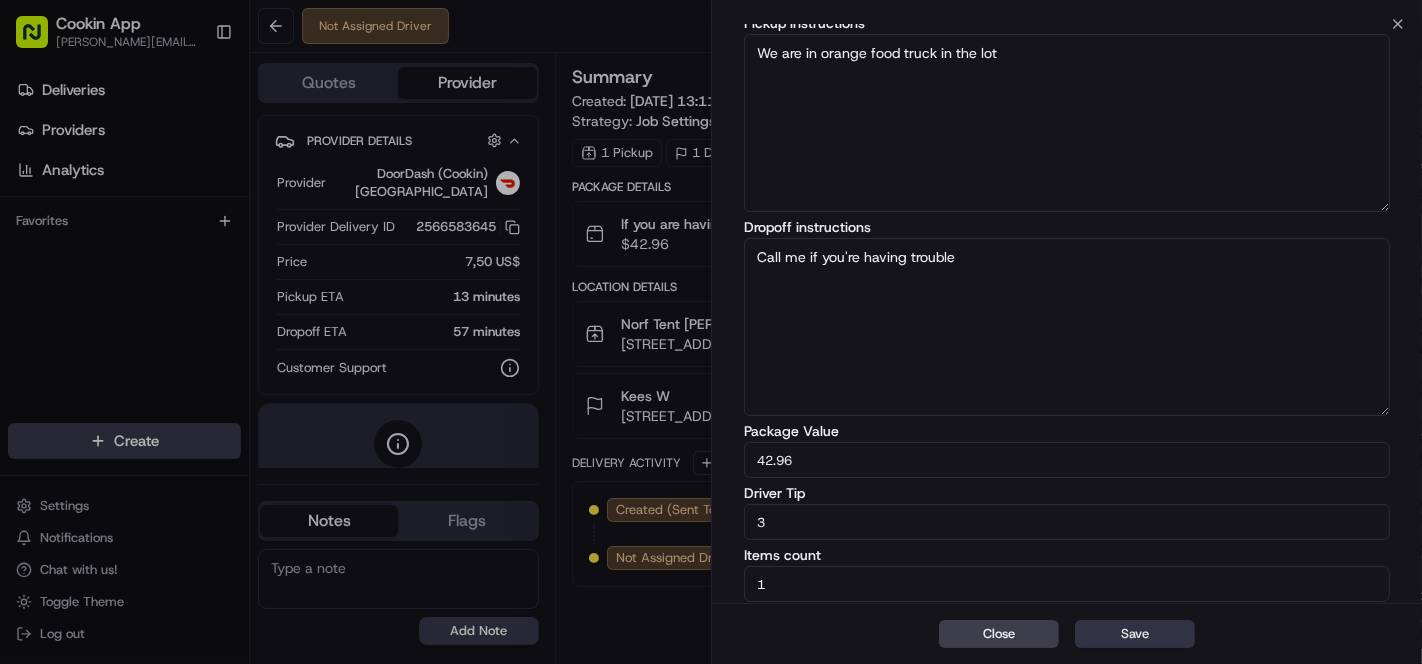 type on "3" 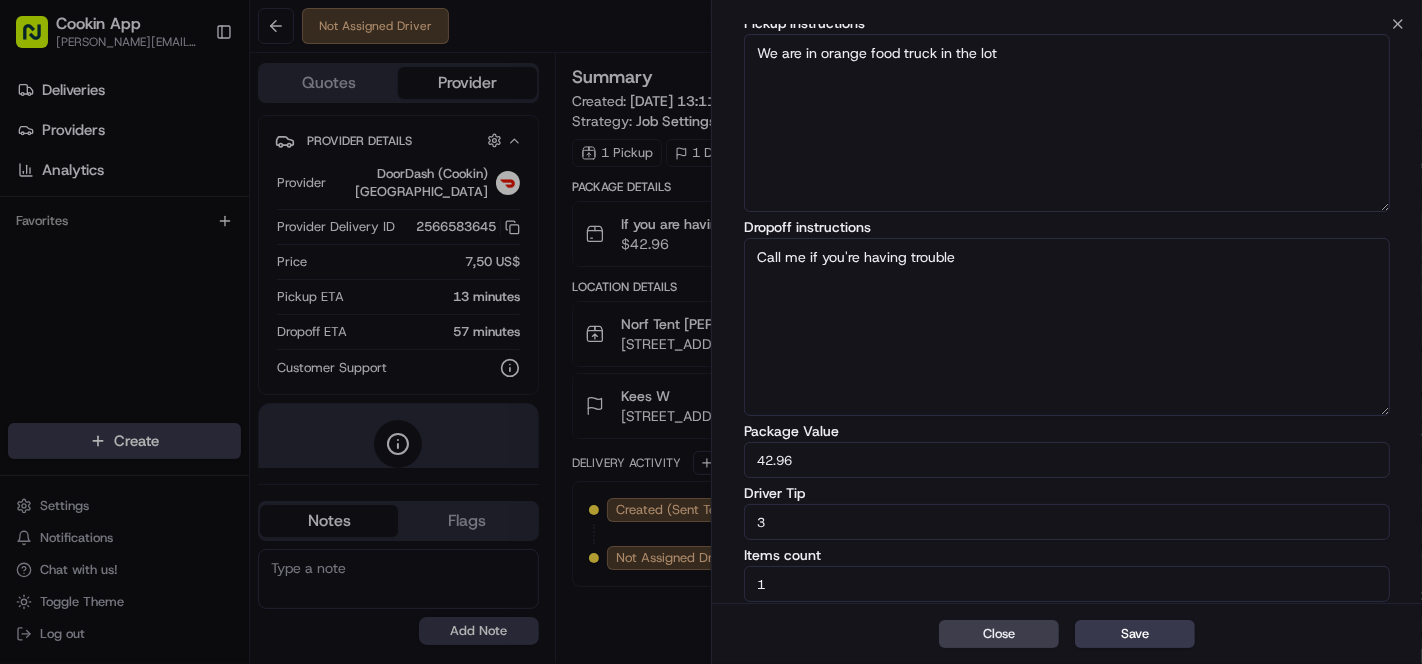 click on "Save" at bounding box center (1135, 634) 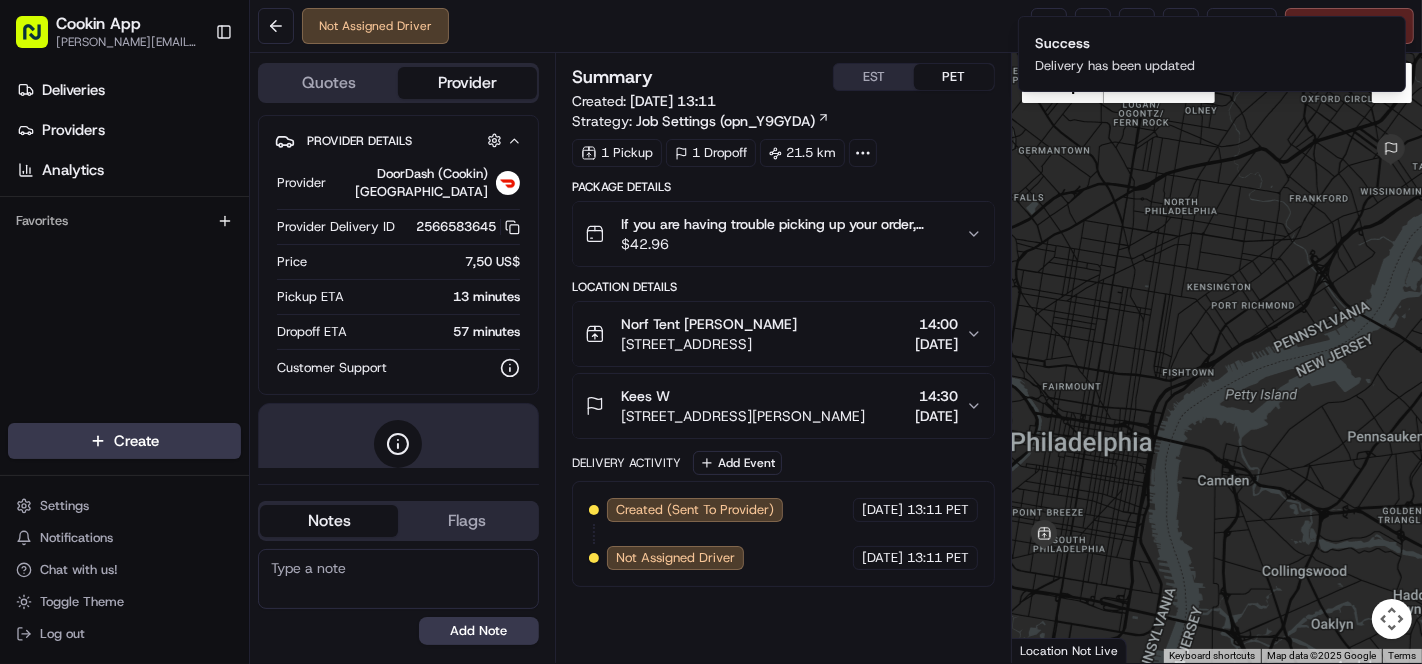 click on "Not Assigned Driver Reassign Cancel  Delivery" at bounding box center [836, 26] 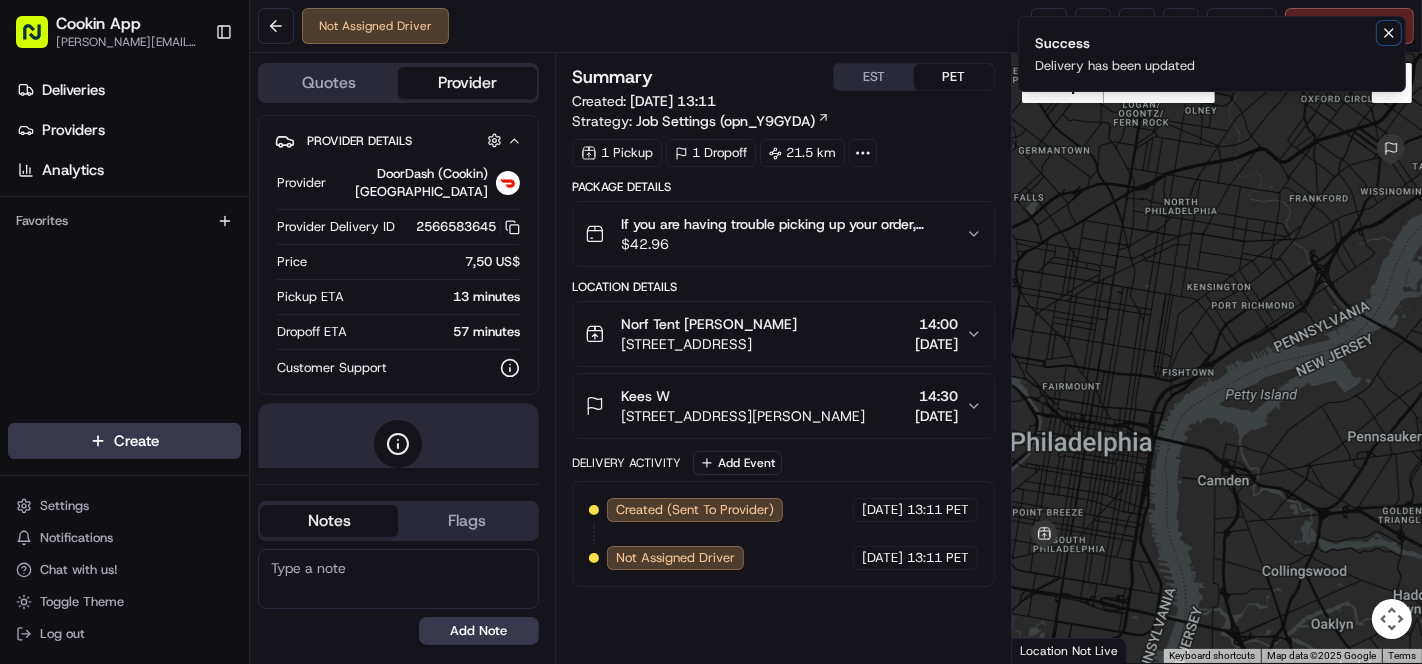 click 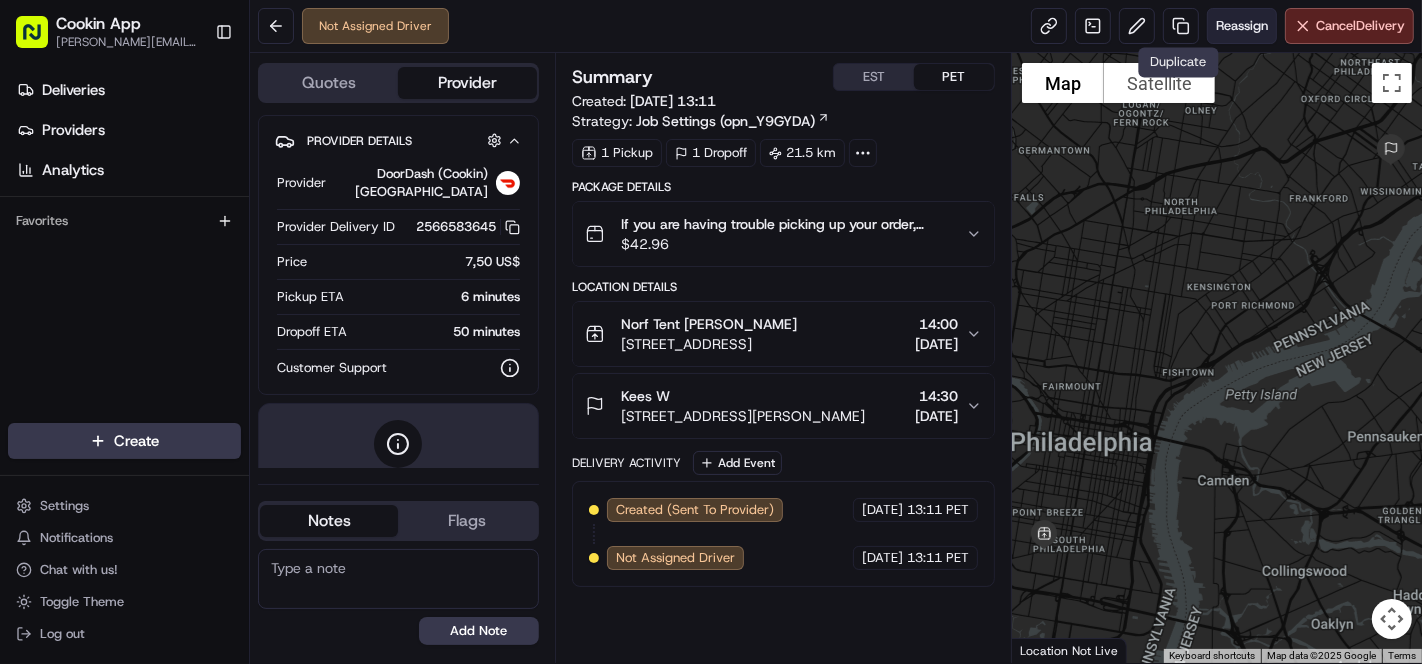 click on "Reassign" at bounding box center [1242, 26] 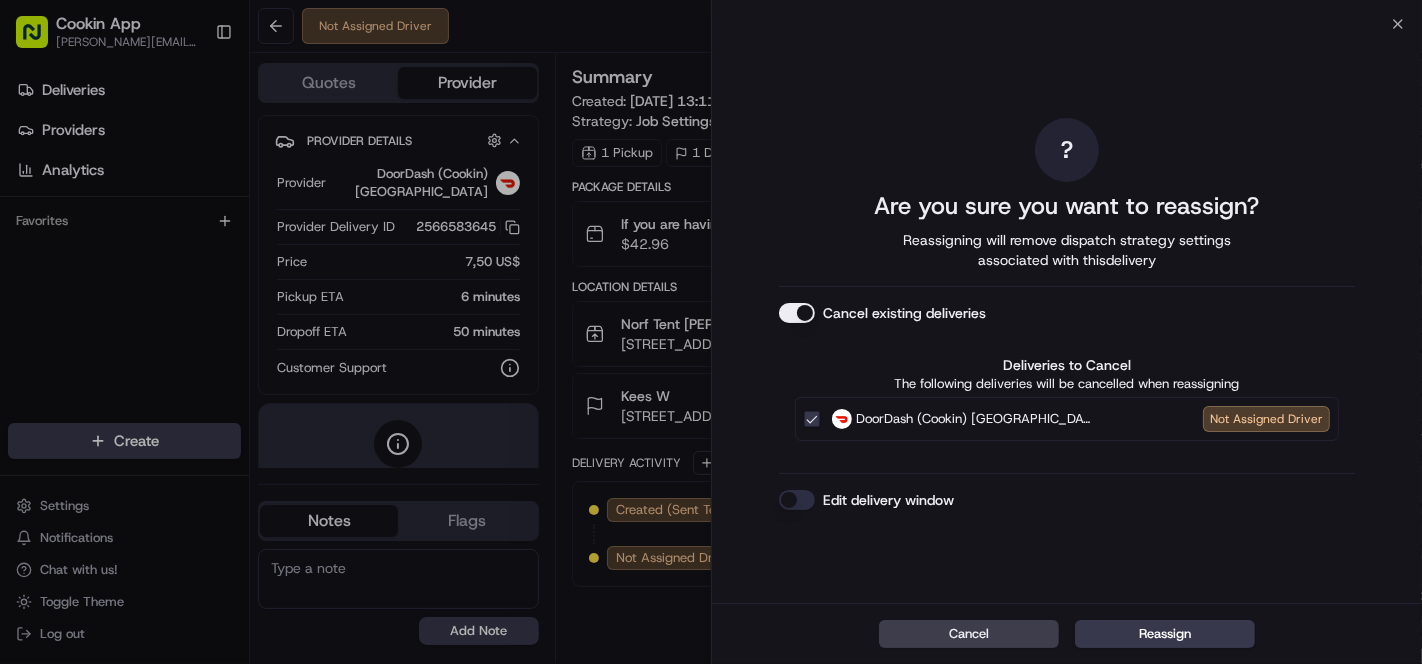 click on "Cancel existing deliveries" at bounding box center (797, 313) 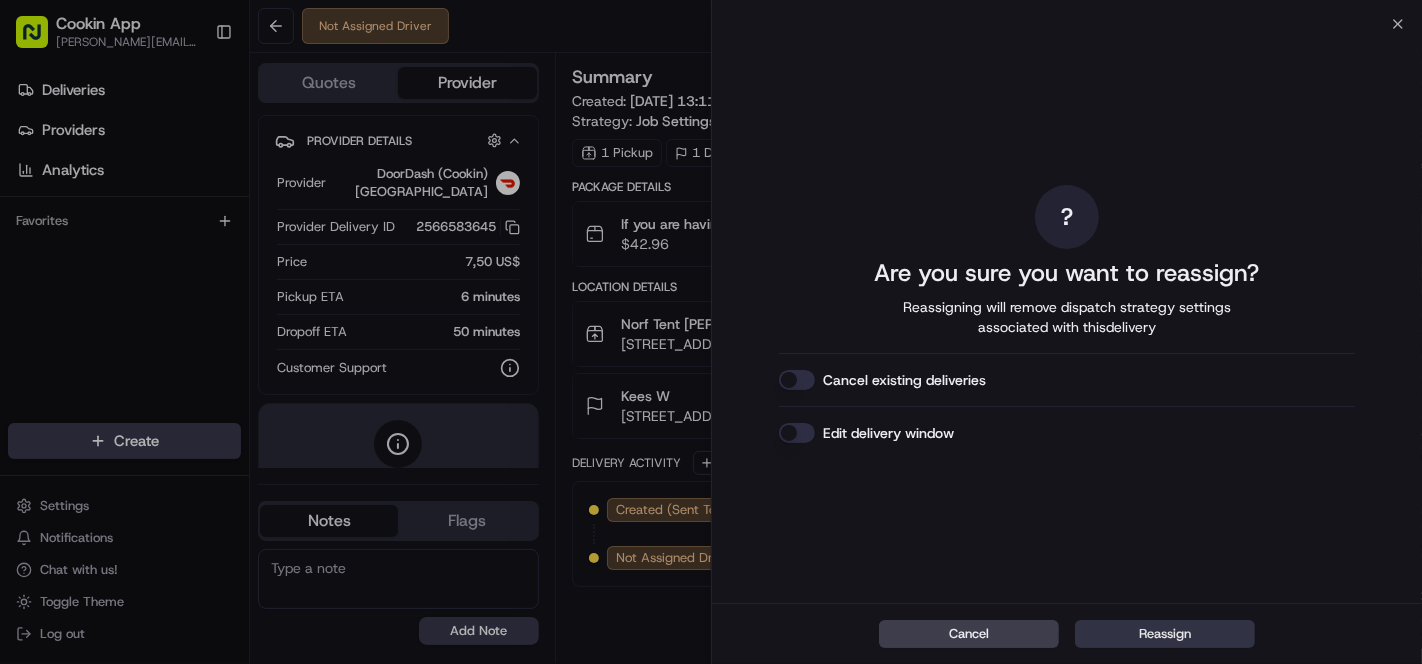 click on "Reassign" at bounding box center (1165, 634) 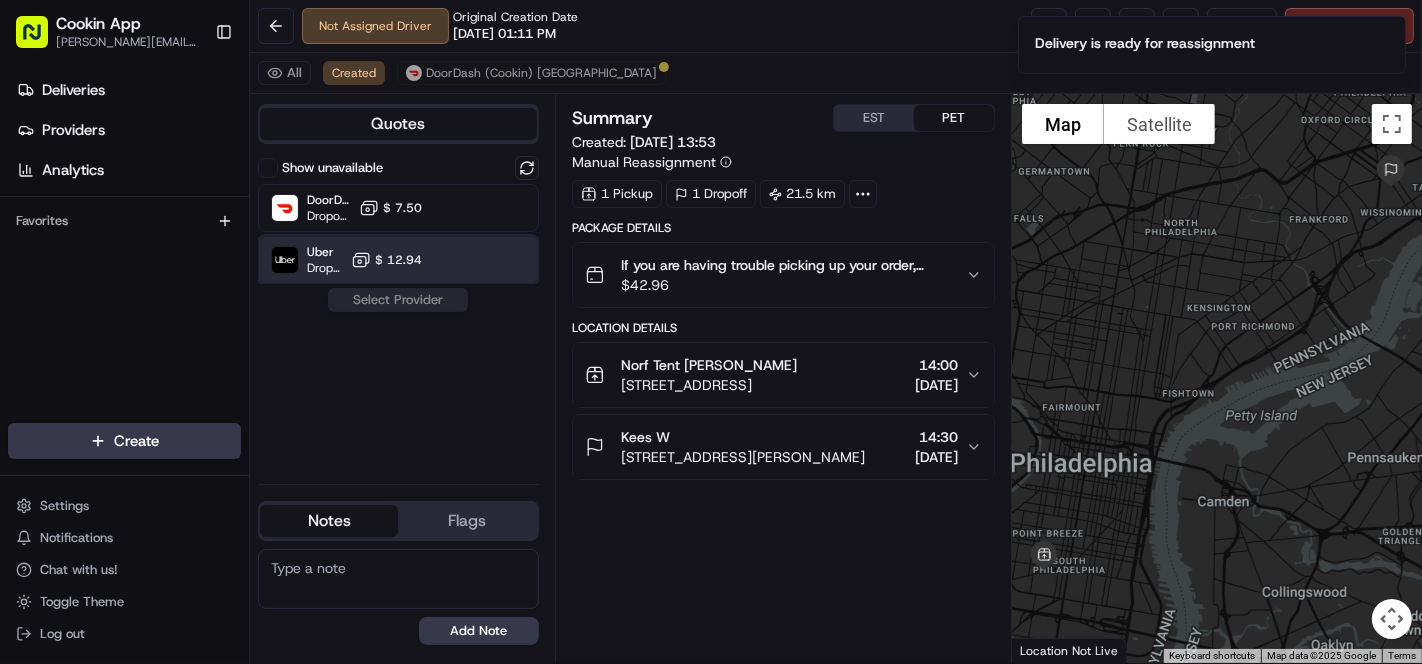 click on "Uber Dropoff ETA   1 hour $   12.94" at bounding box center (398, 260) 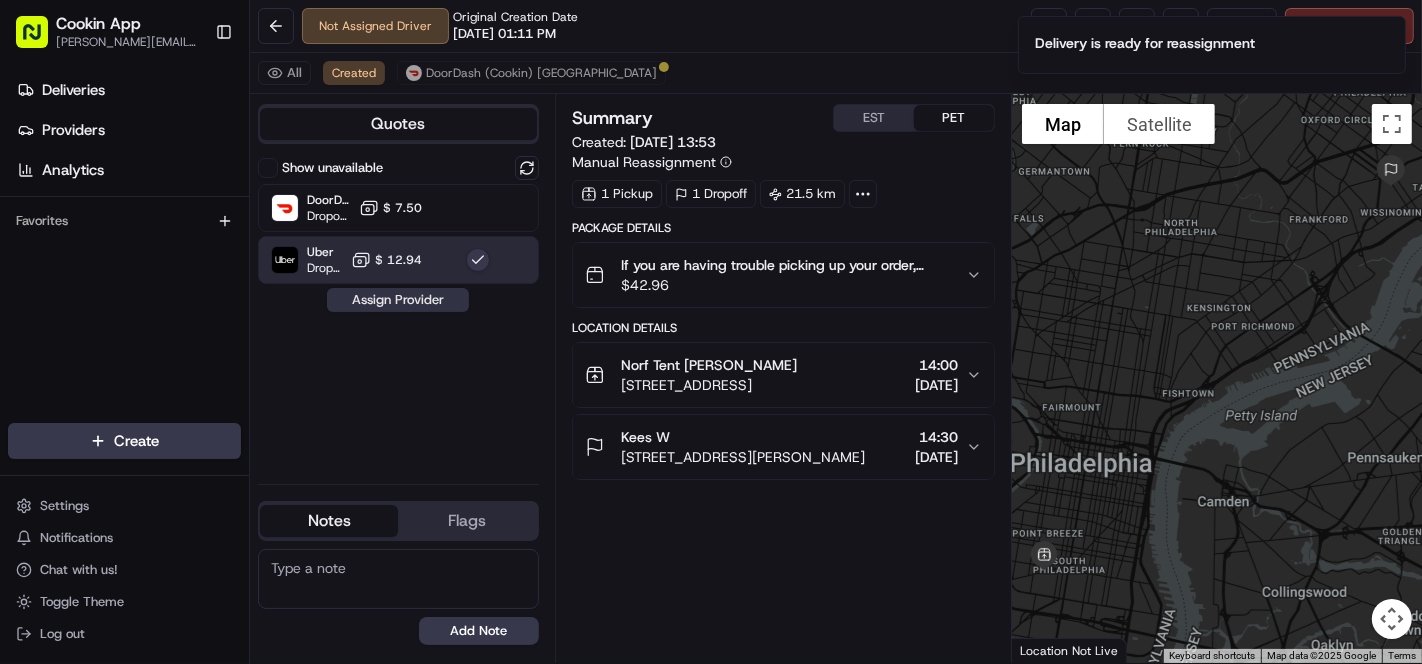 click on "Assign Provider" at bounding box center [398, 300] 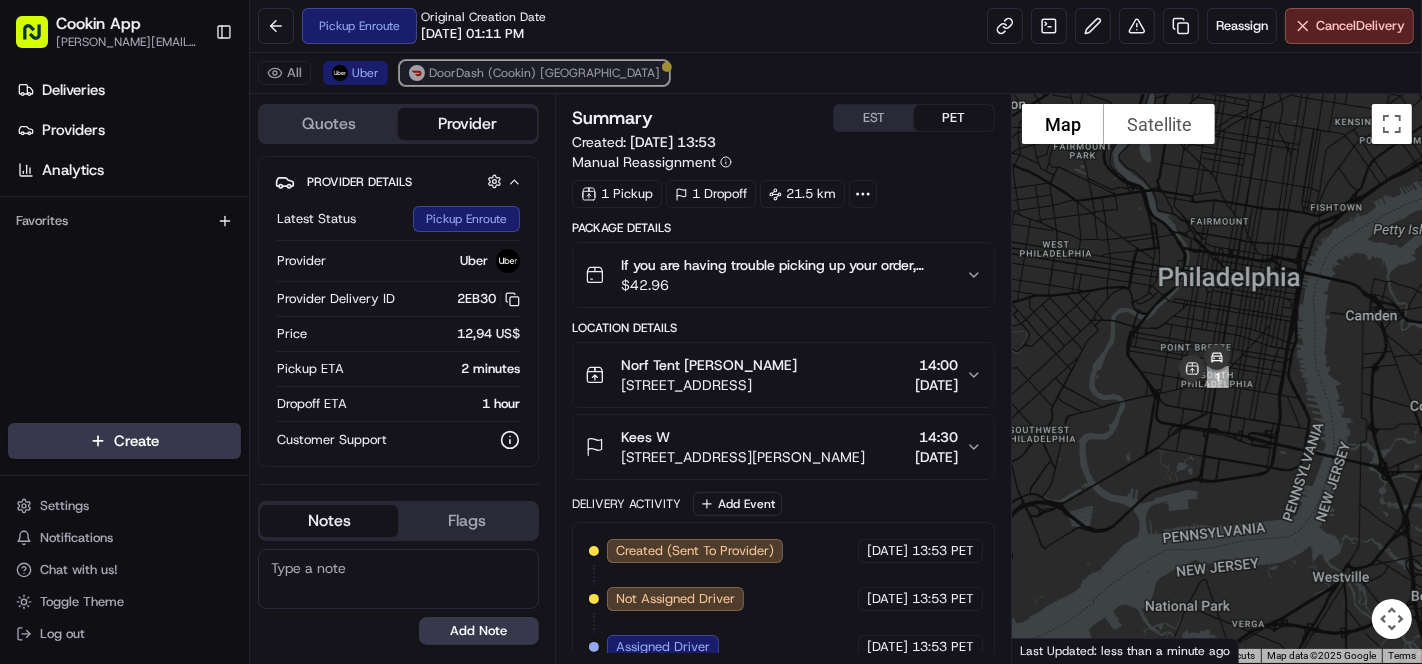 click on "DoorDash (Cookin) [GEOGRAPHIC_DATA]" at bounding box center [534, 73] 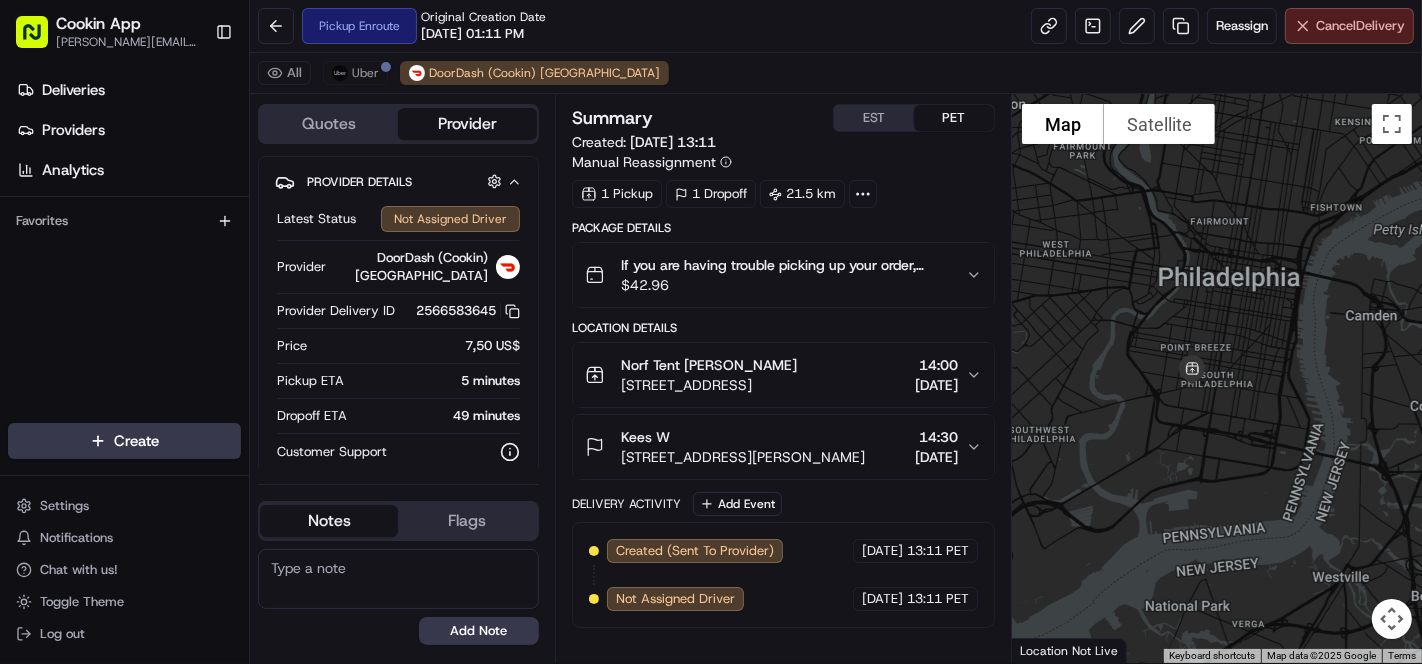 click on "Cancel  Delivery" at bounding box center [1360, 26] 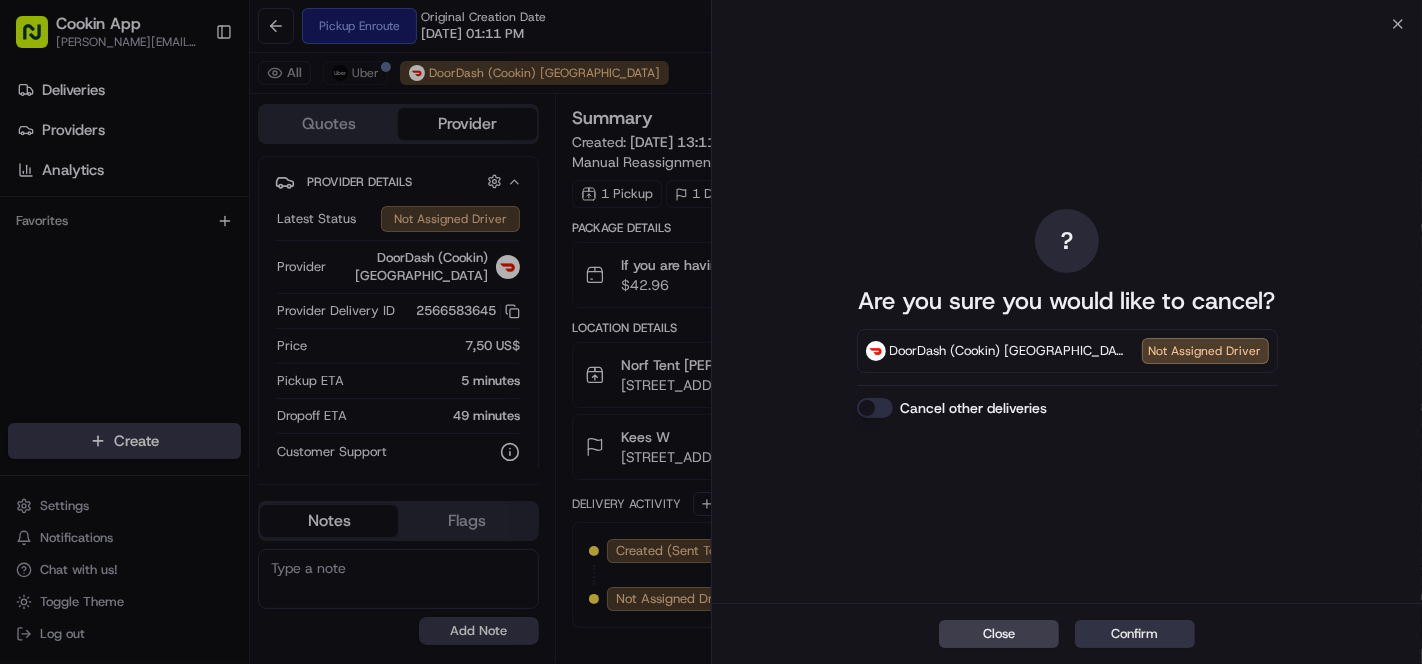 click on "Confirm" at bounding box center (1135, 634) 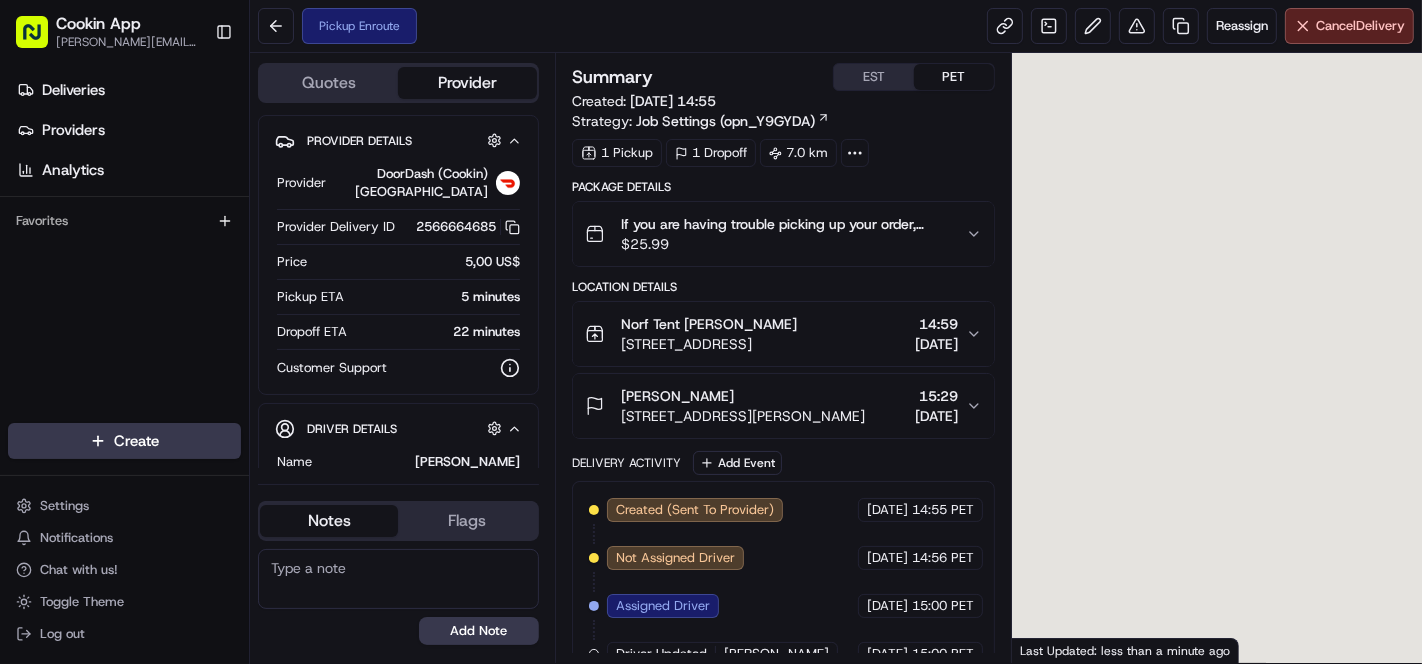 scroll, scrollTop: 0, scrollLeft: 0, axis: both 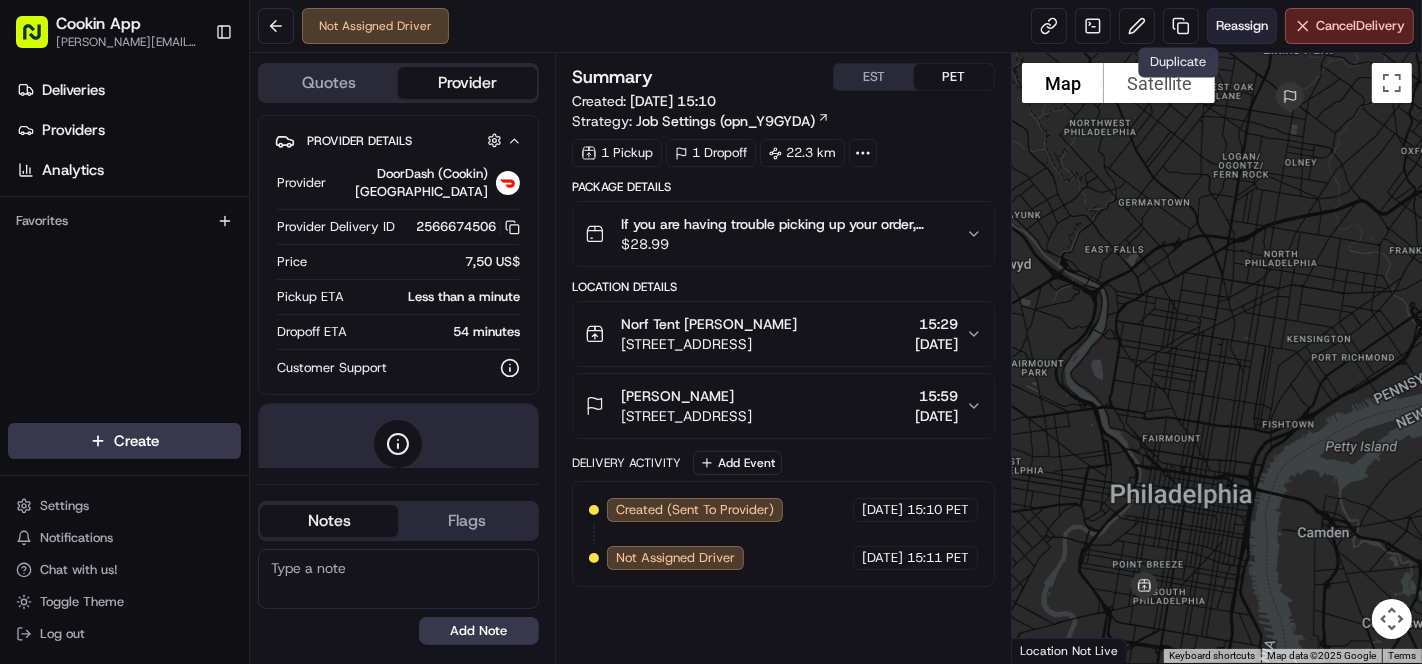 click on "Reassign" at bounding box center (1242, 26) 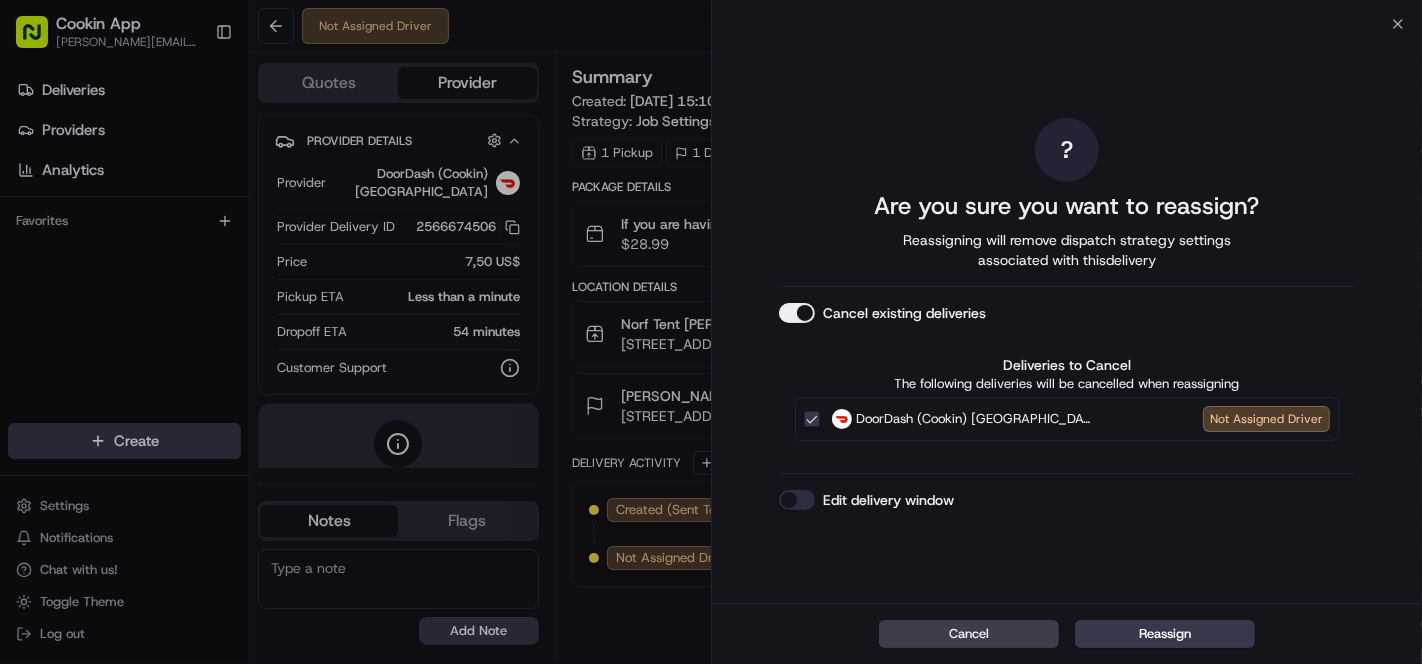 click on "Cancel existing deliveries" at bounding box center (1067, 313) 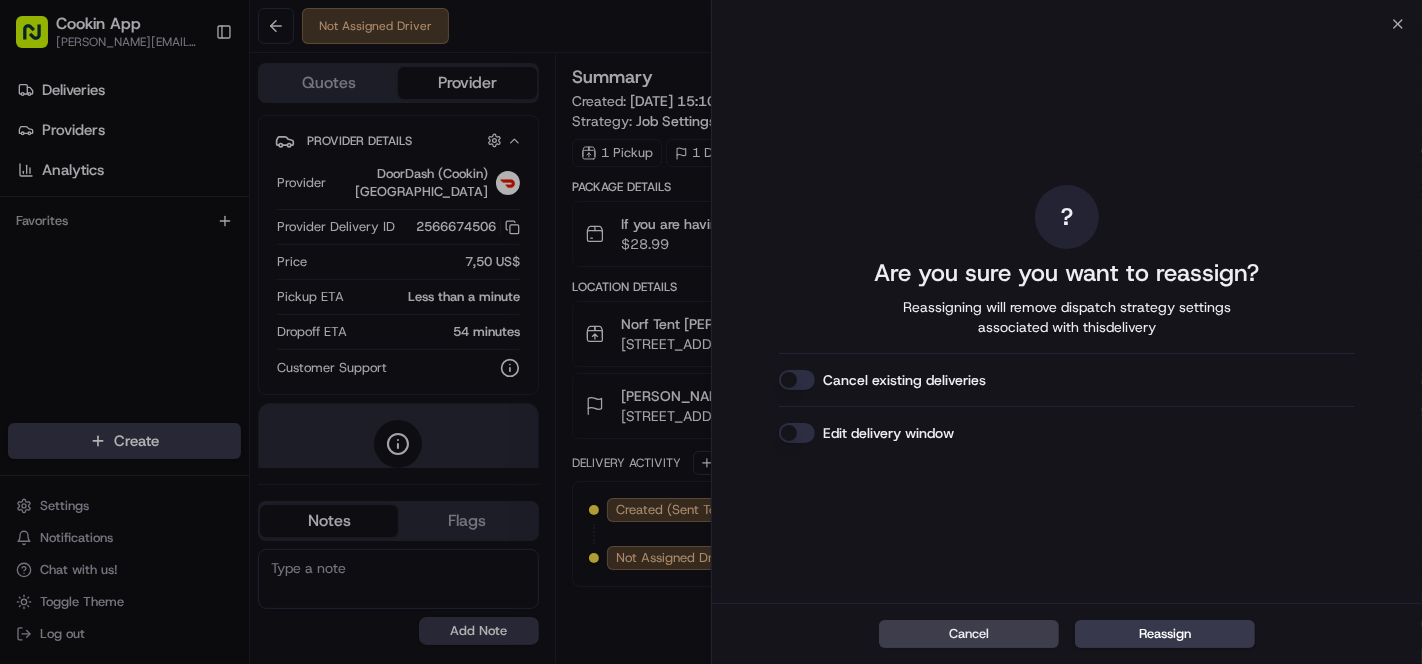 click on "Cancel Reassign" at bounding box center (1067, 633) 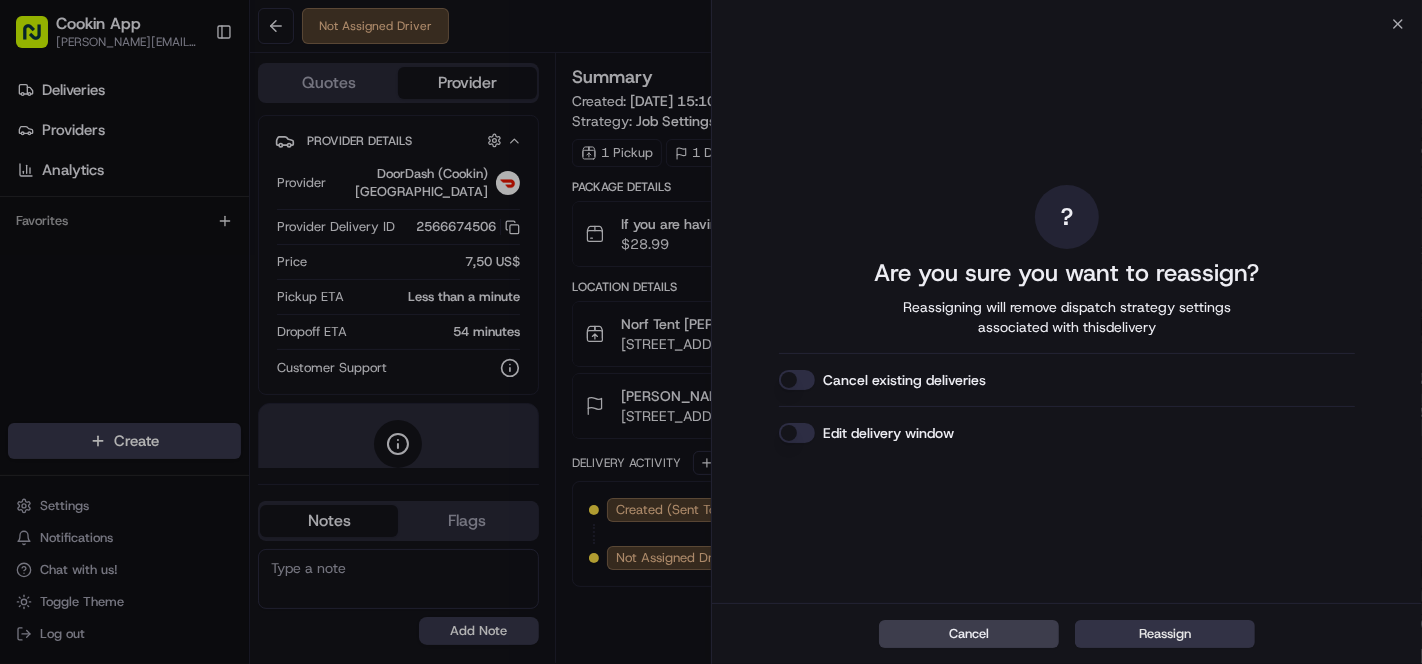 click on "Reassign" at bounding box center (1165, 634) 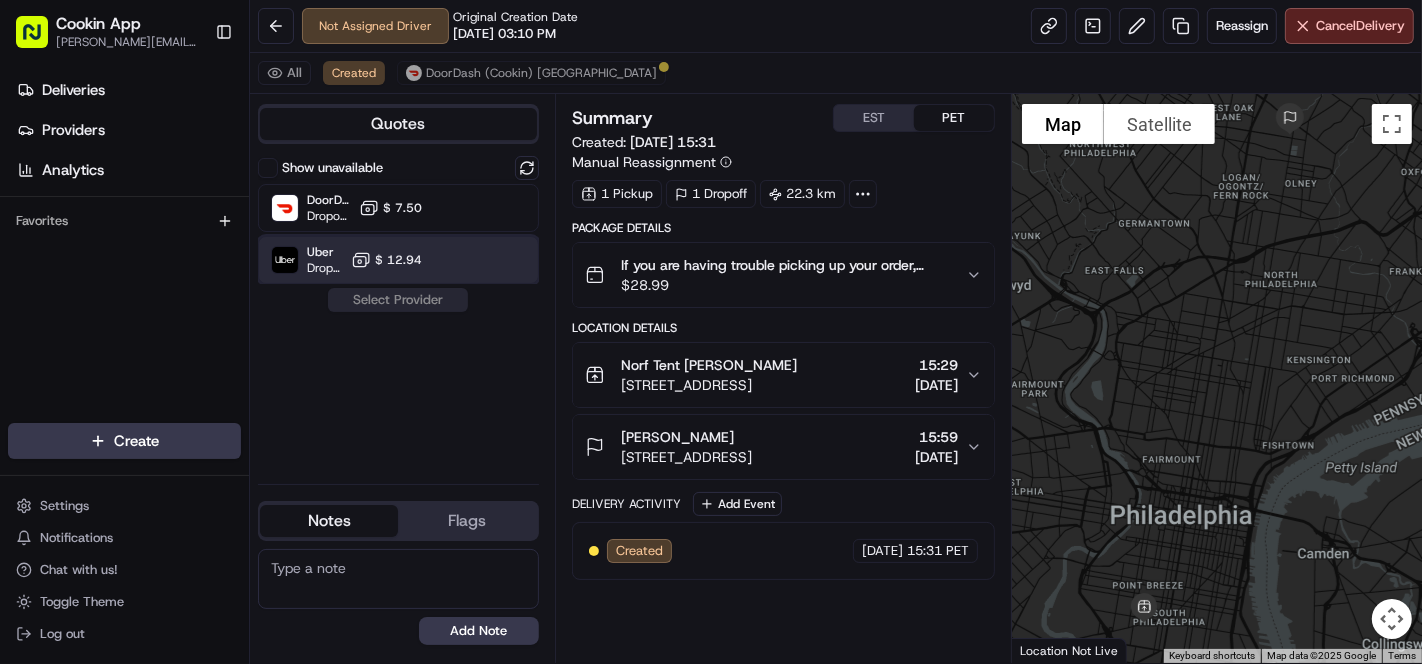 click on "Uber" at bounding box center [325, 252] 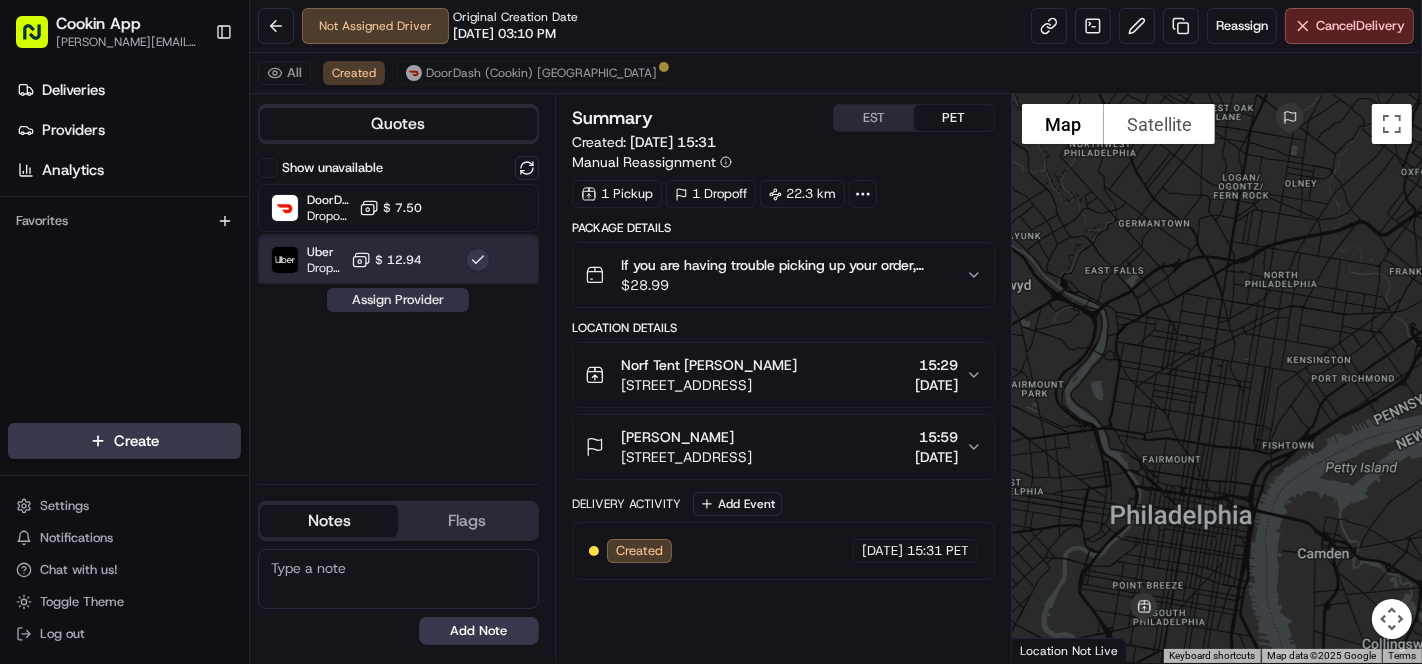 click on "Assign Provider" at bounding box center [398, 300] 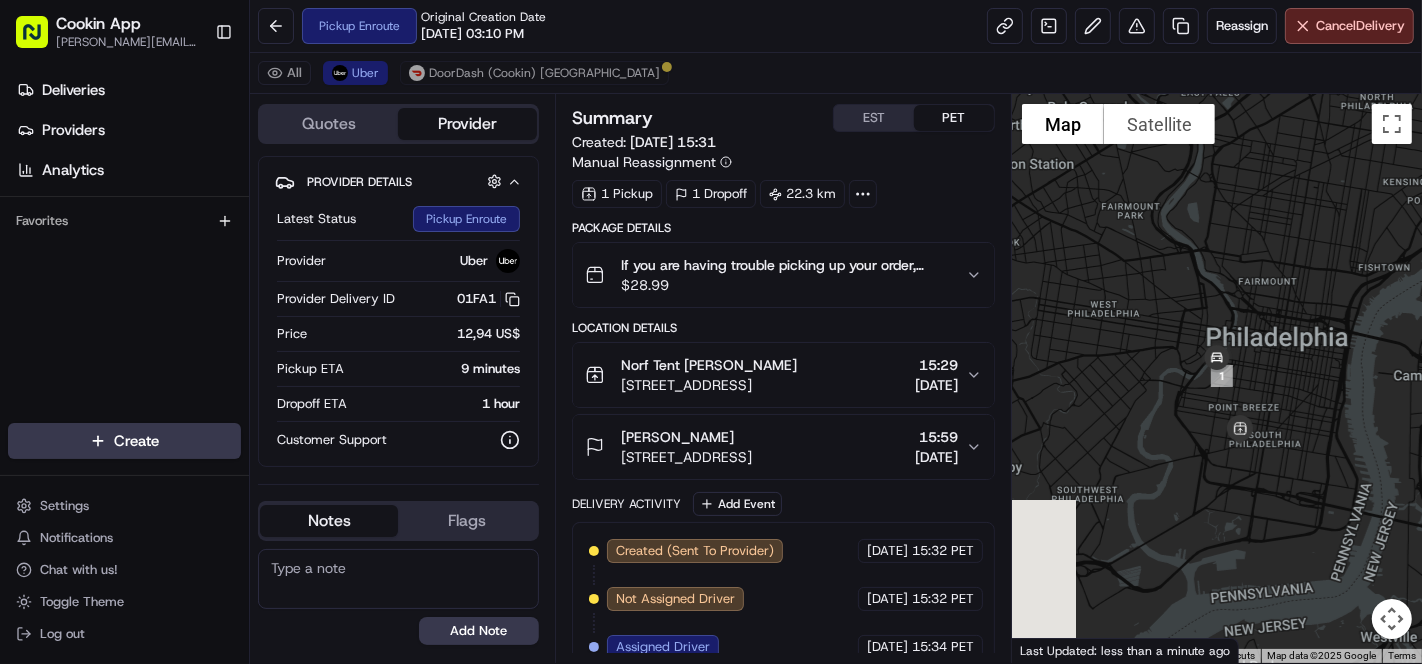 click on "All Uber DoorDash (Cookin) US" at bounding box center (836, 73) 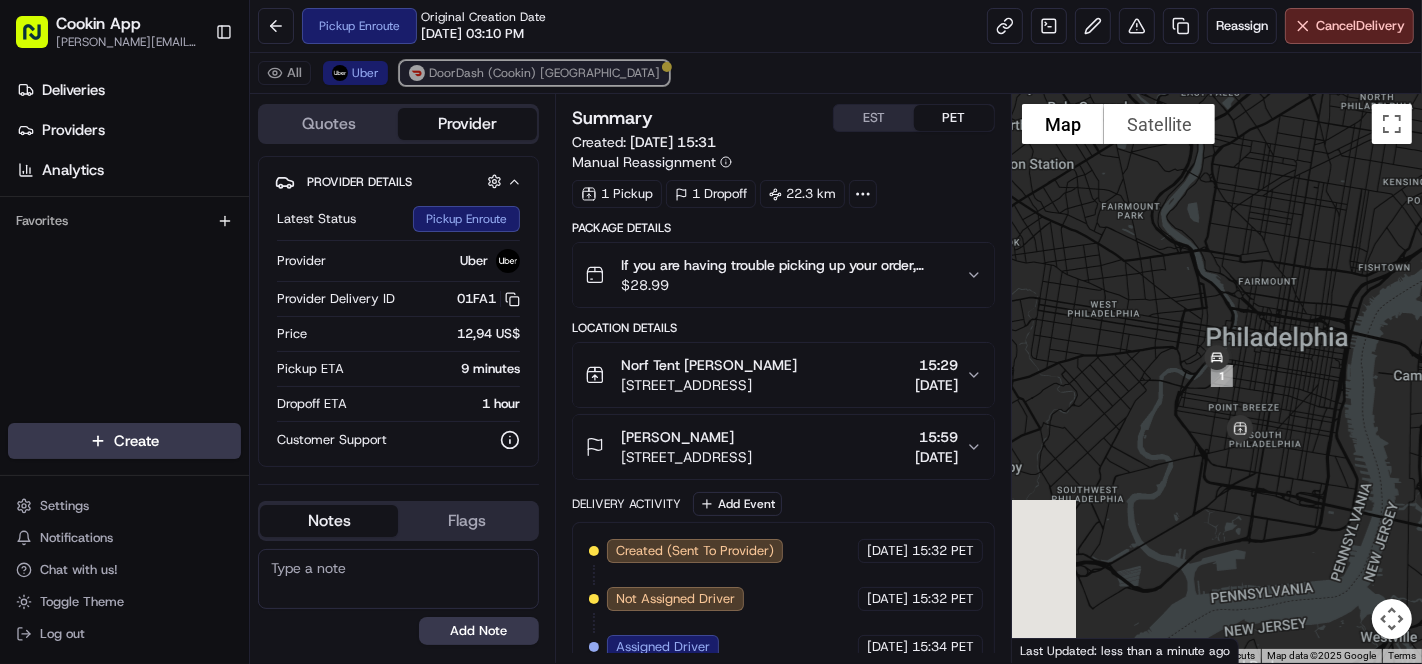 click on "DoorDash (Cookin) [GEOGRAPHIC_DATA]" at bounding box center (544, 73) 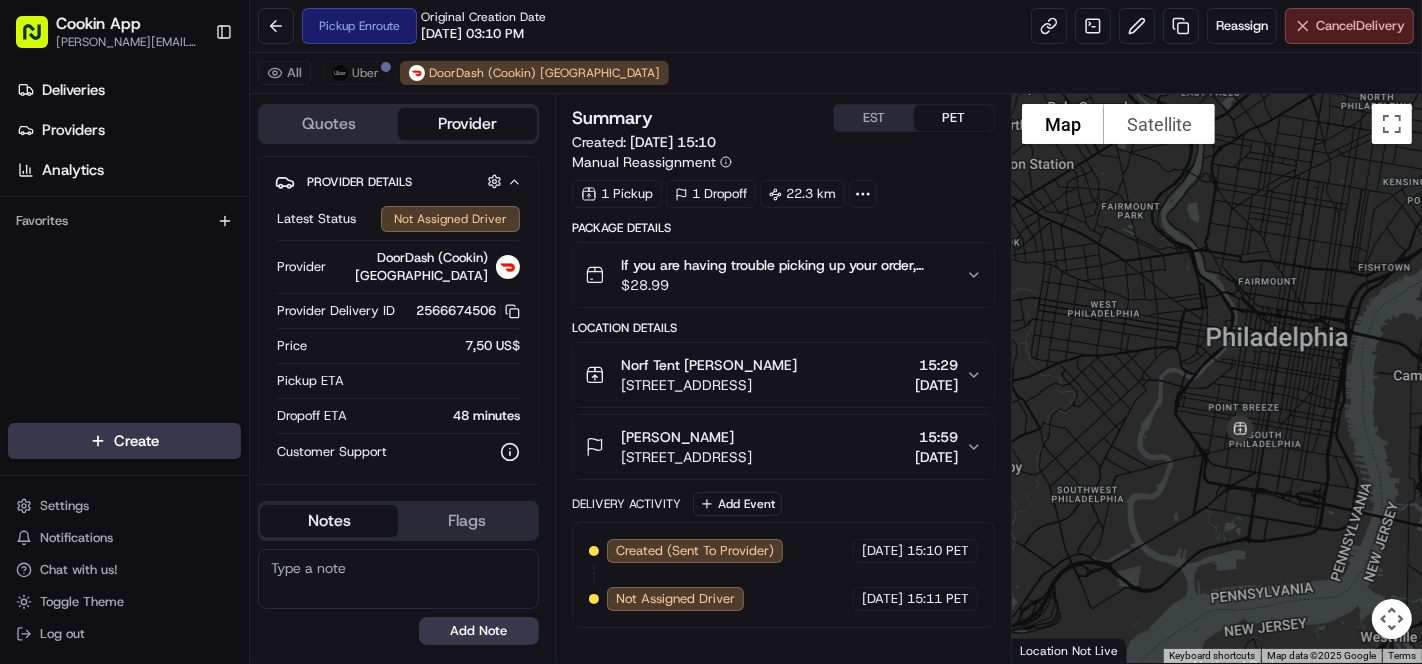 click on "Cancel  Delivery" at bounding box center (1349, 26) 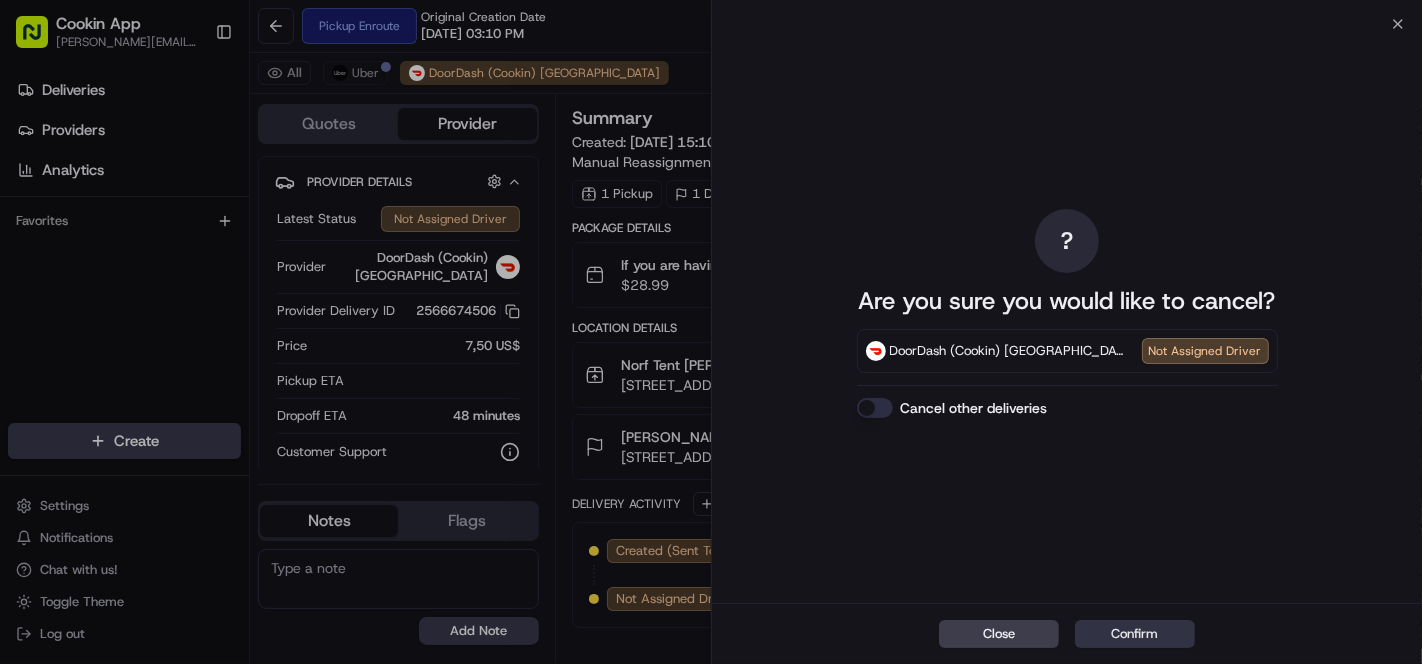 click on "Confirm" at bounding box center (1135, 634) 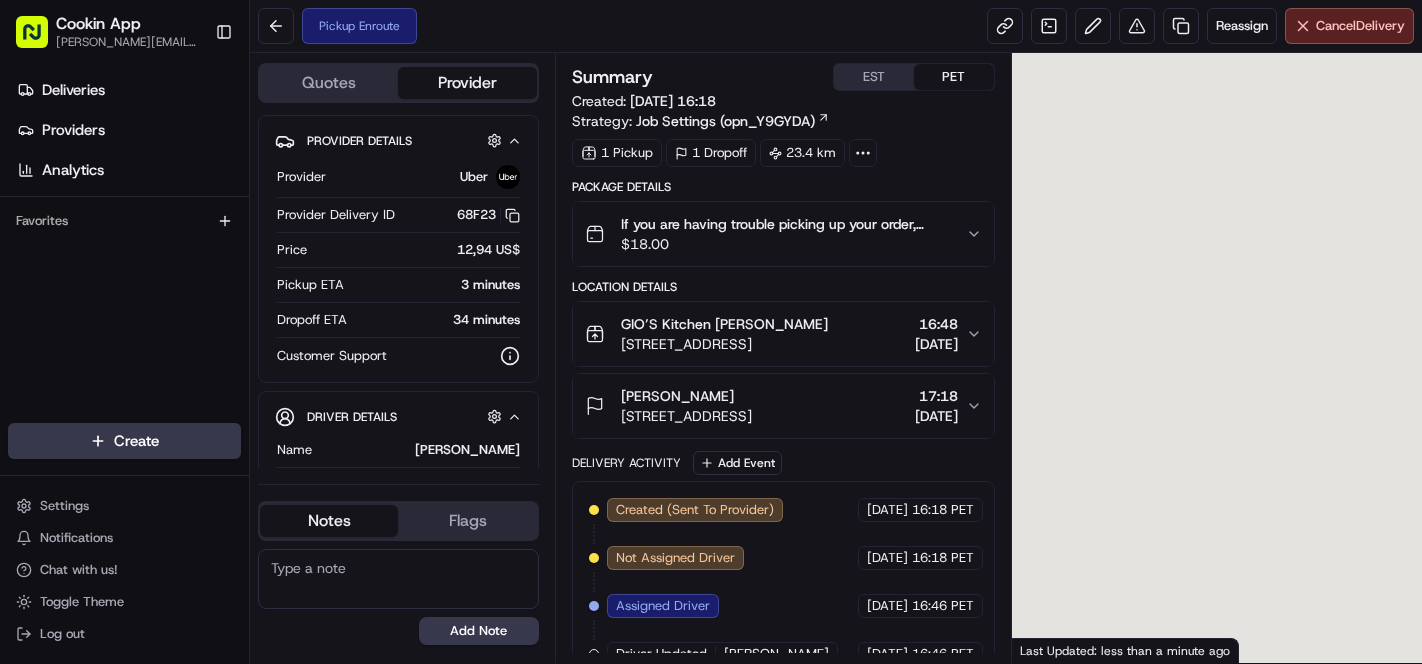 scroll, scrollTop: 0, scrollLeft: 0, axis: both 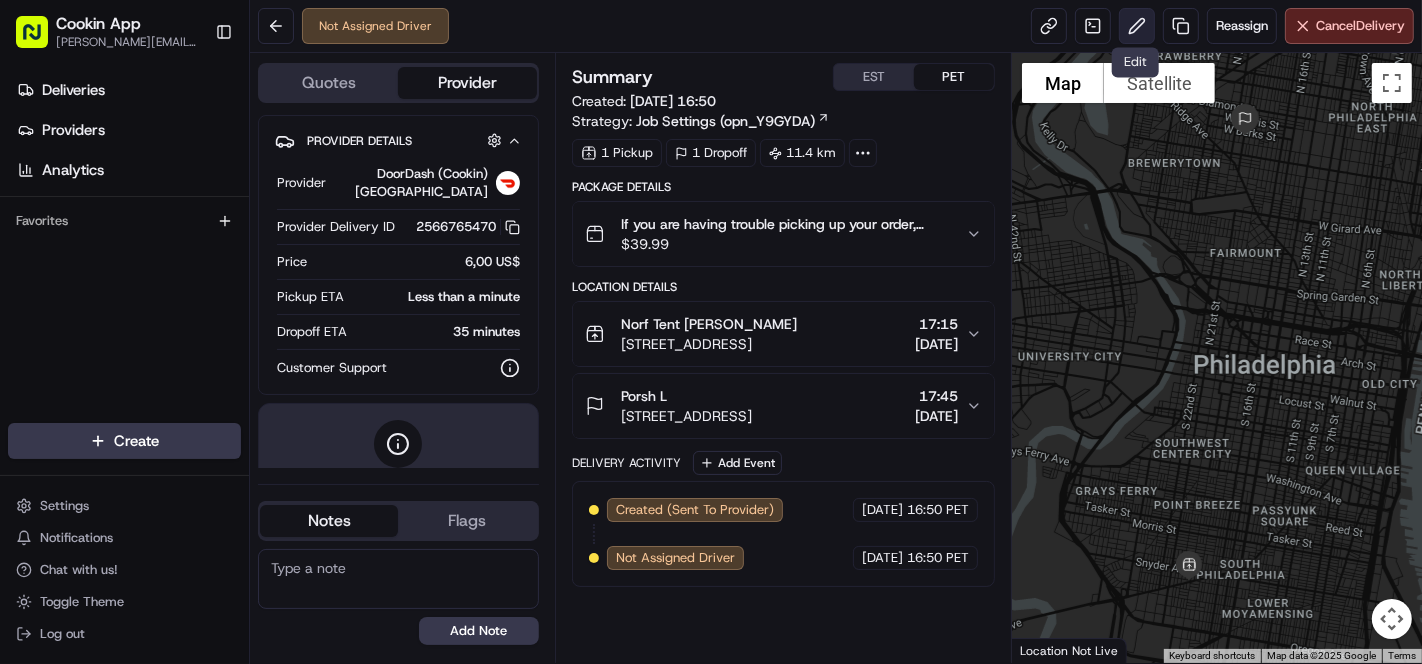click at bounding box center (1137, 26) 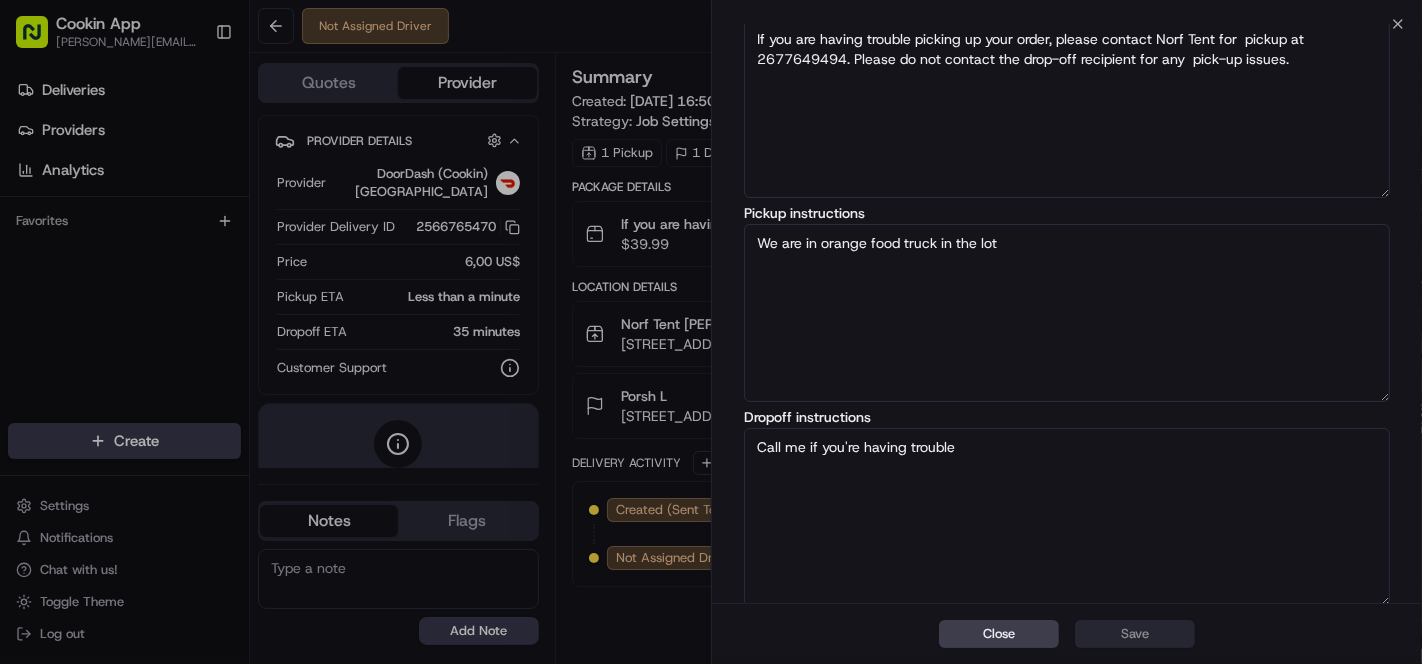 scroll, scrollTop: 264, scrollLeft: 0, axis: vertical 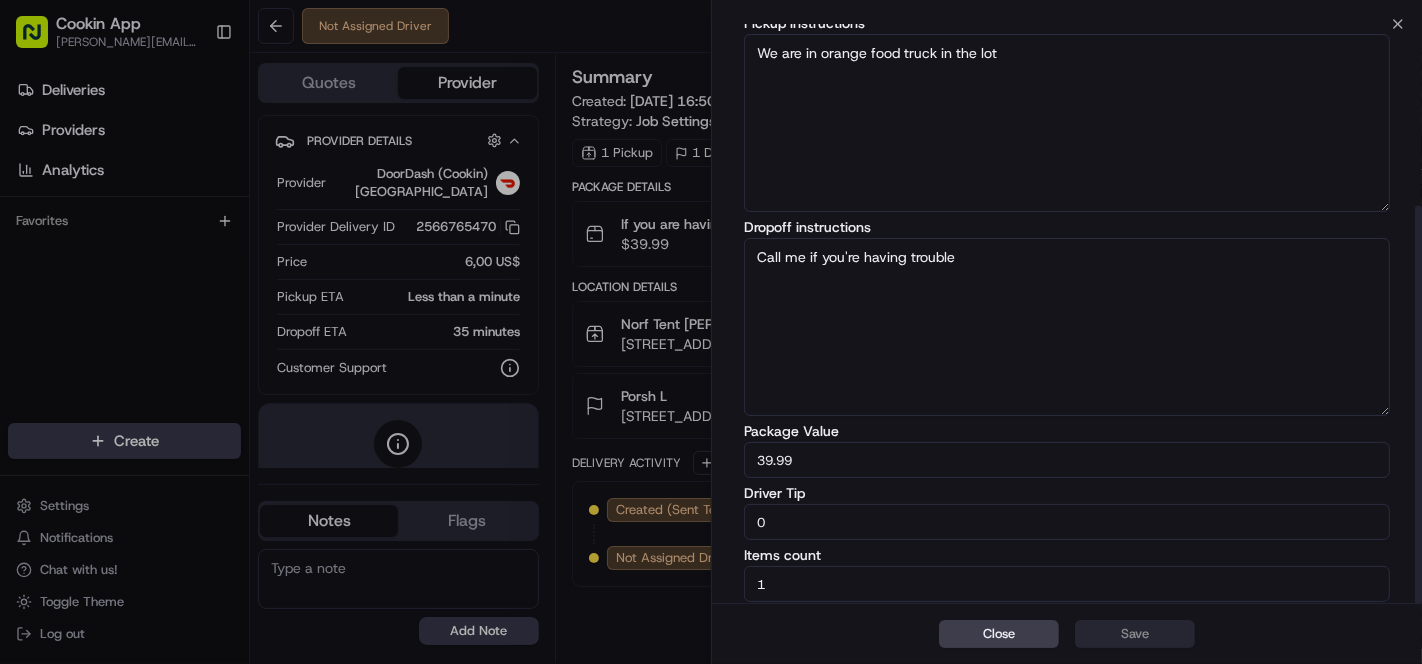 drag, startPoint x: 796, startPoint y: 516, endPoint x: 648, endPoint y: 518, distance: 148.01352 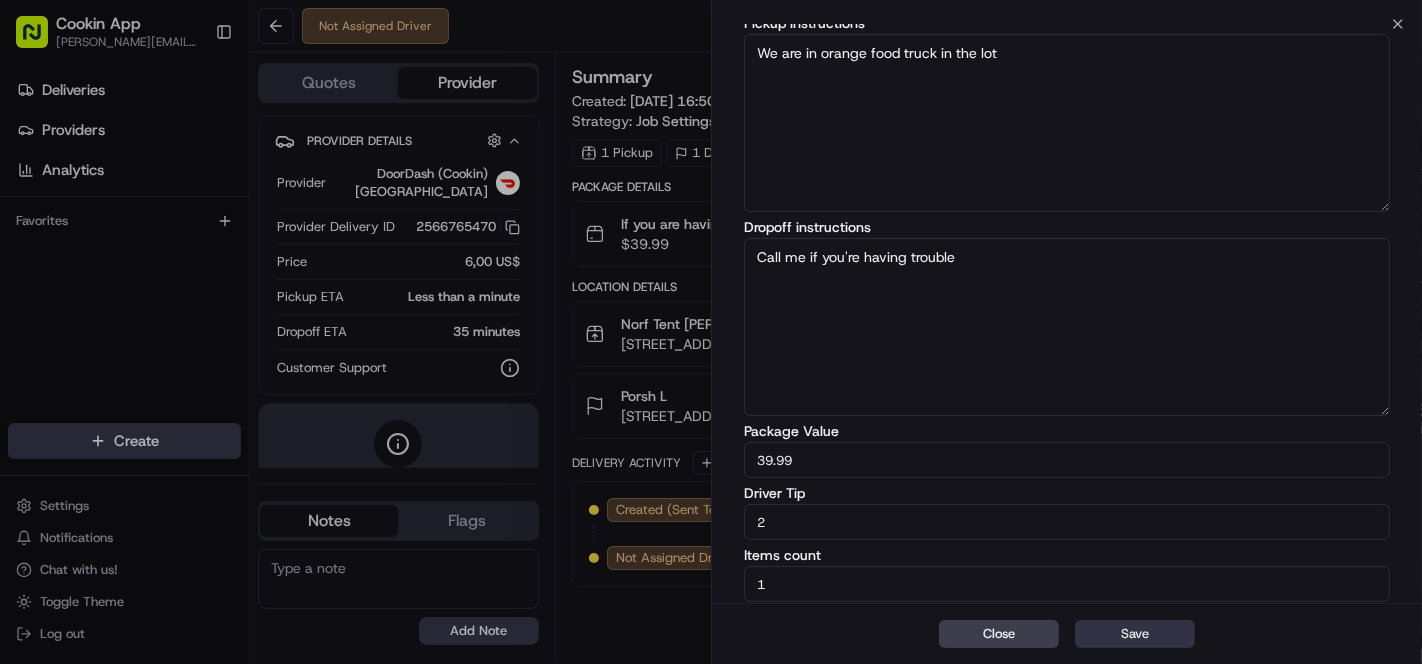 type on "2" 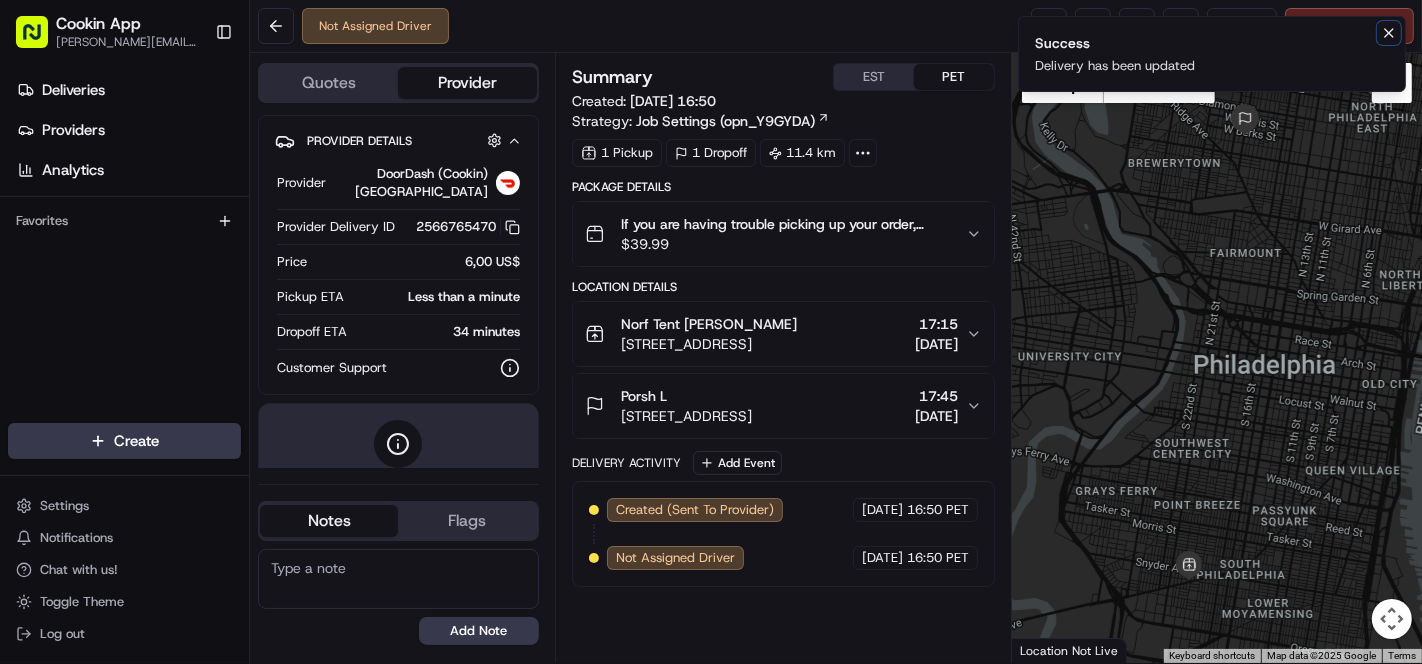click 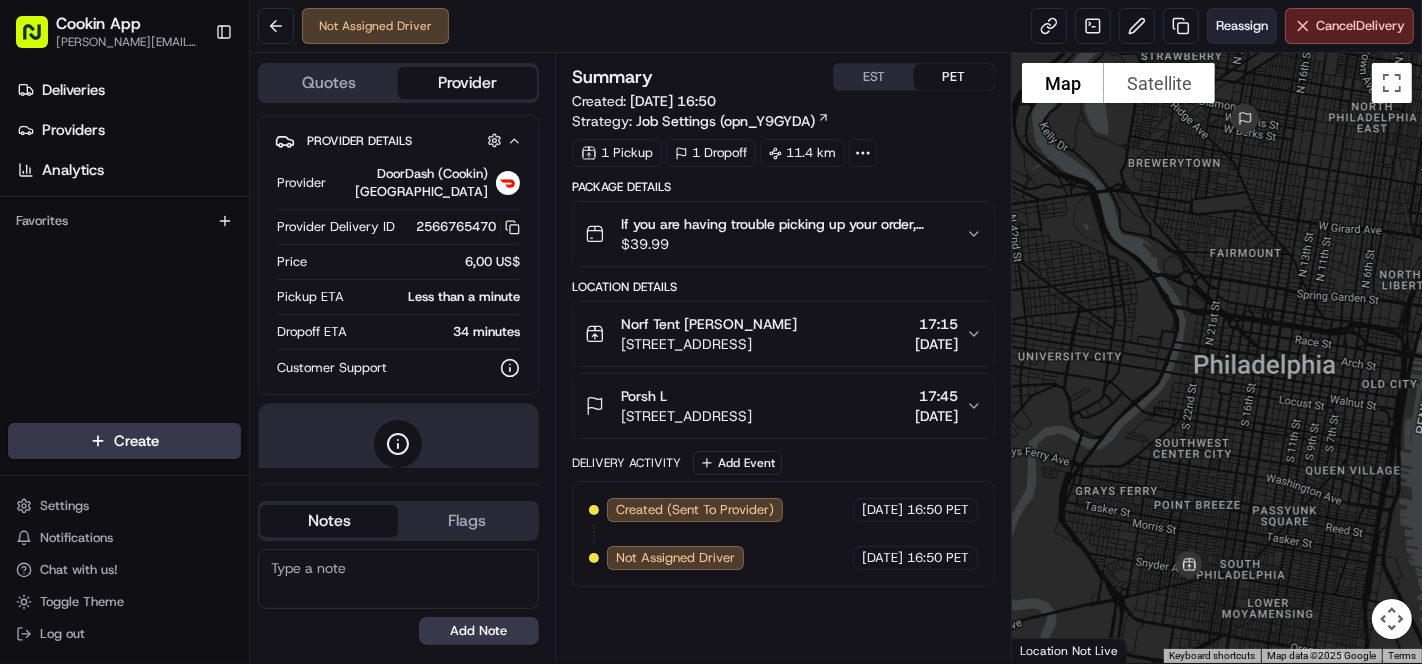 click on "Reassign" at bounding box center [1242, 26] 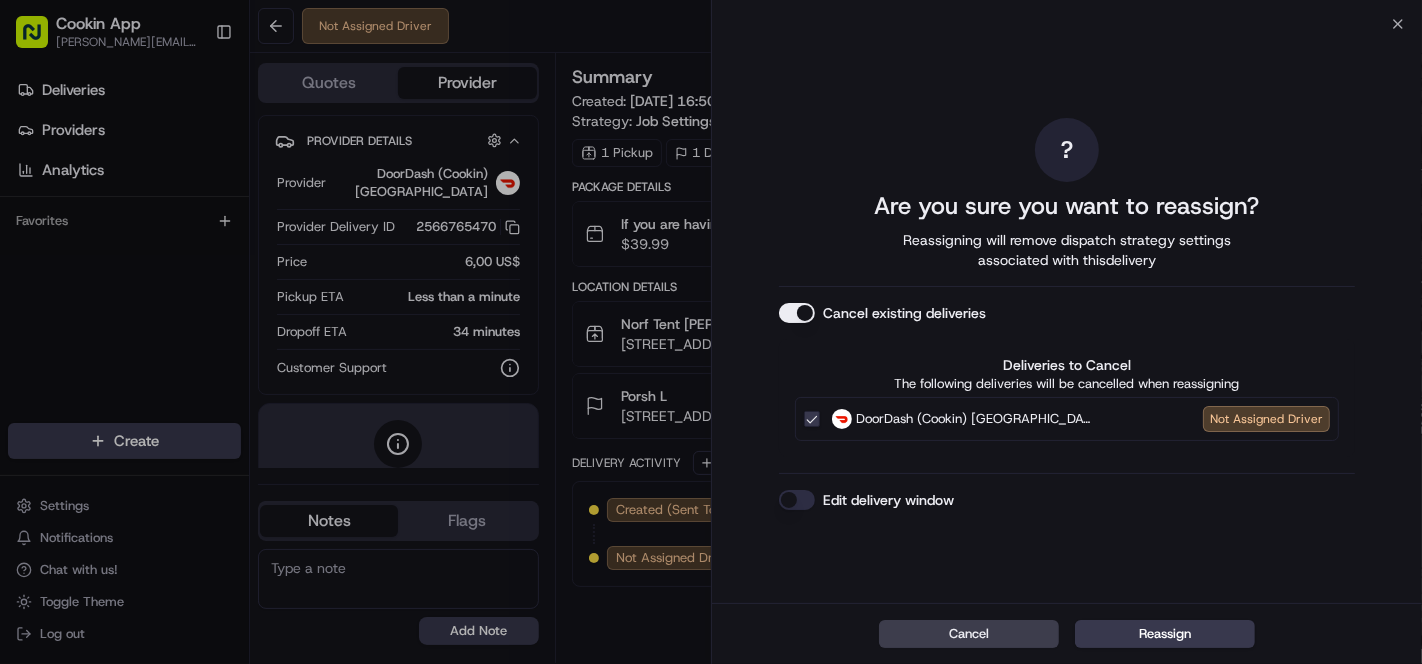 click on "Cancel existing deliveries" at bounding box center [797, 313] 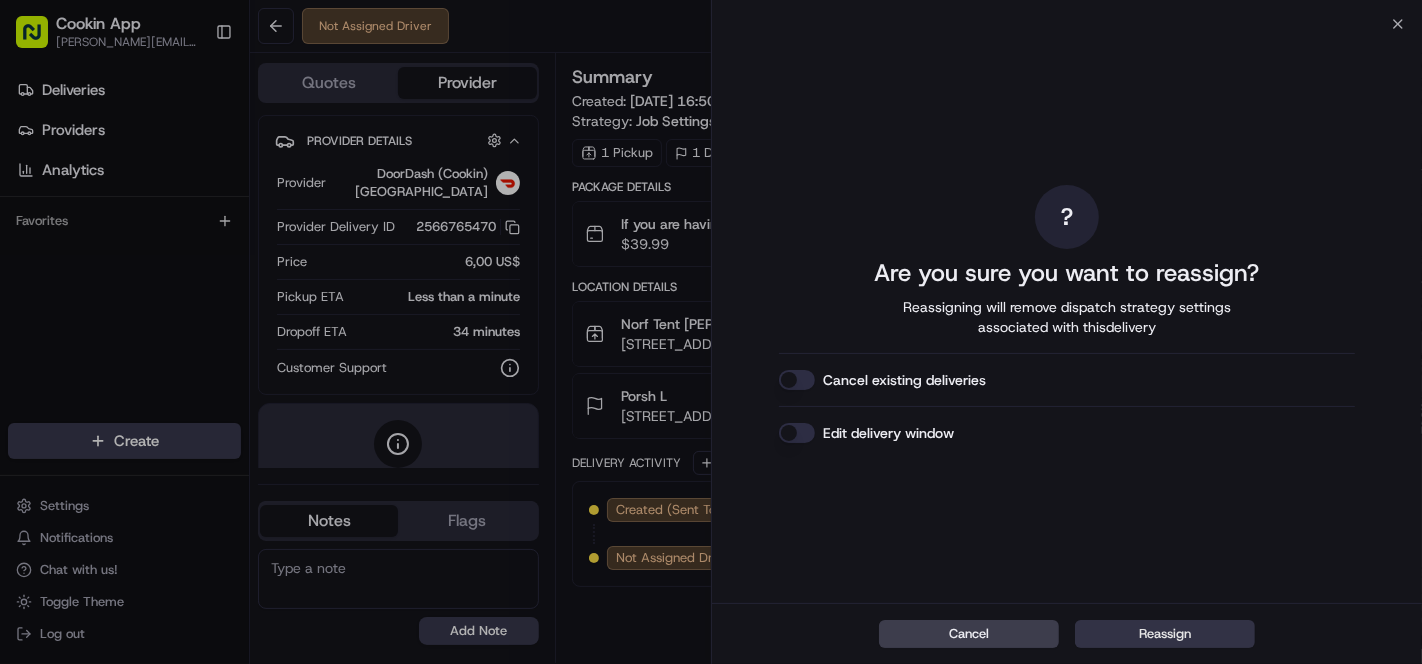 click on "Reassign" at bounding box center (1165, 634) 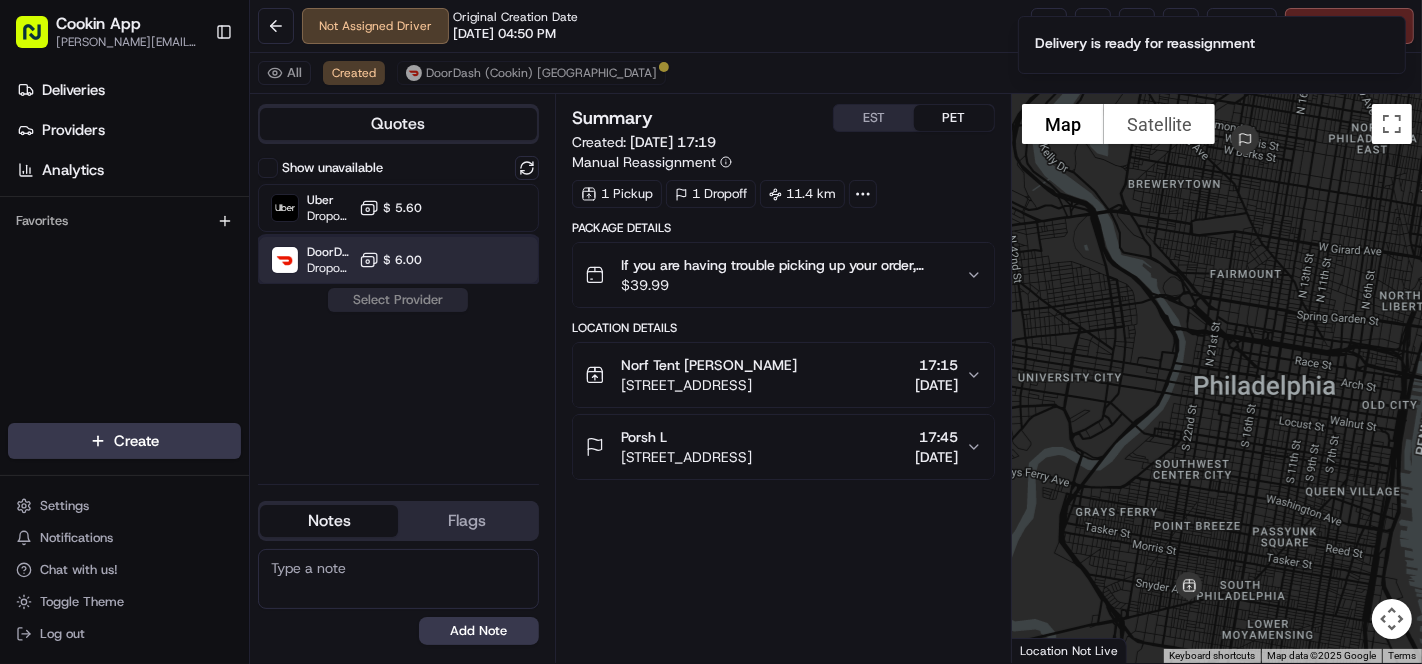 click on "DoorDash (Cookin) US Dropoff ETA   1 hour $   6.00" at bounding box center (398, 260) 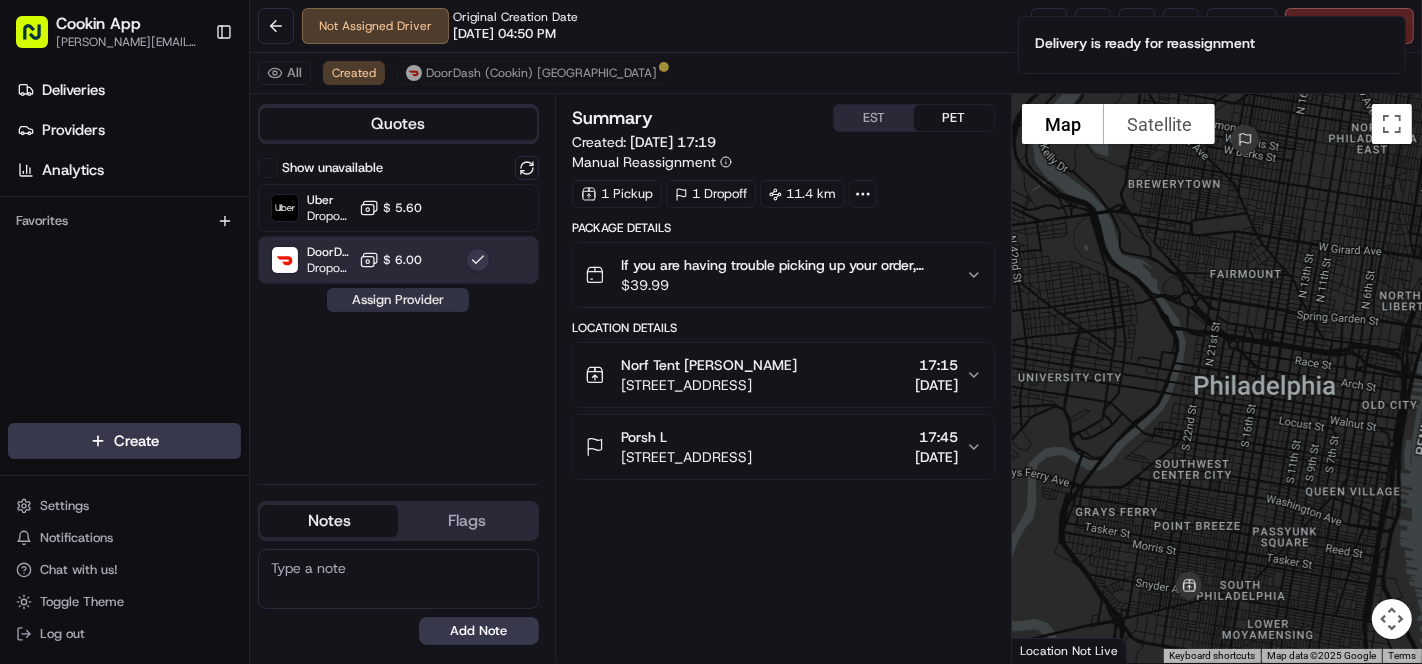 click on "Assign Provider" at bounding box center (398, 300) 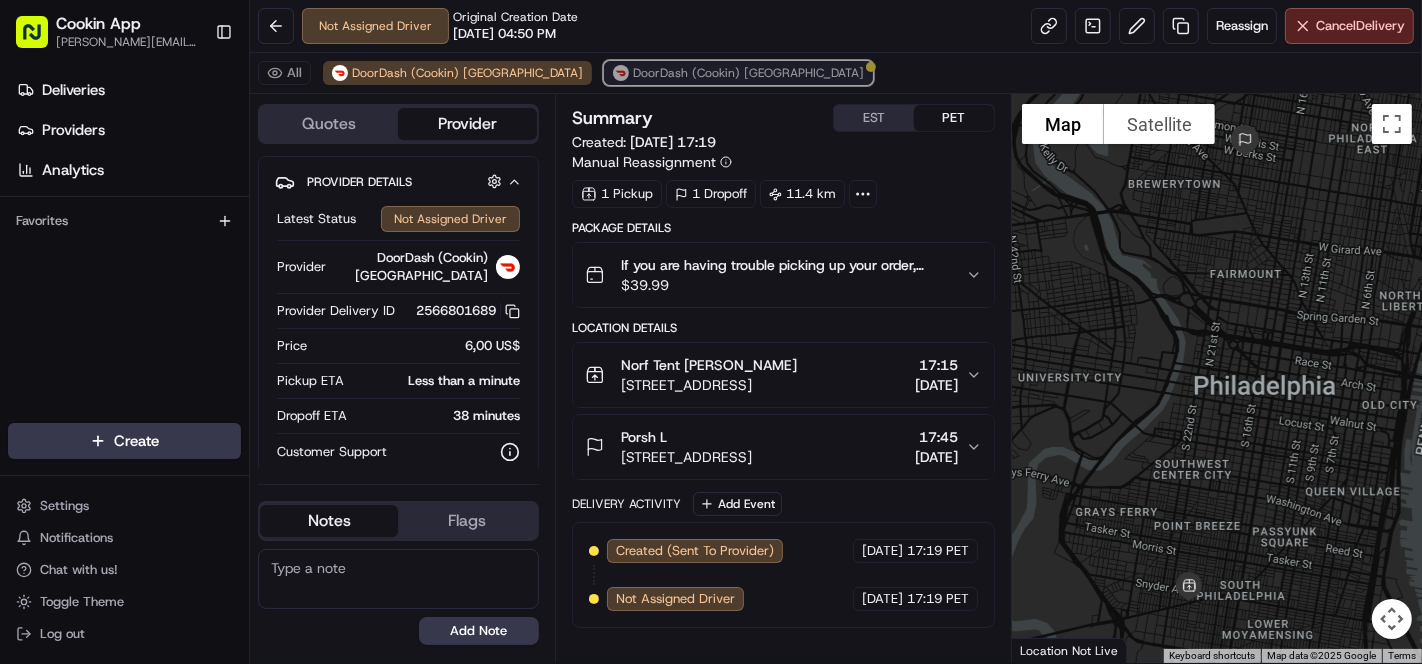 click on "DoorDash (Cookin) [GEOGRAPHIC_DATA]" at bounding box center [748, 73] 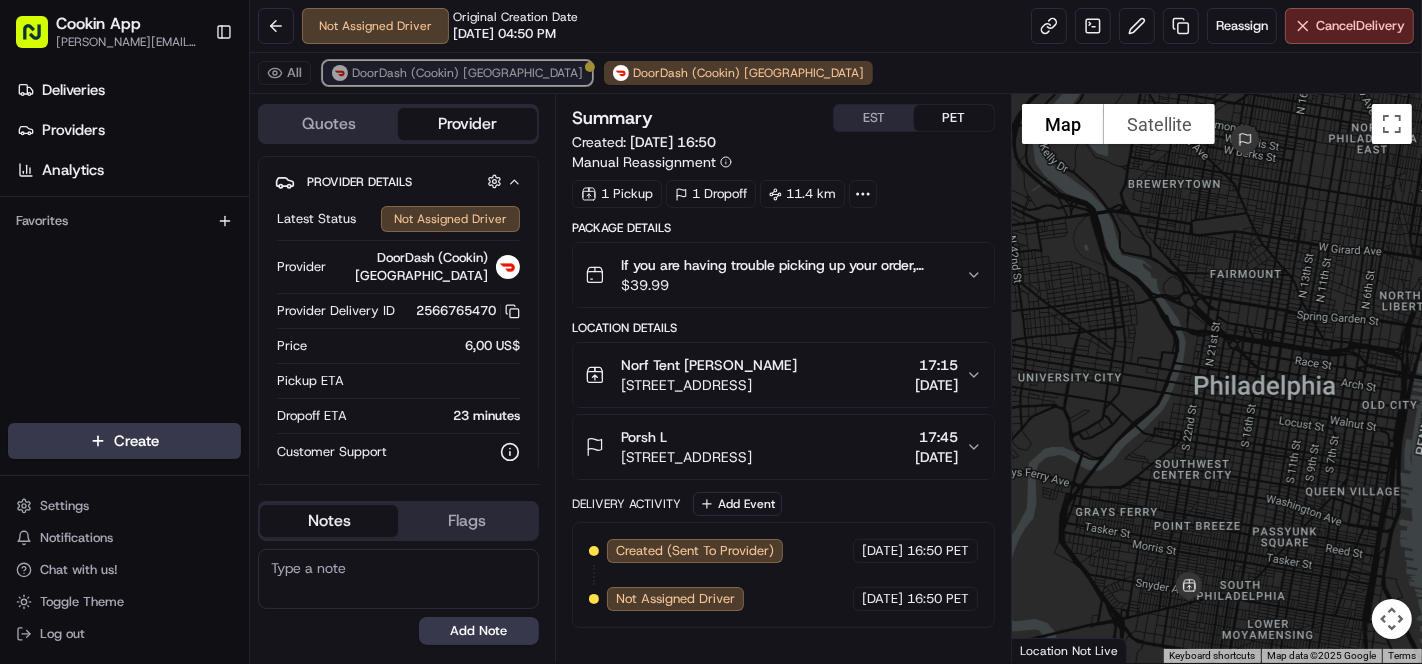 click on "DoorDash (Cookin) [GEOGRAPHIC_DATA]" at bounding box center (467, 73) 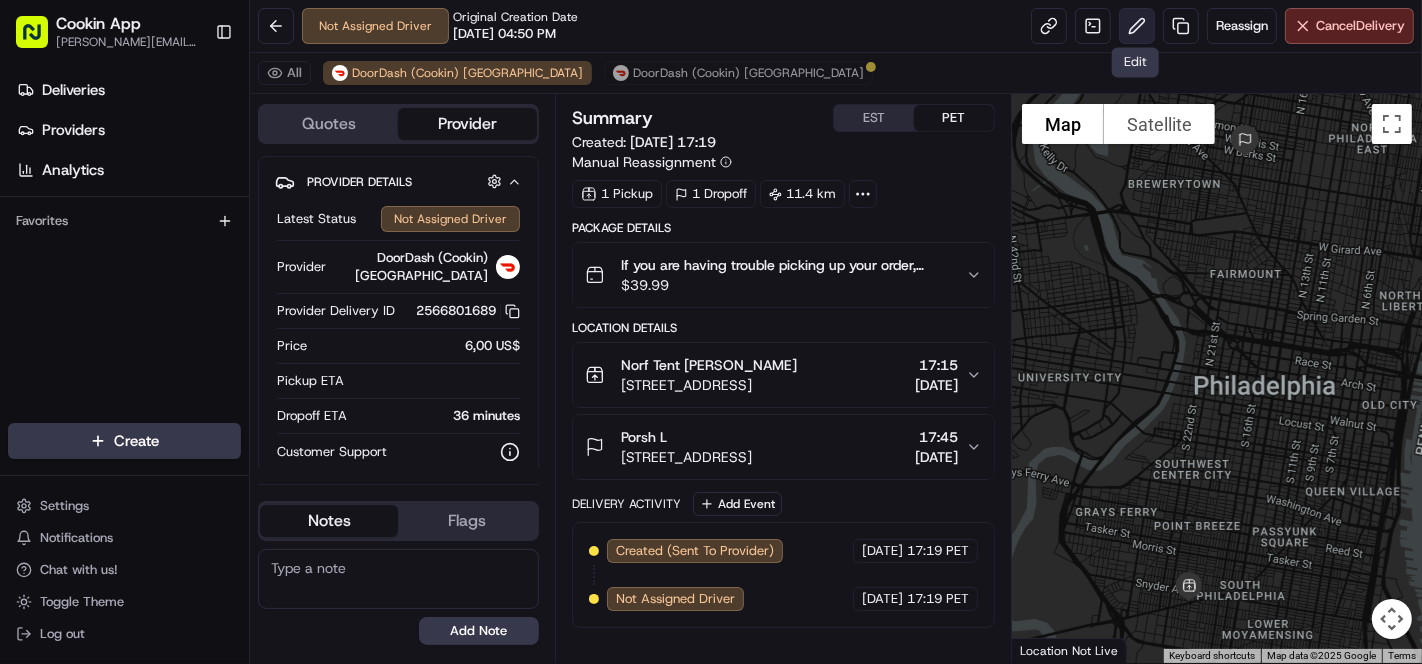 click at bounding box center (1137, 26) 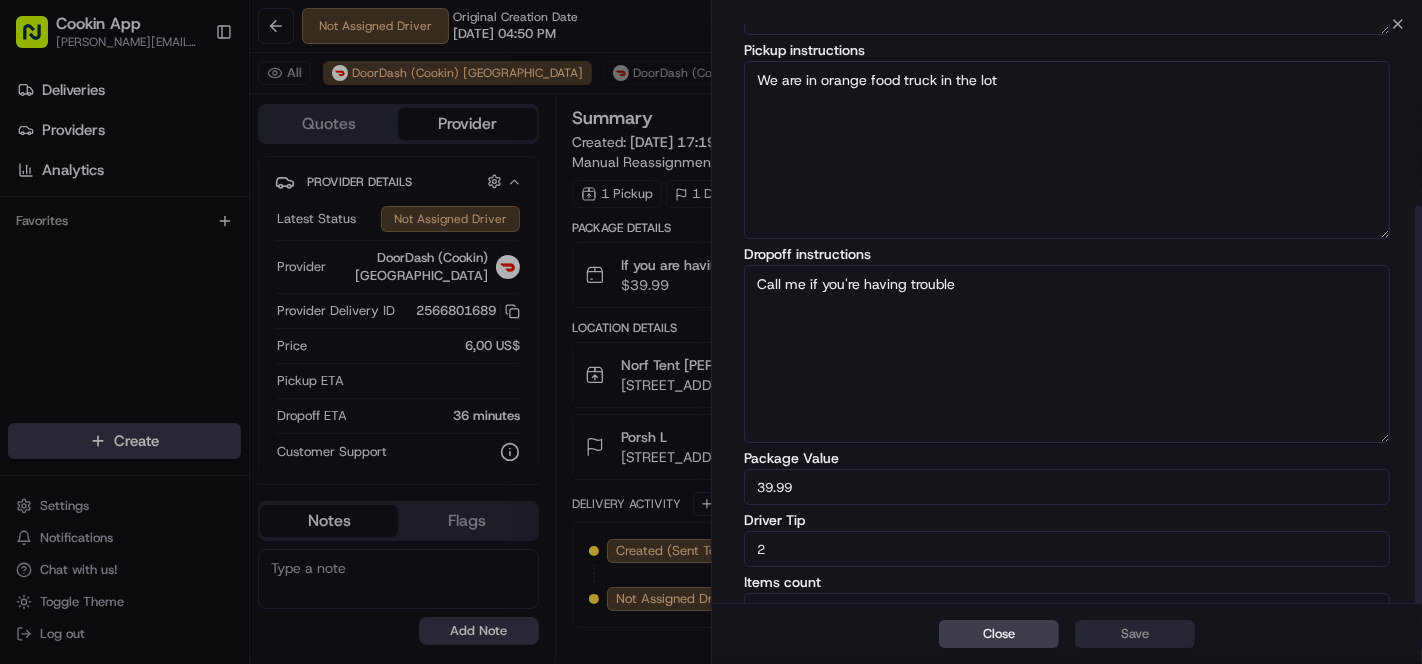 scroll, scrollTop: 264, scrollLeft: 0, axis: vertical 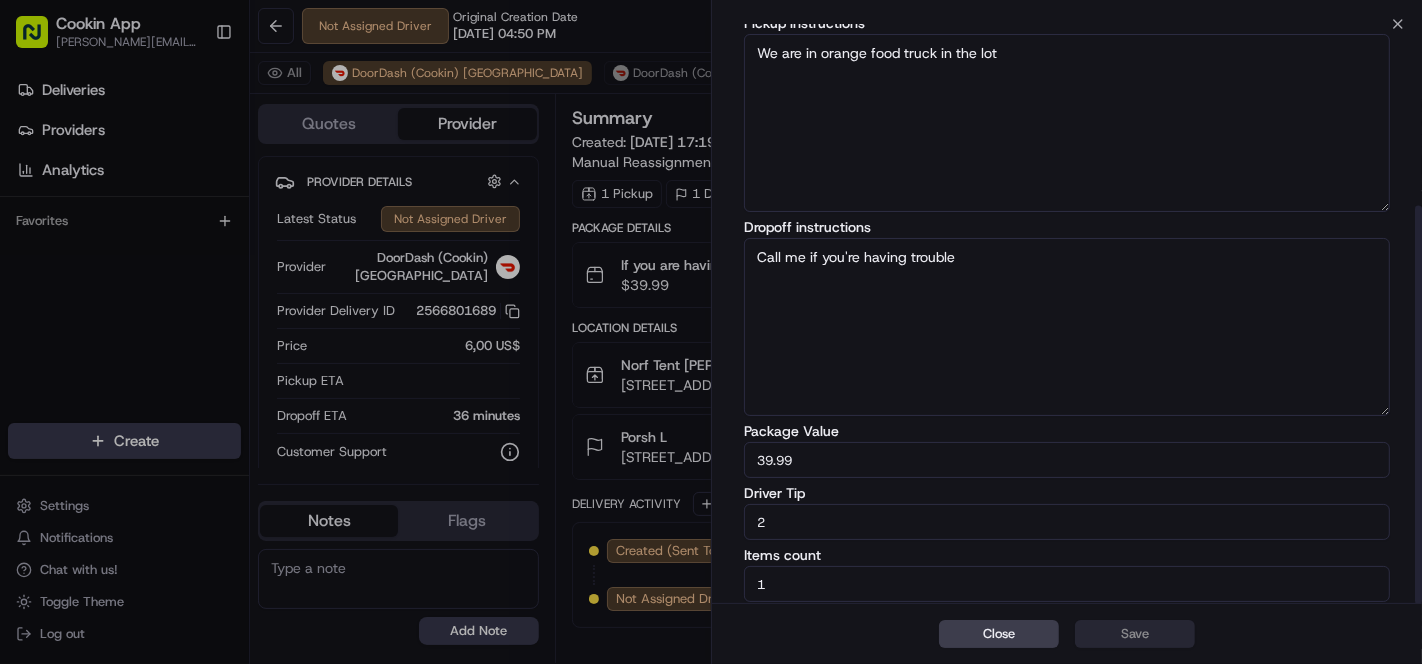 click on "Edit Delivery Details Package description If you are having trouble picking up your order, please contact Norf Tent for  pickup at 2677649494. Please do not contact the drop-off recipient for any  pick-up issues. Pickup instructions We are in orange food truck in the lot Dropoff instructions Call me if you're having trouble Package Value 39.99 Driver Tip 2 Items count 1" at bounding box center [1067, 183] 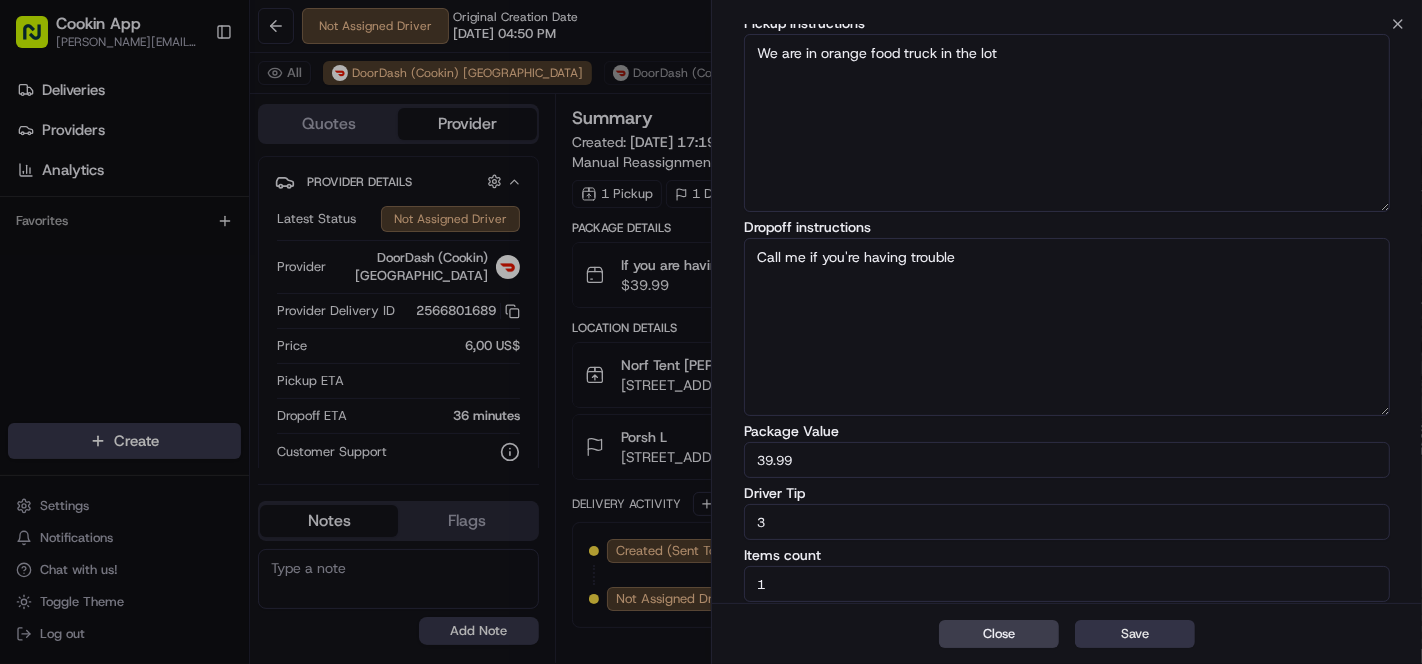 type on "3" 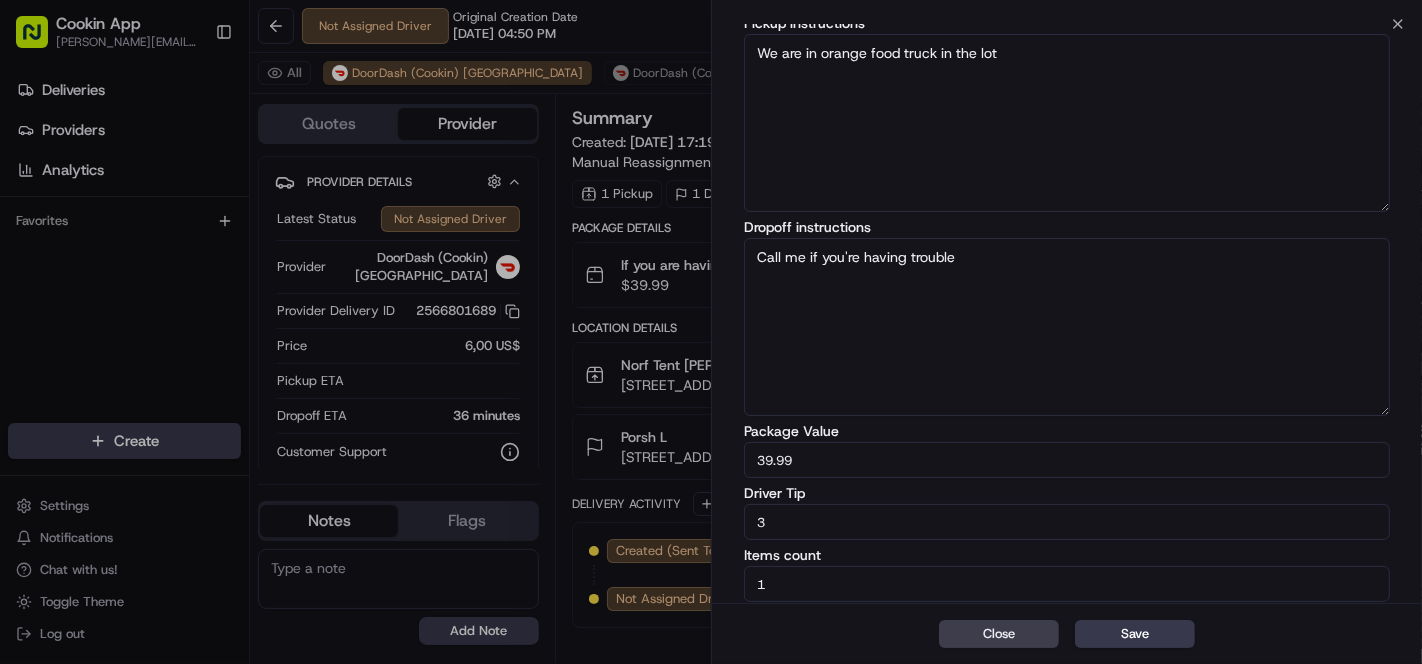 click on "Save" at bounding box center [1135, 634] 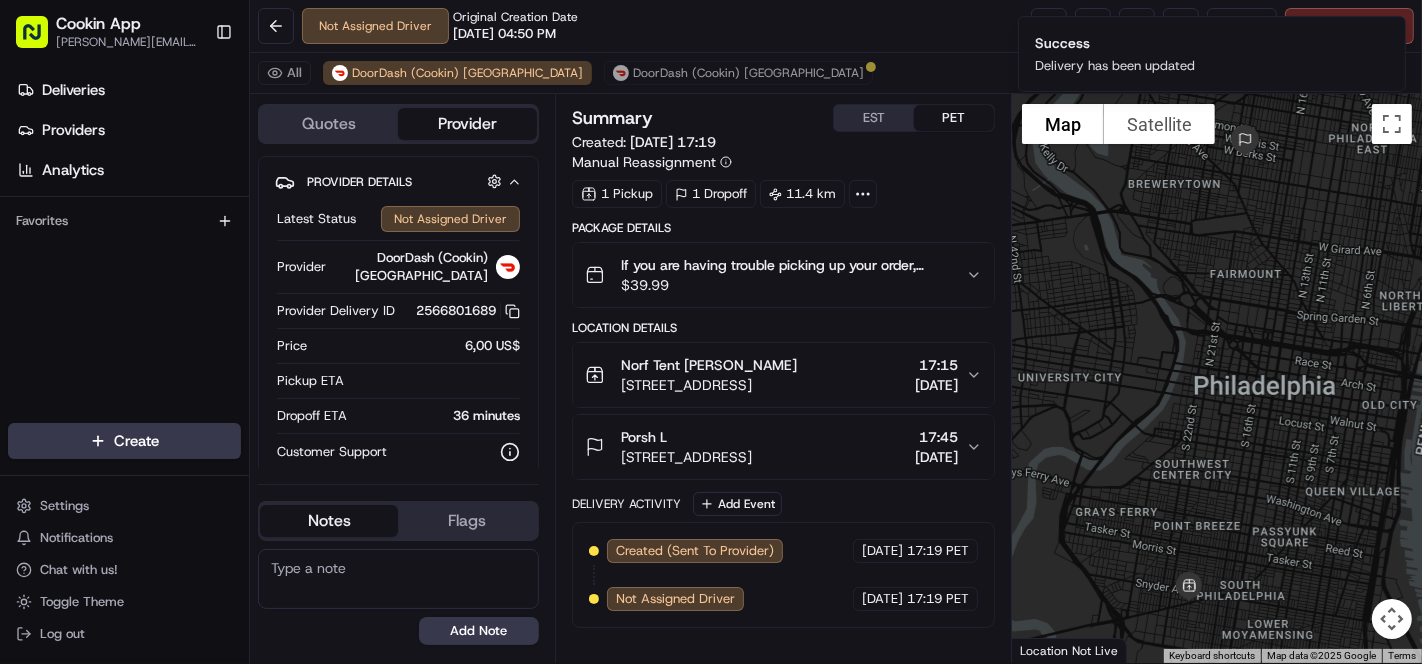 click on "Not Assigned Driver Original Creation Date [DATE] 04:50 PM Reassign Cancel  Delivery" at bounding box center (836, 26) 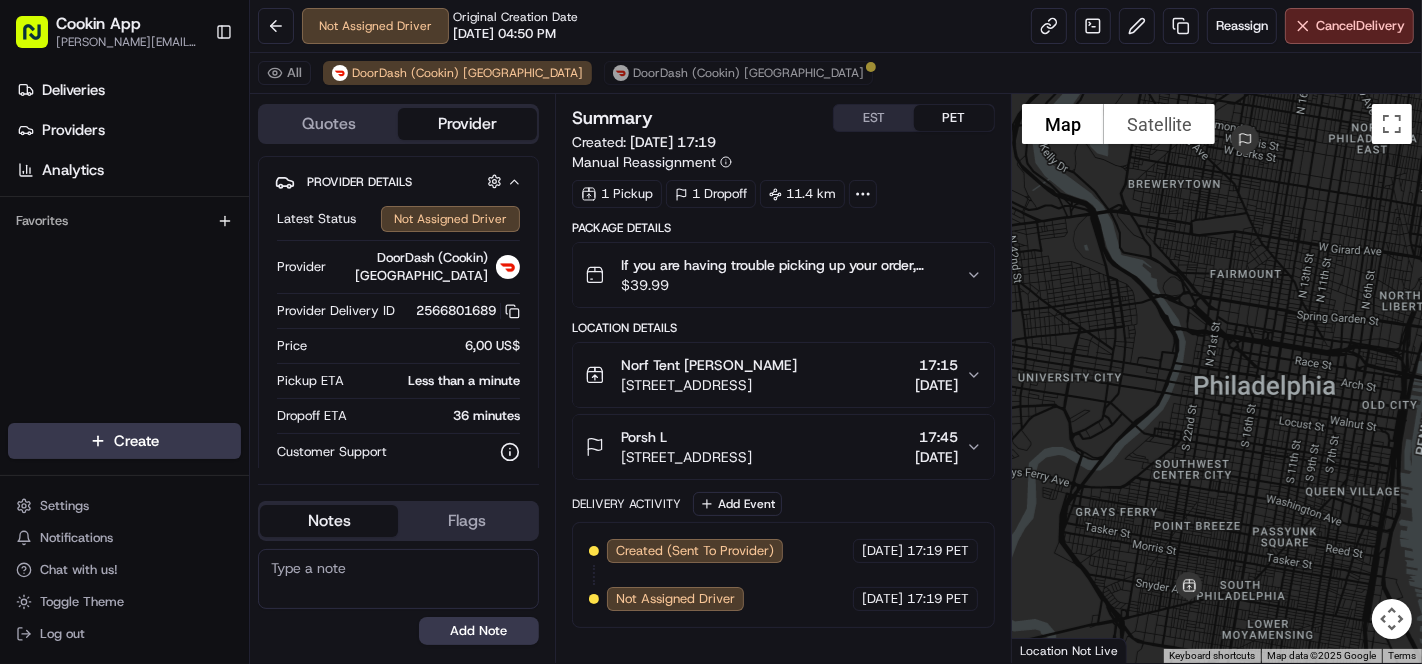 drag, startPoint x: 677, startPoint y: 27, endPoint x: 622, endPoint y: 7, distance: 58.5235 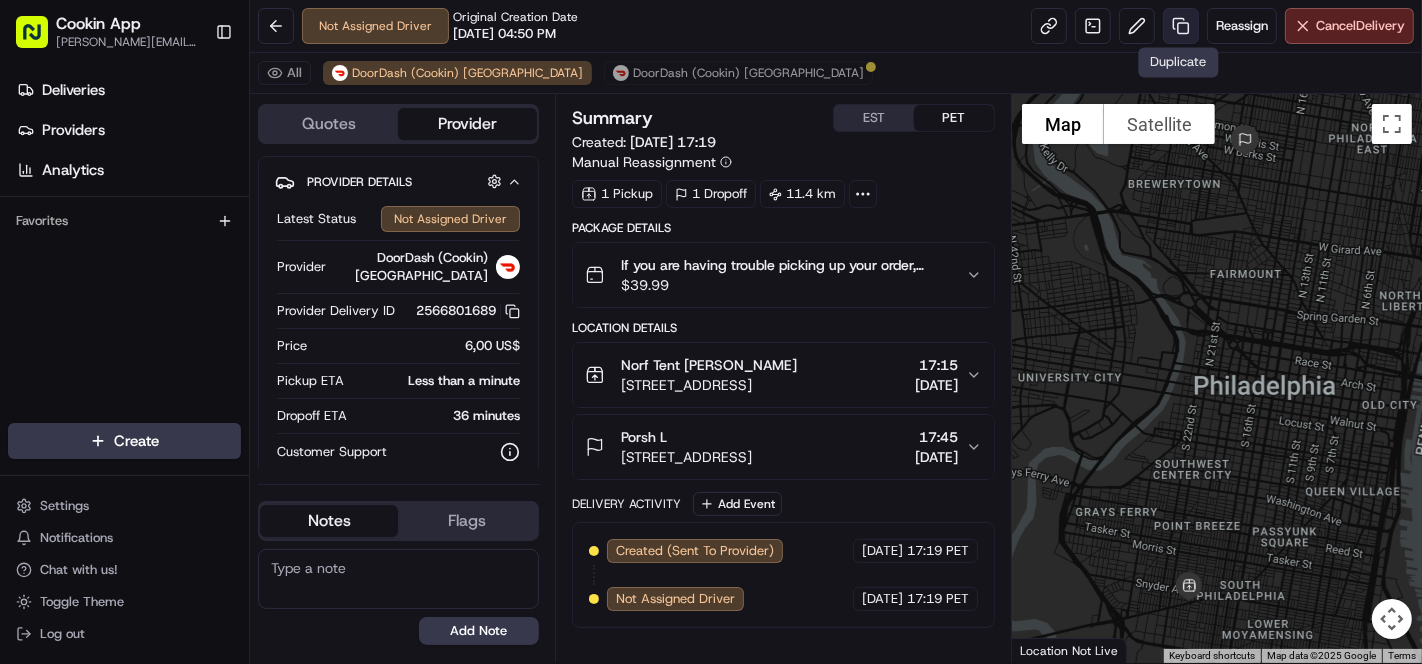 click at bounding box center [1181, 26] 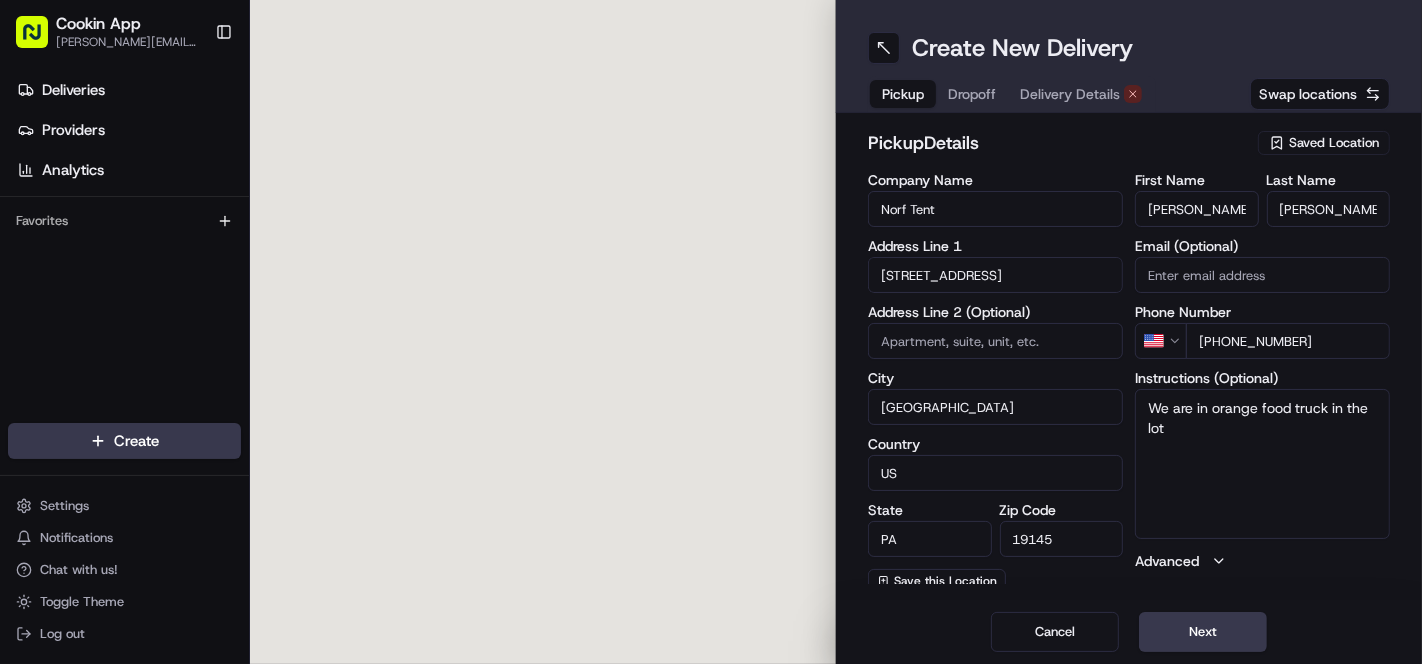 type on "[STREET_ADDRESS]" 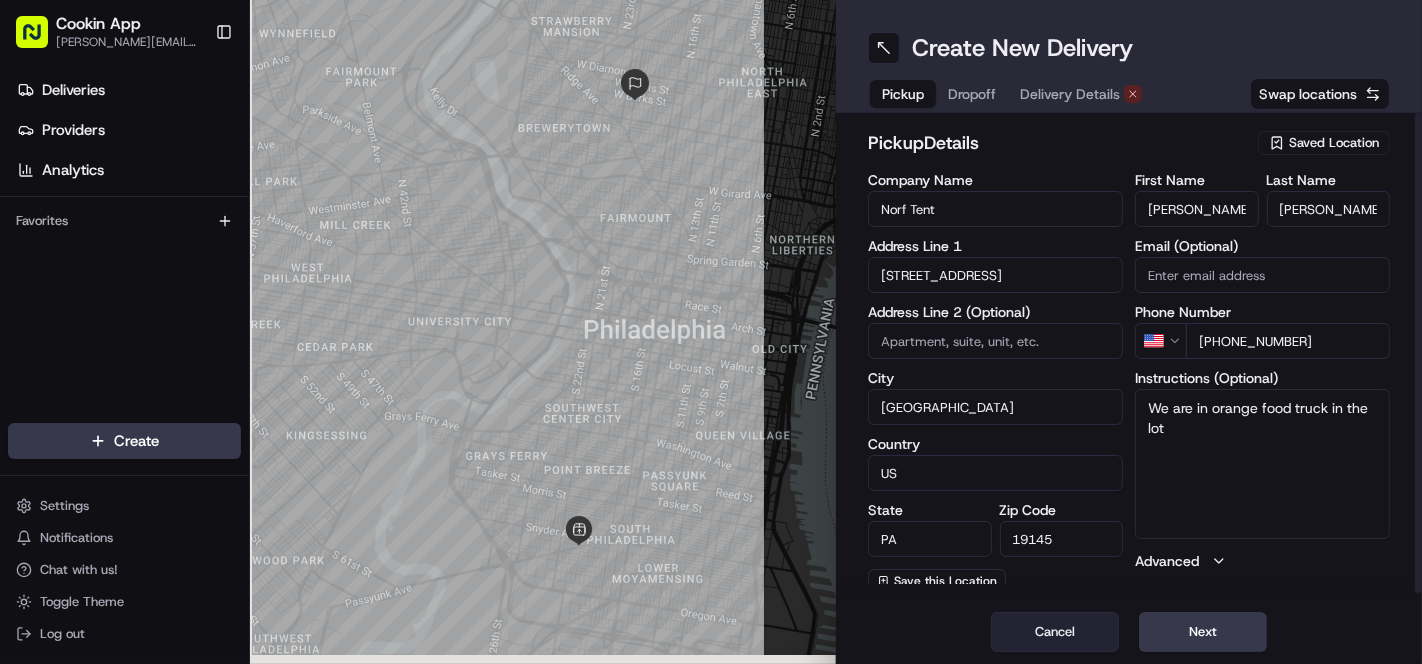 click on "Cancel" at bounding box center [1055, 632] 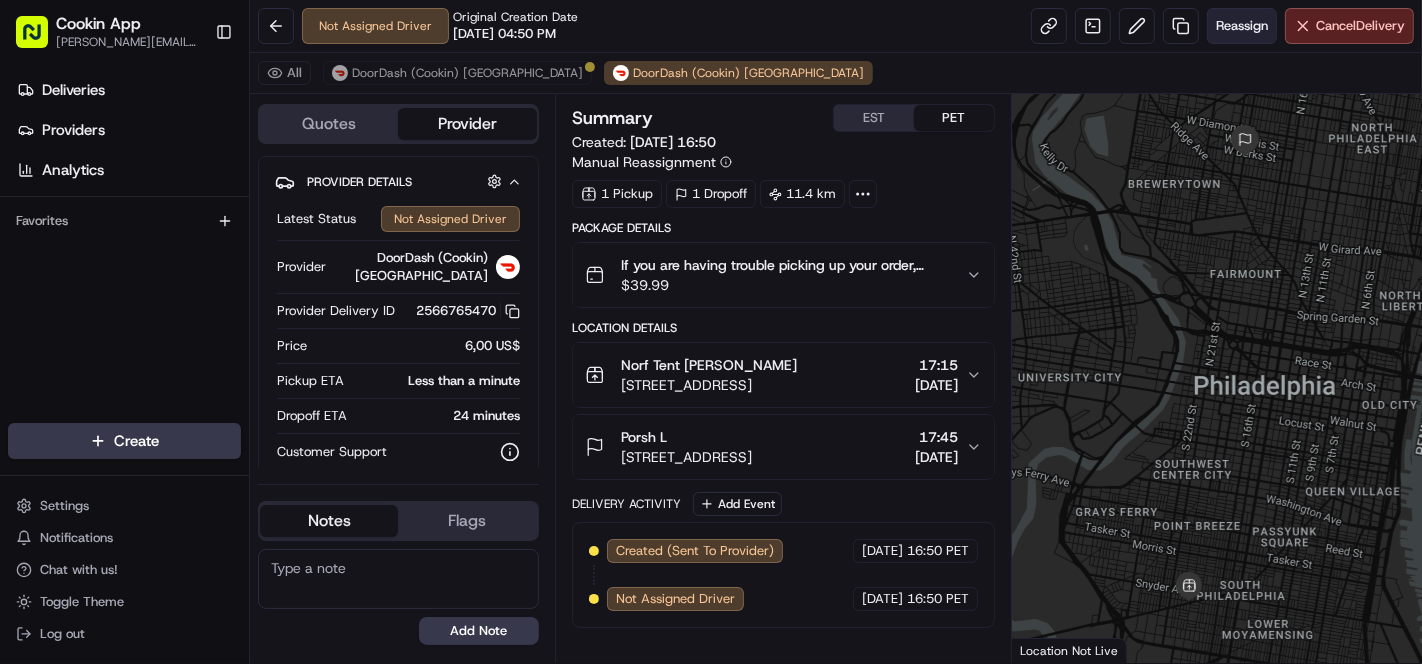 click on "Reassign" at bounding box center [1242, 26] 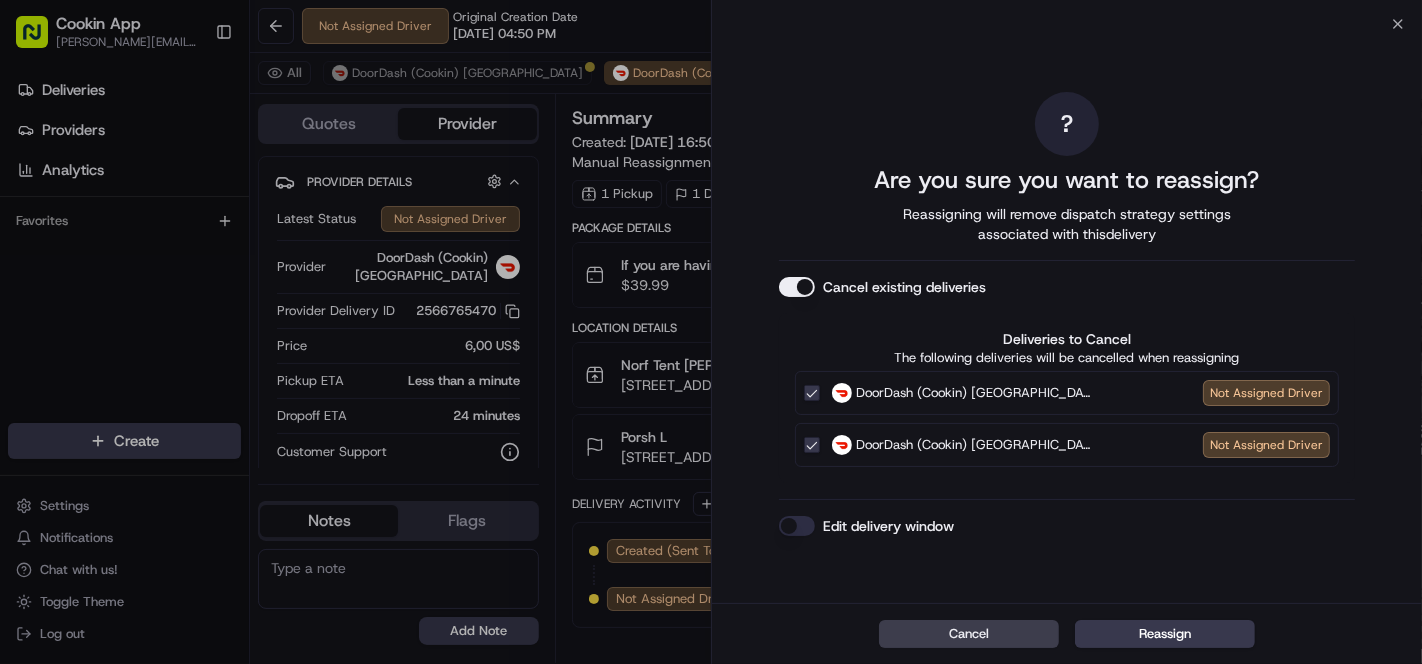 click on "Cancel existing deliveries" at bounding box center [797, 287] 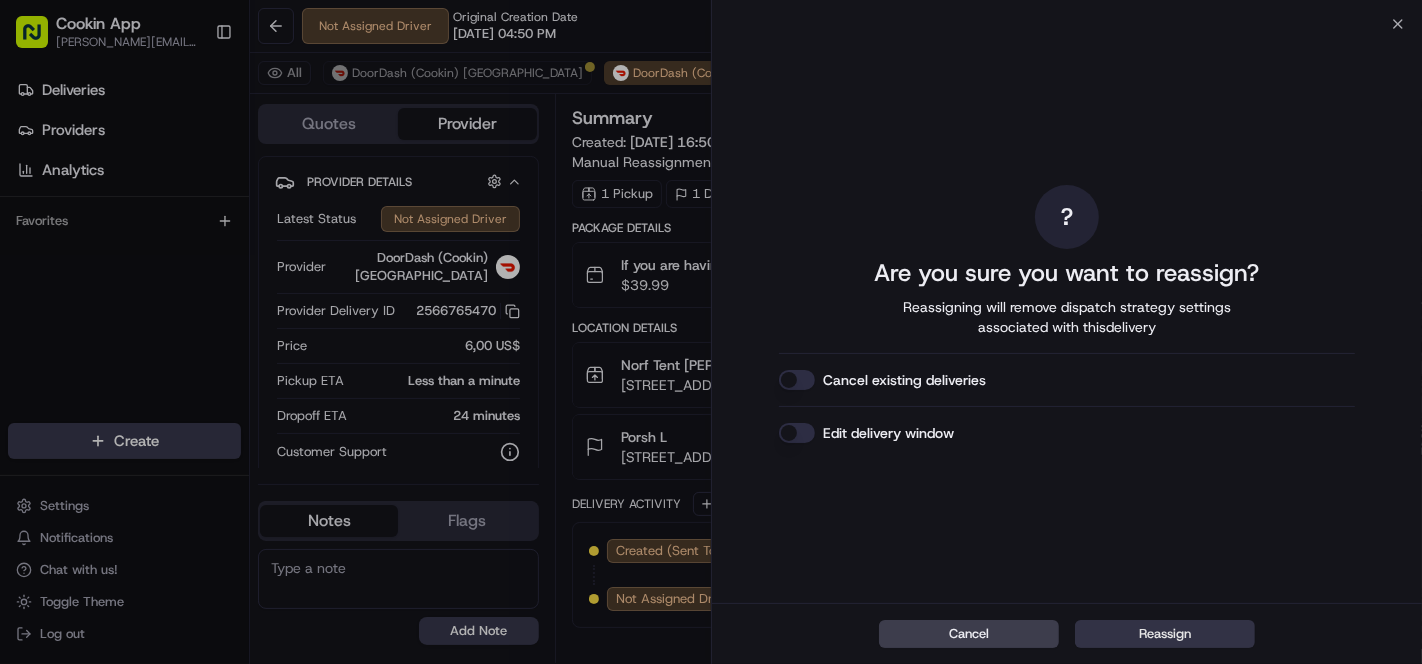 click on "Reassign" at bounding box center [1165, 634] 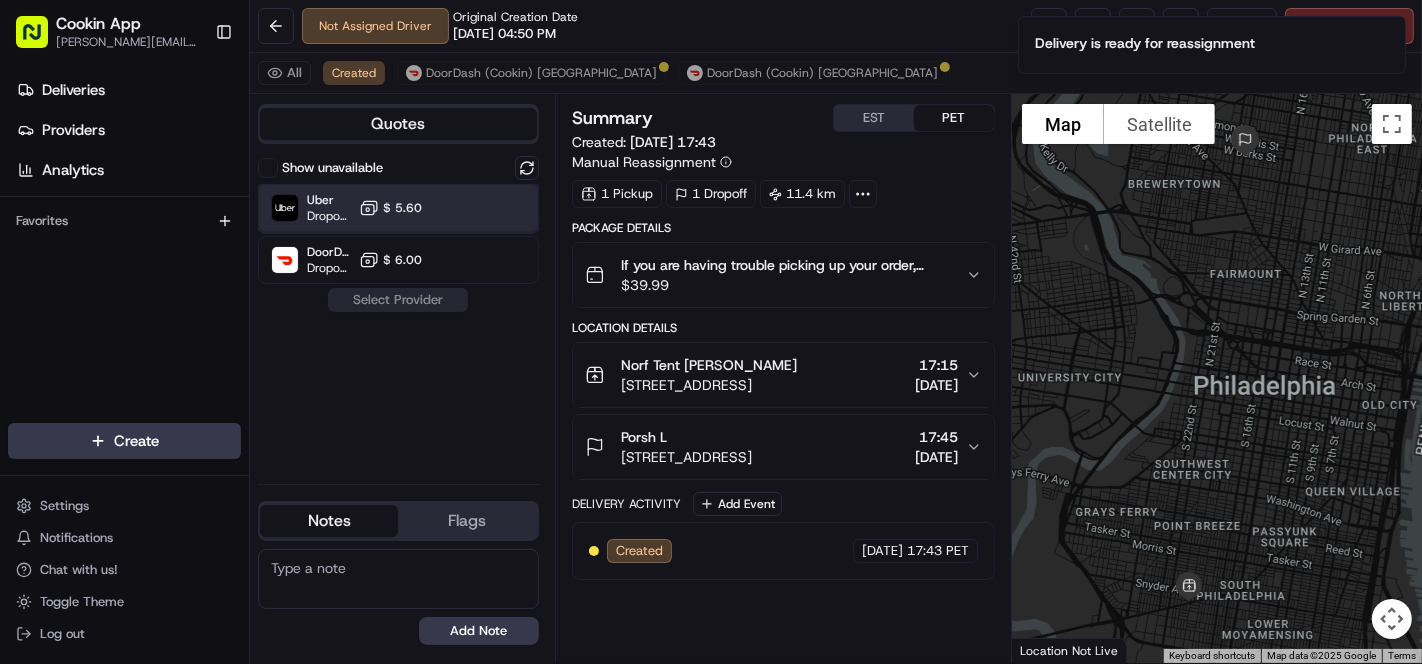 click on "Uber Dropoff ETA   55 minutes $   5.60" at bounding box center [398, 208] 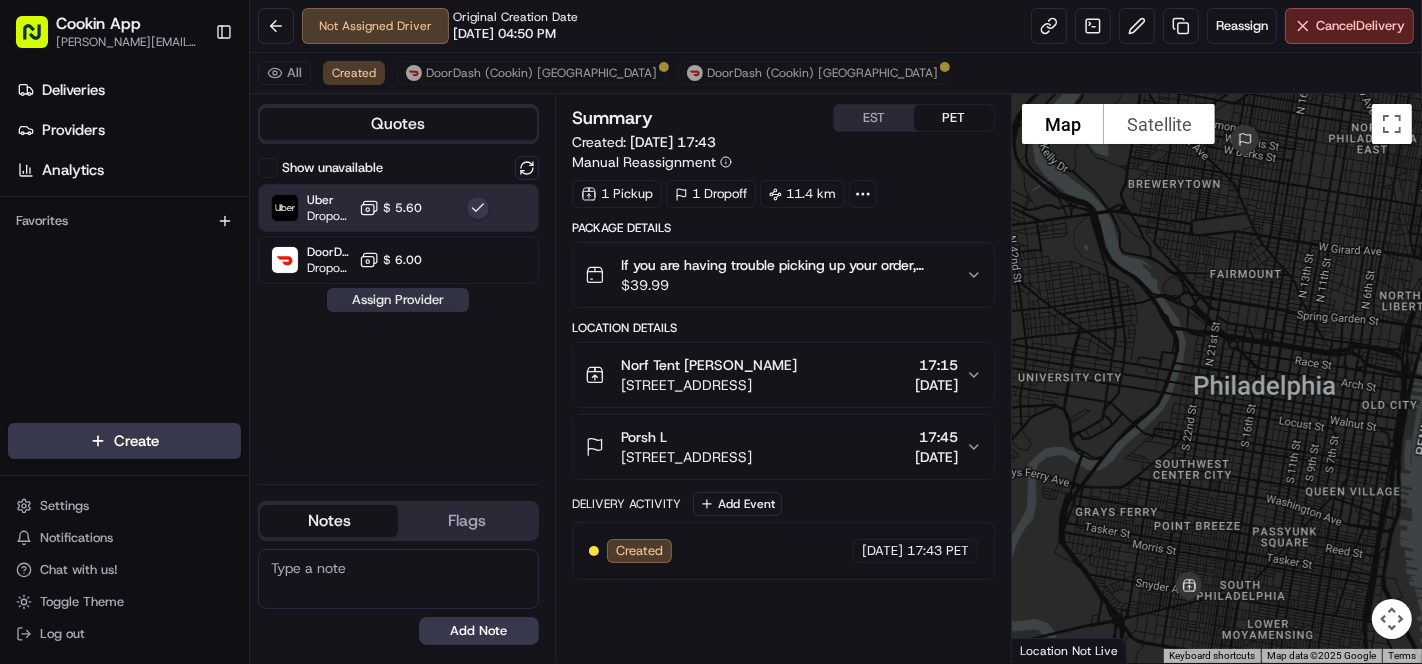 click on "Assign Provider" at bounding box center (398, 300) 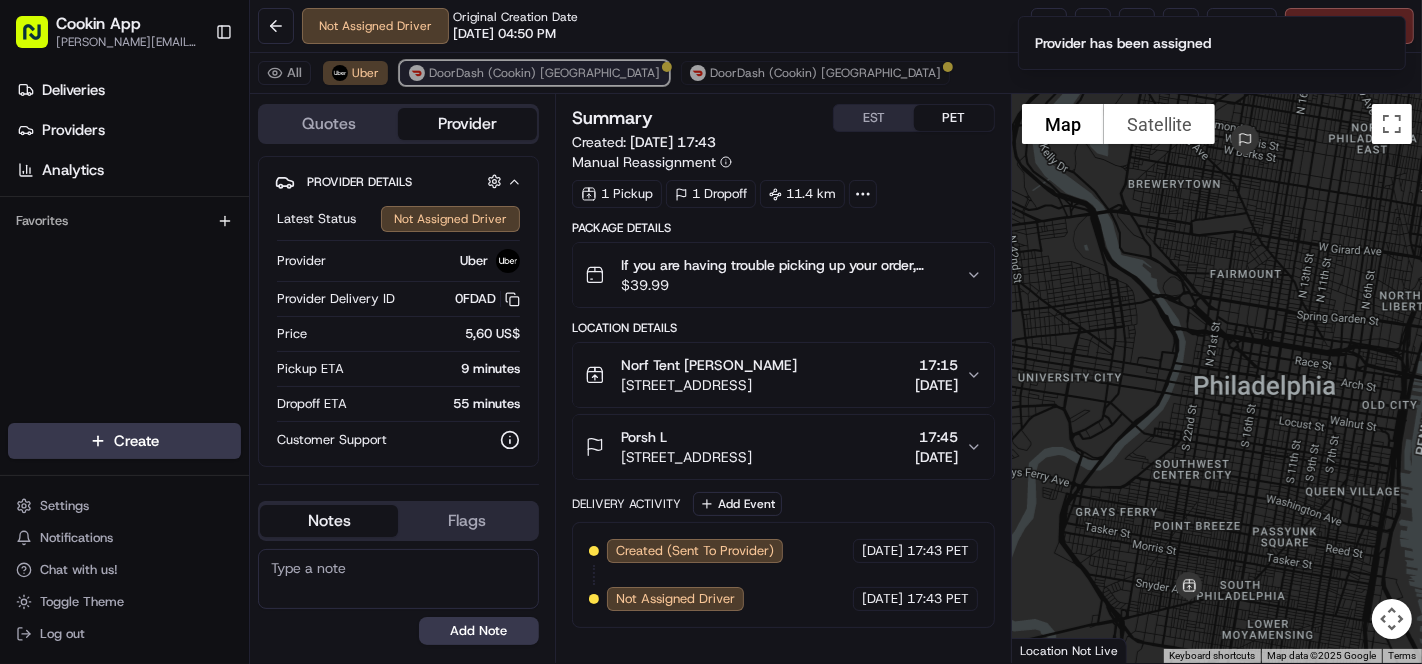 click on "DoorDash (Cookin) [GEOGRAPHIC_DATA]" at bounding box center [544, 73] 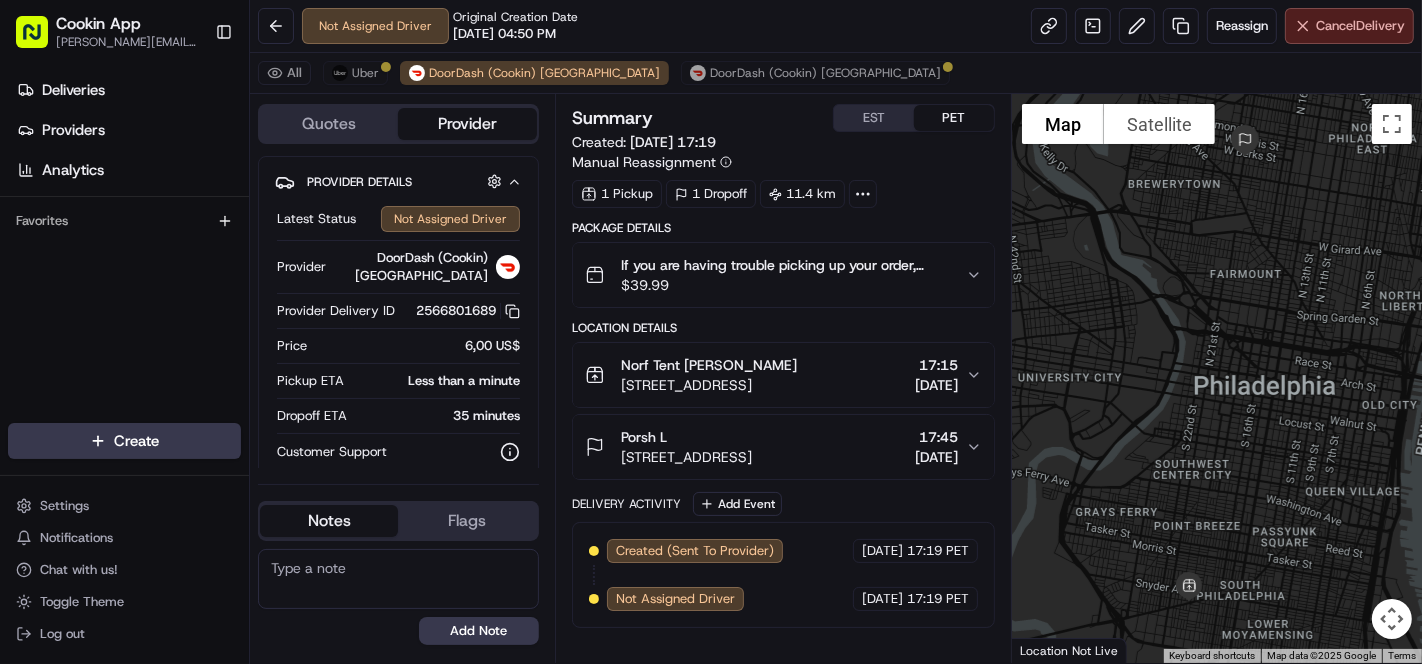 click on "Cancel  Delivery" at bounding box center (1360, 26) 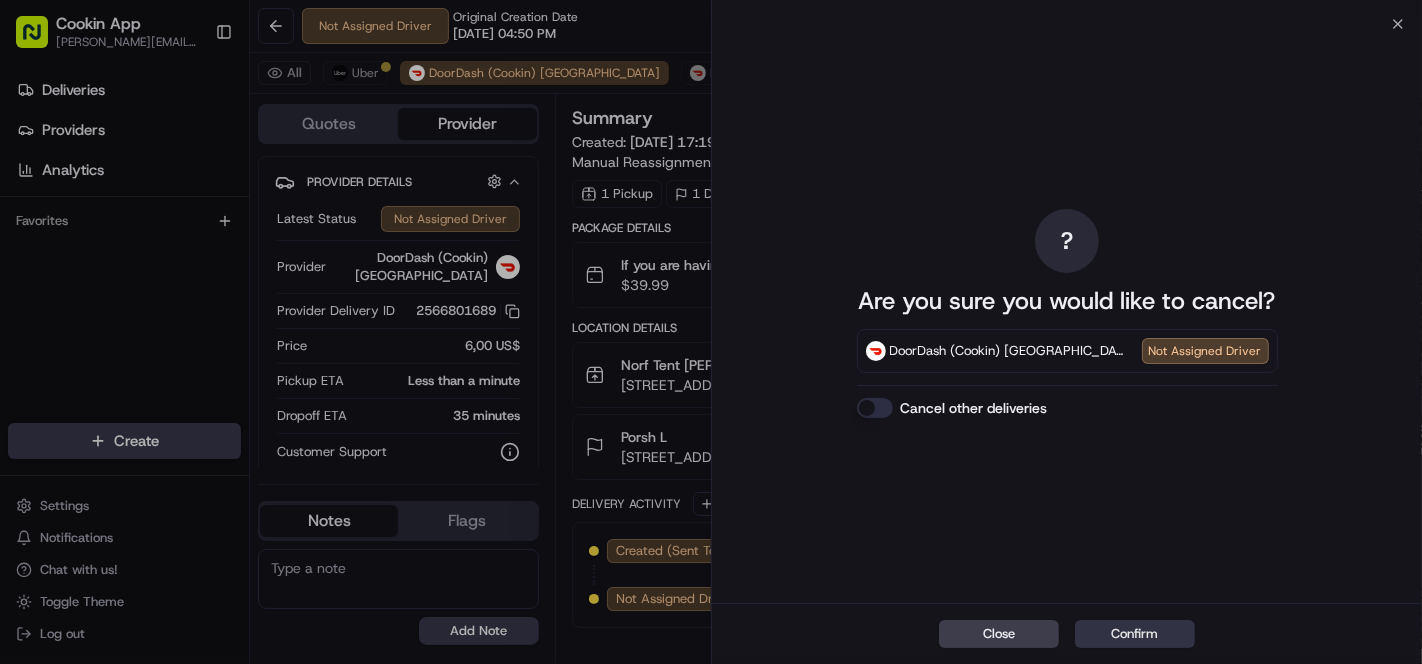 click on "Confirm" at bounding box center (1135, 634) 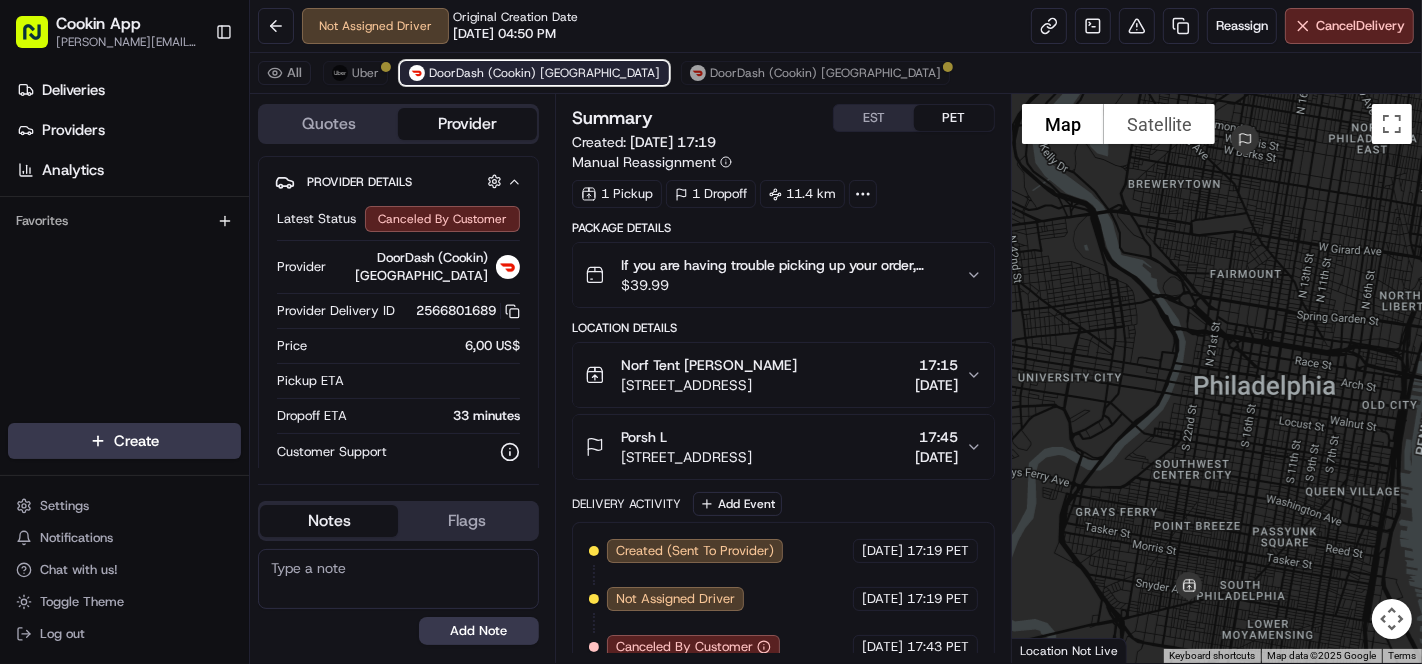 click on "DoorDash (Cookin) [GEOGRAPHIC_DATA]" at bounding box center [544, 73] 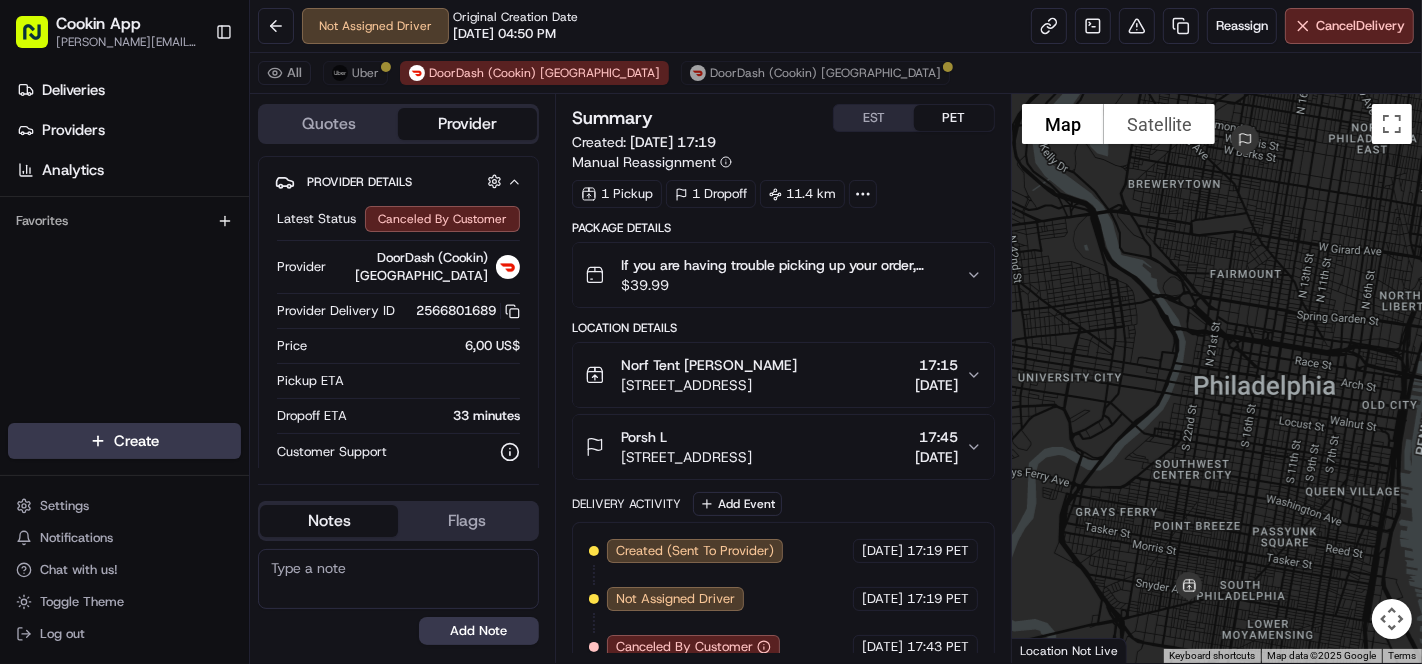 click on "All Uber DoorDash (Cookin) US DoorDash (Cookin) [GEOGRAPHIC_DATA]" at bounding box center (836, 73) 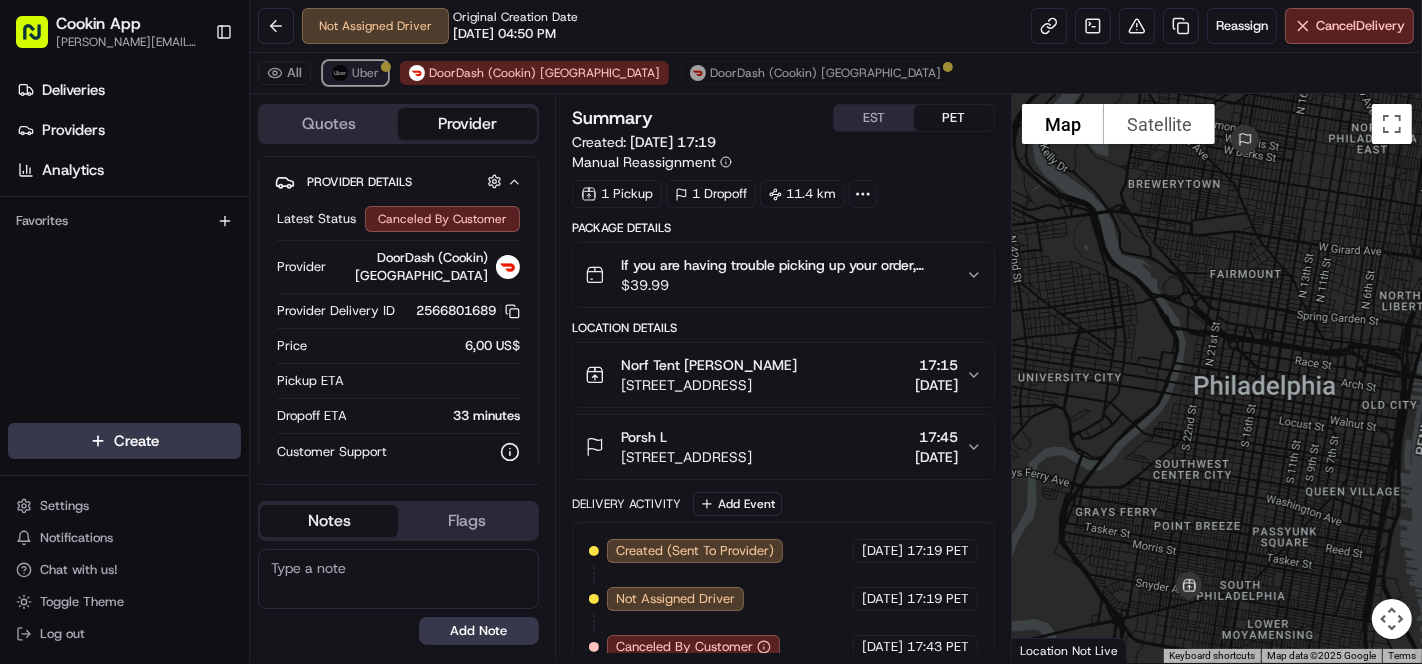 click on "Uber" at bounding box center (355, 73) 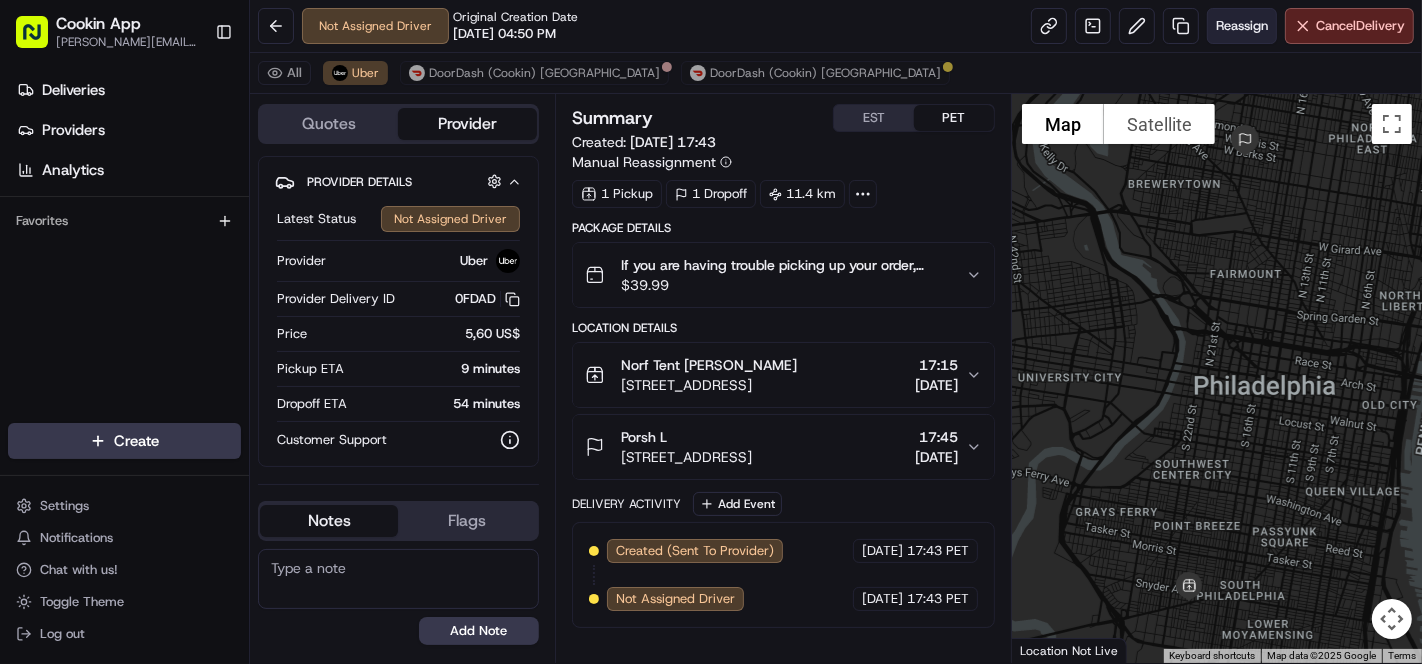 click on "Reassign" at bounding box center (1242, 26) 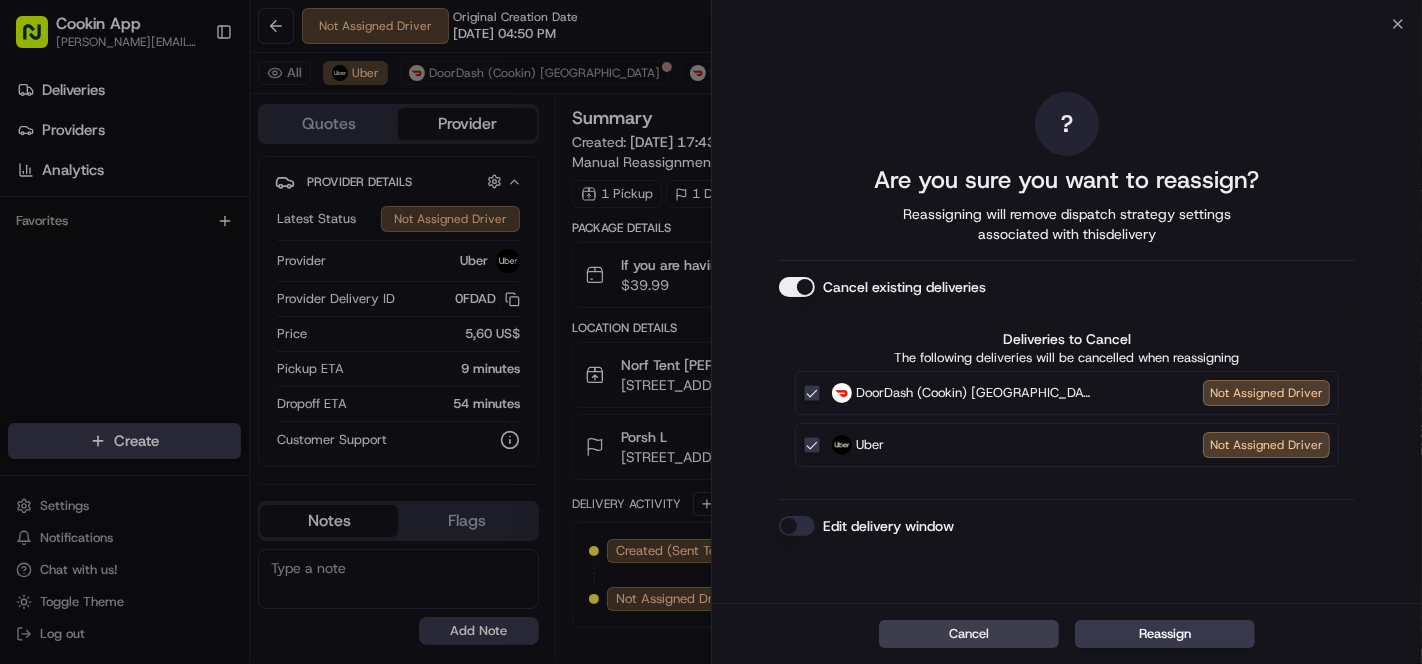 click on "Cancel existing deliveries" at bounding box center (797, 287) 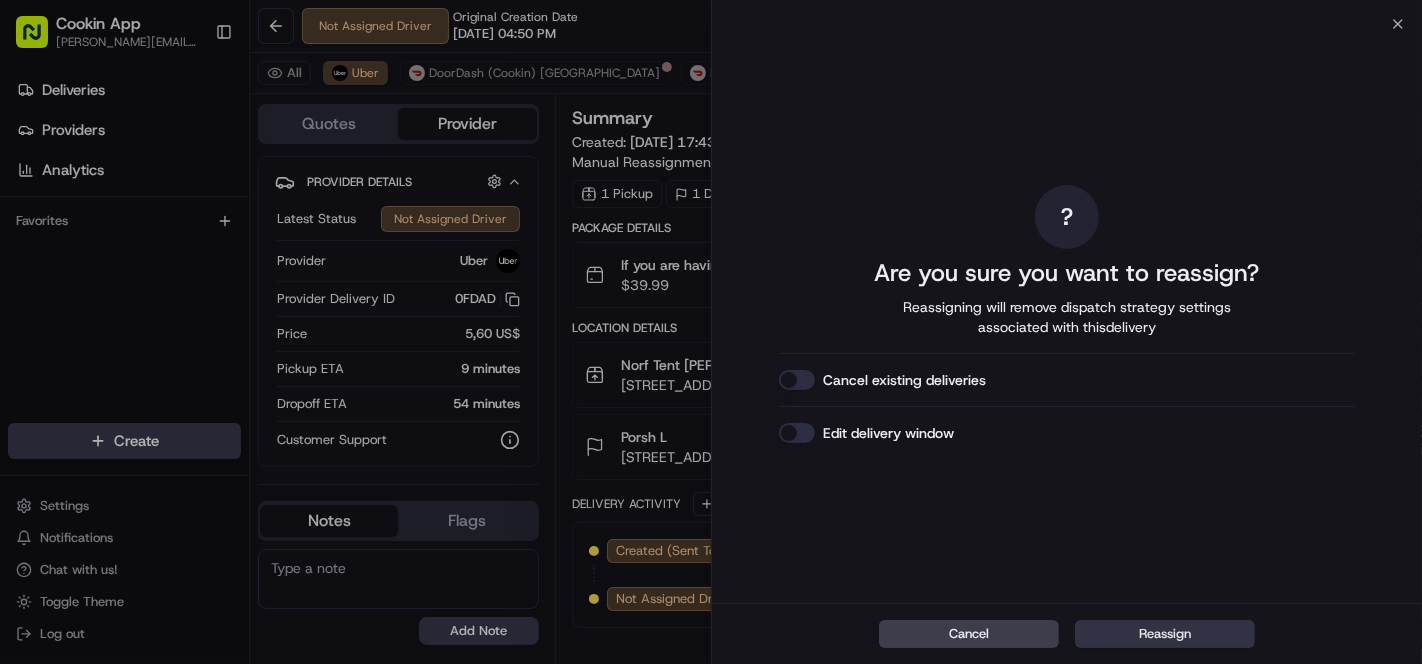 click on "Reassign" at bounding box center (1165, 634) 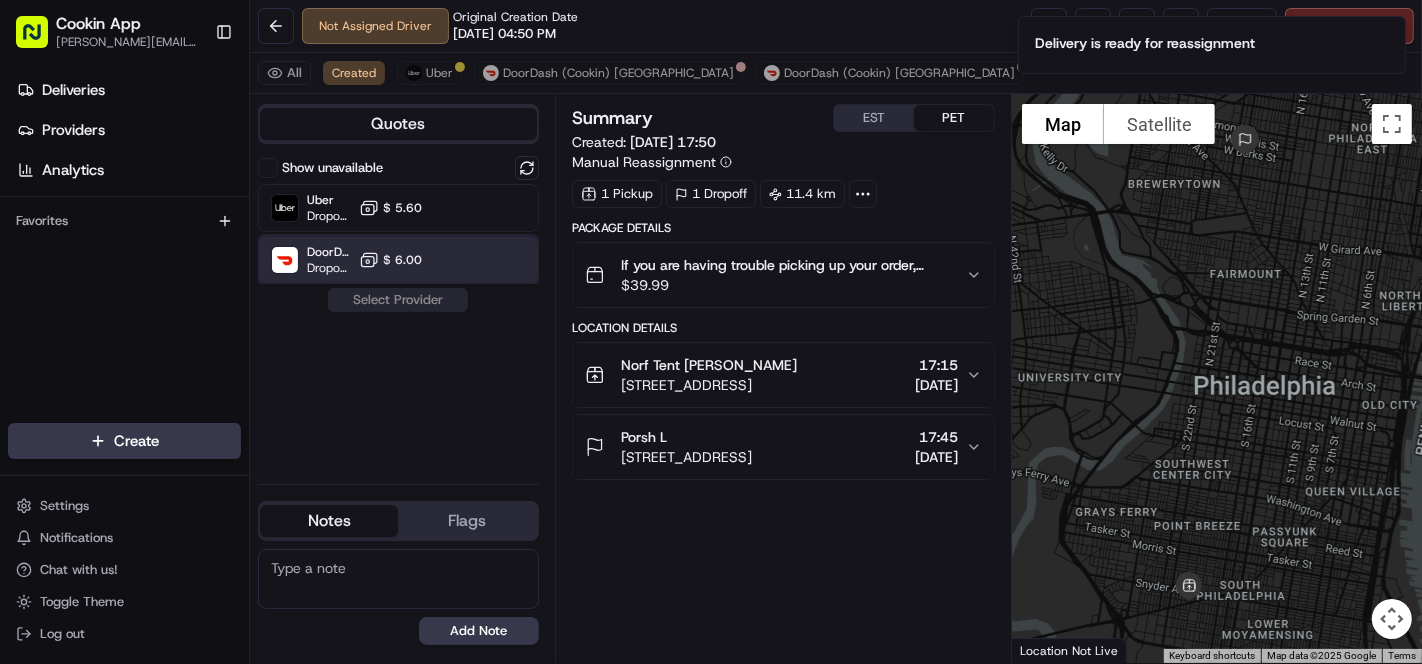 click on "DoorDash (Cookin) US Dropoff ETA   1 hour $   6.00" at bounding box center [398, 260] 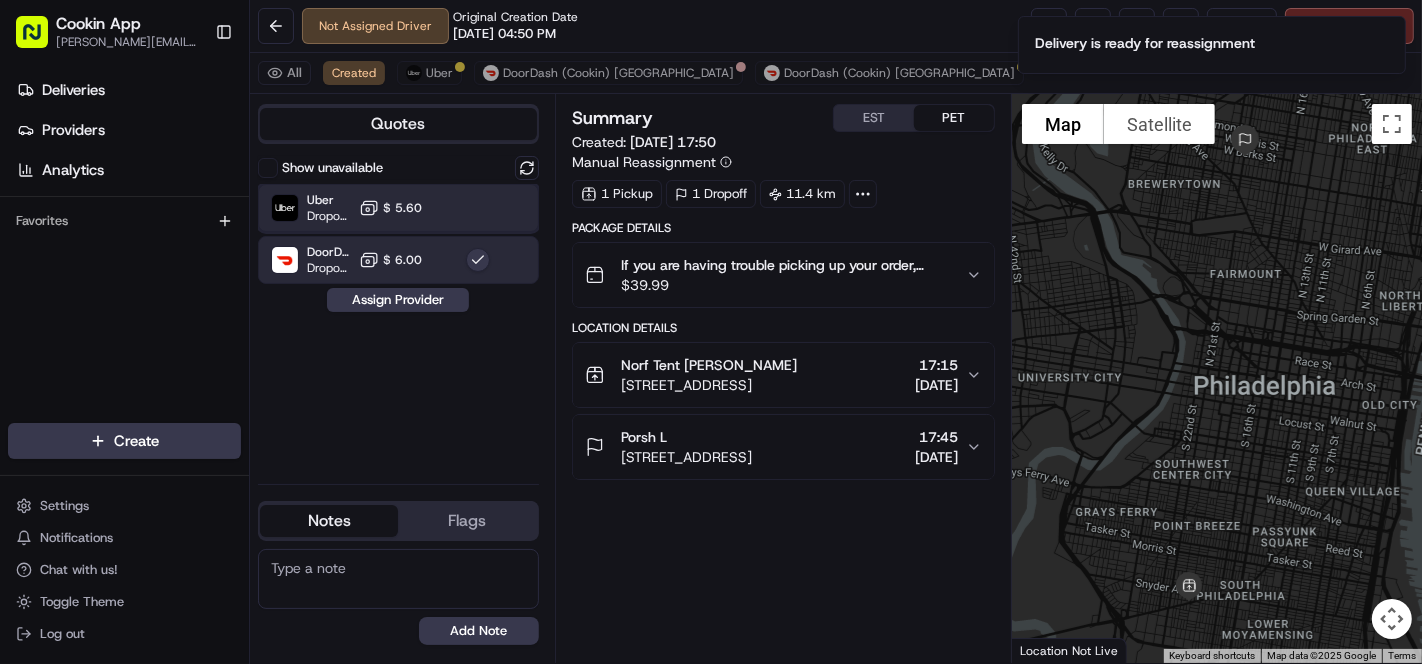 click on "Uber Dropoff ETA   54 minutes $   5.60" at bounding box center [398, 208] 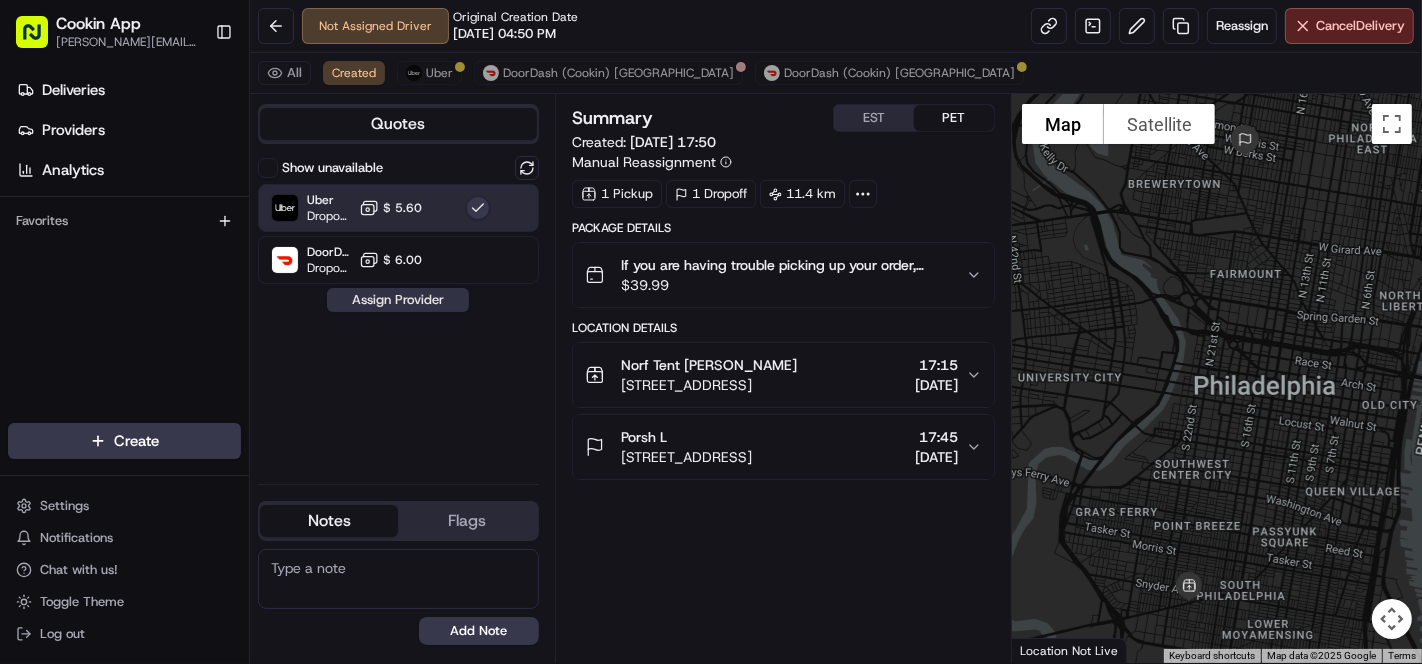 click on "Assign Provider" at bounding box center [398, 300] 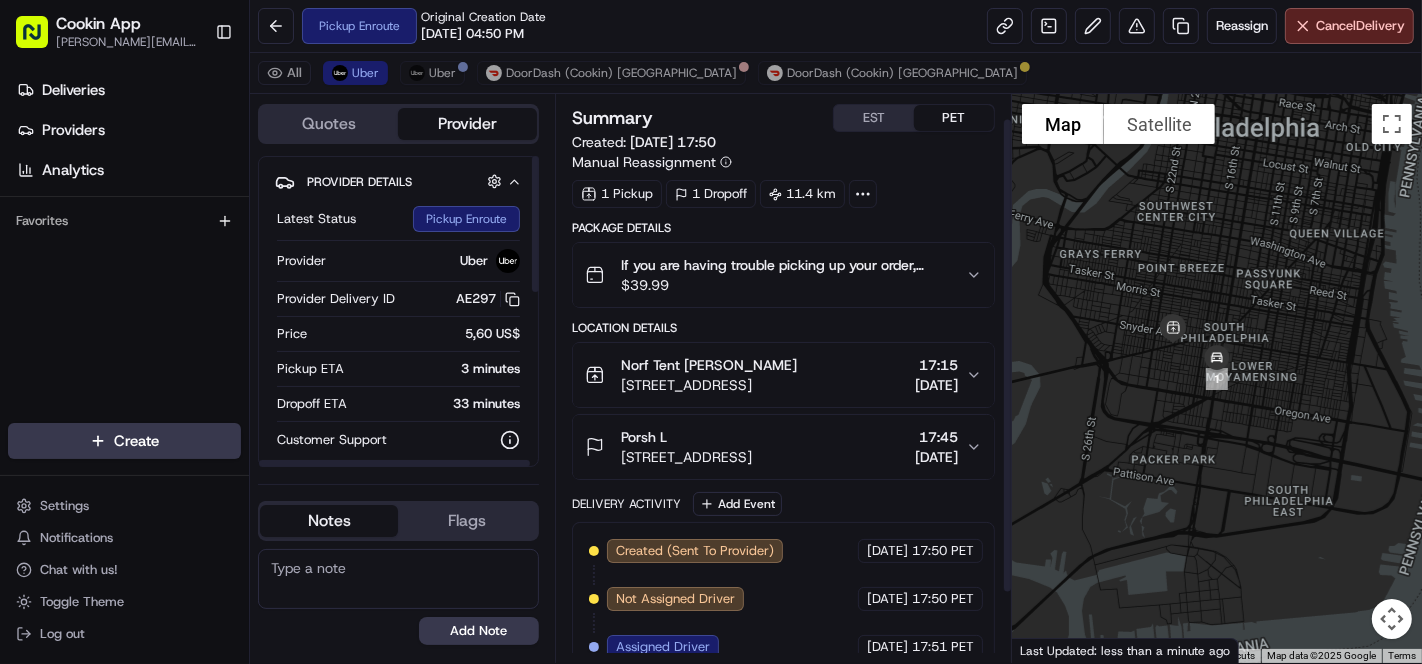 scroll, scrollTop: 112, scrollLeft: 0, axis: vertical 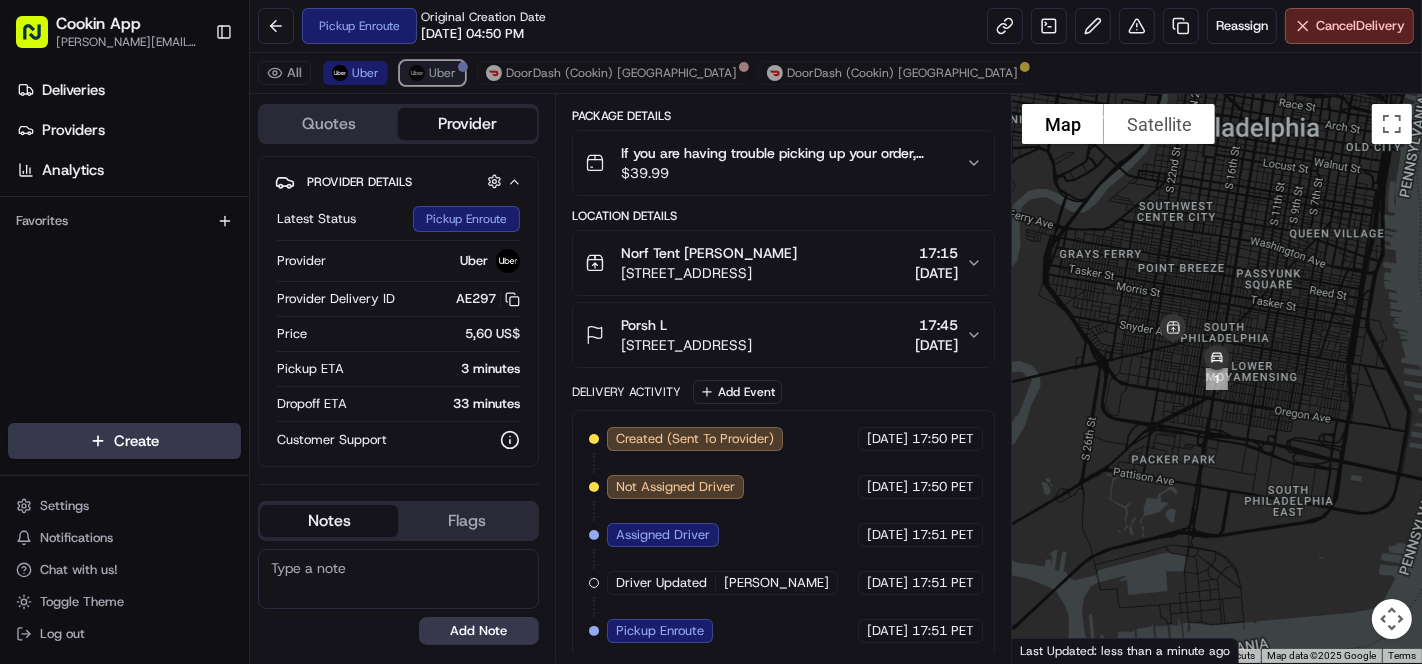 click on "Uber" at bounding box center (432, 73) 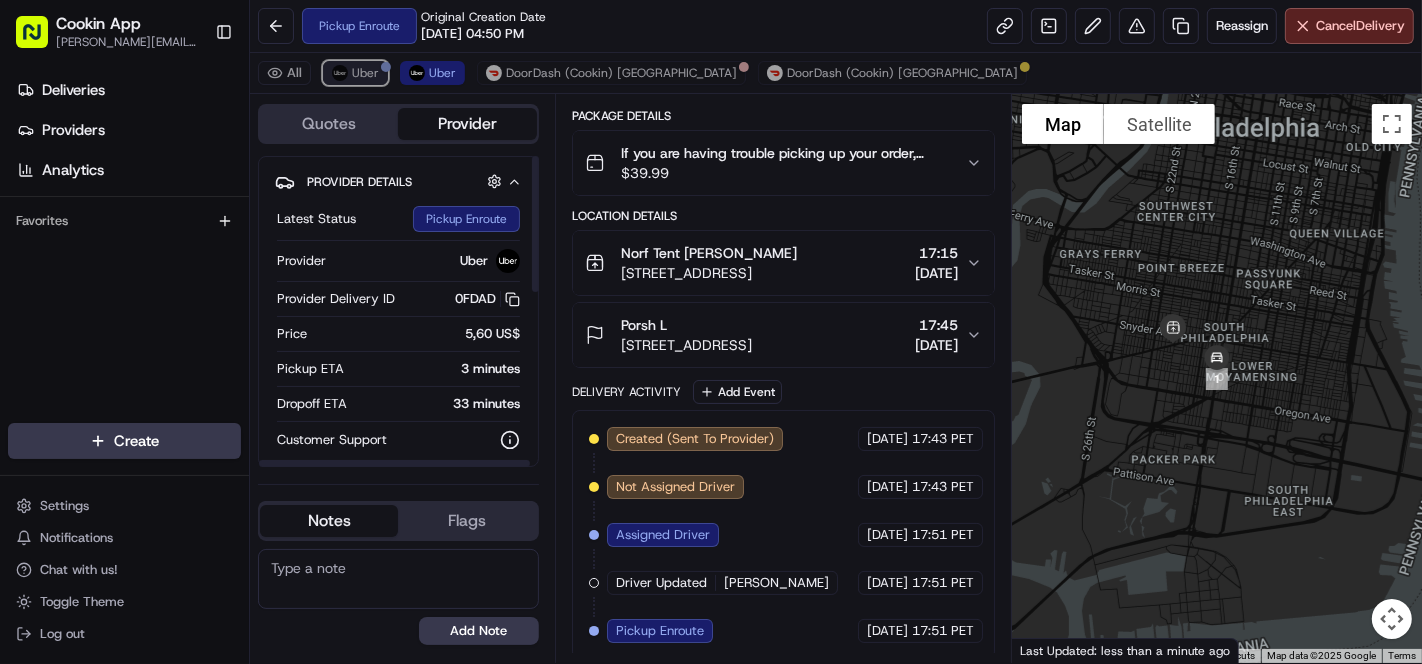 click on "Uber" at bounding box center [365, 73] 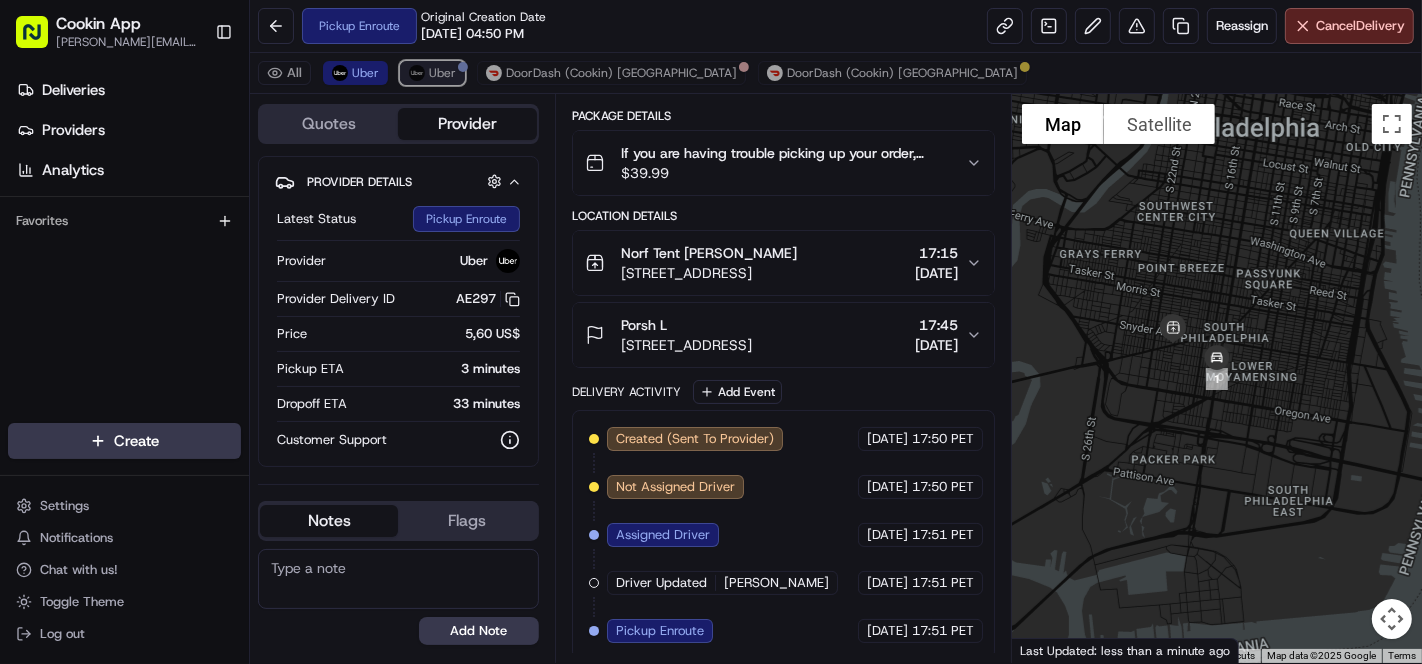 click on "Uber" at bounding box center (442, 73) 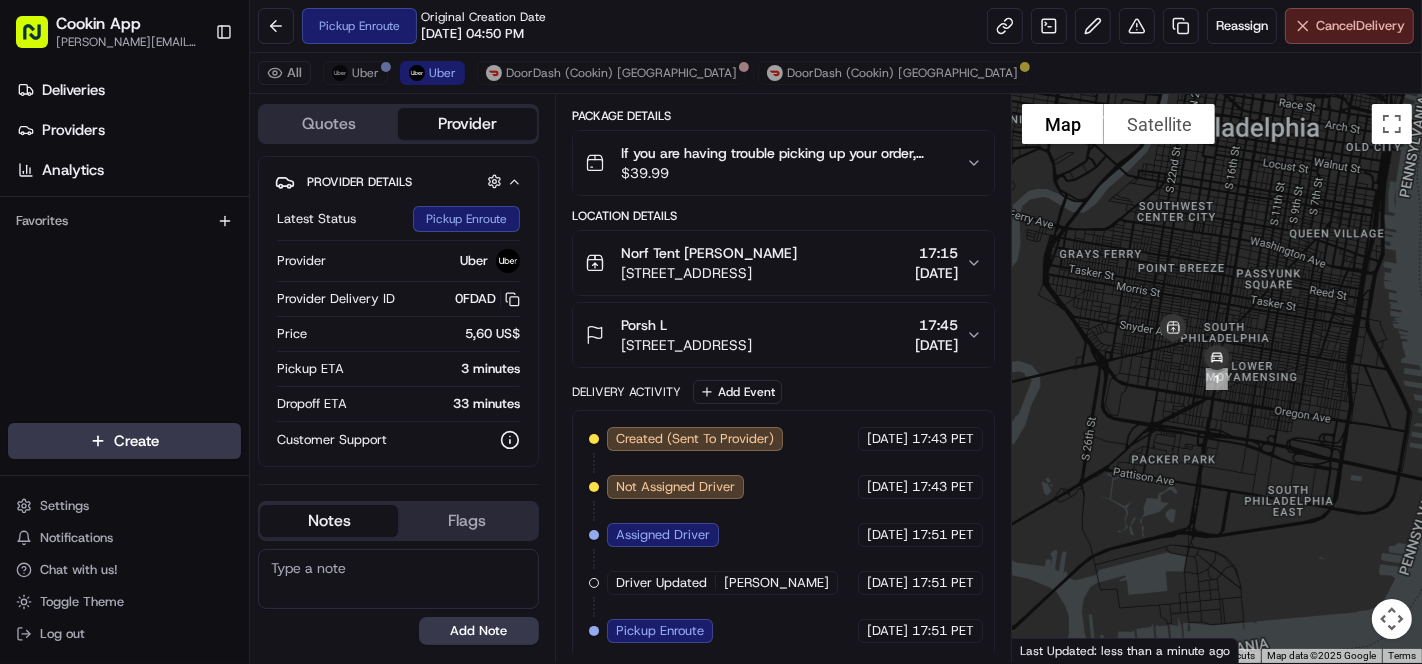 click on "Cancel  Delivery" at bounding box center (1360, 26) 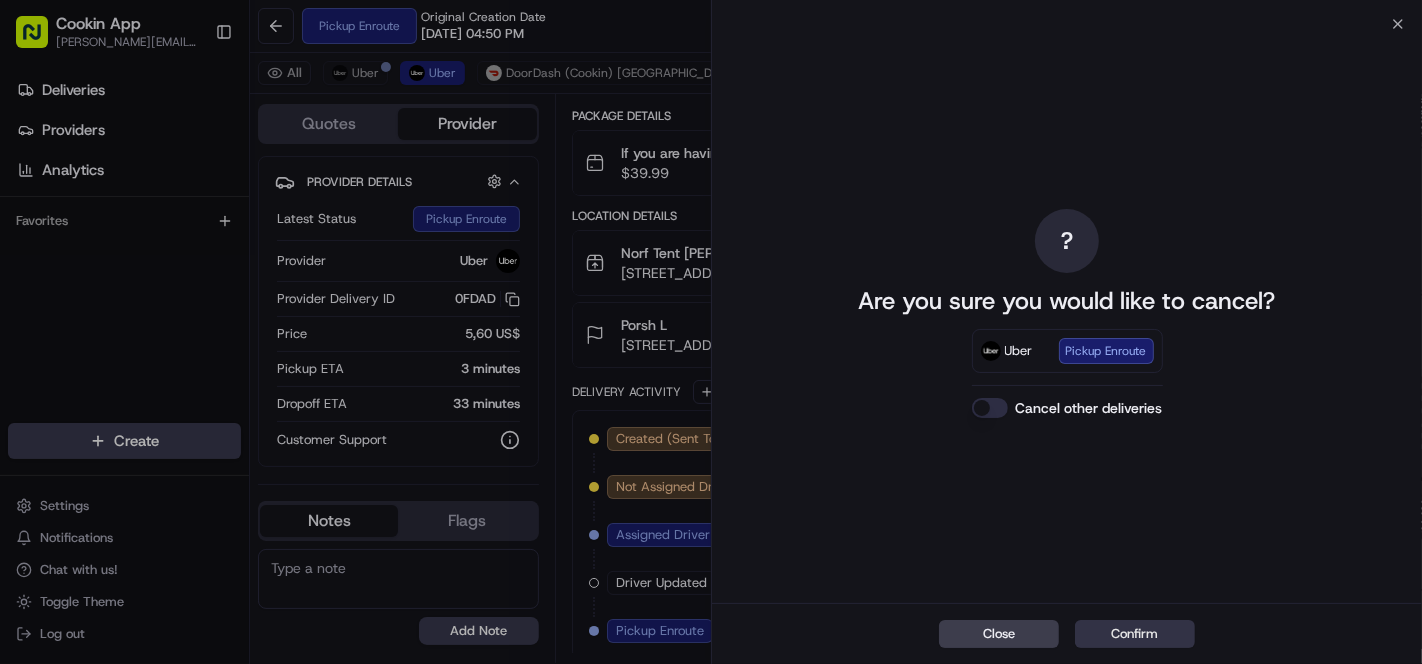 click on "Confirm" at bounding box center [1135, 634] 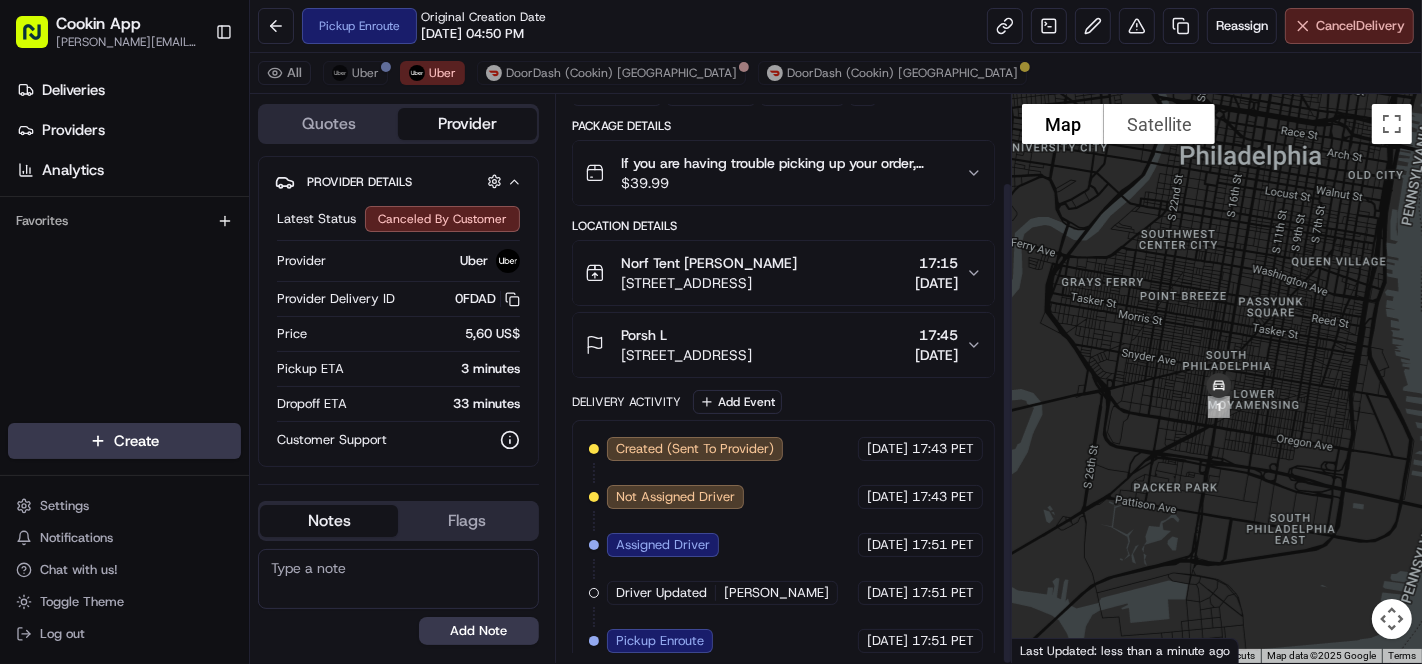 scroll, scrollTop: 112, scrollLeft: 0, axis: vertical 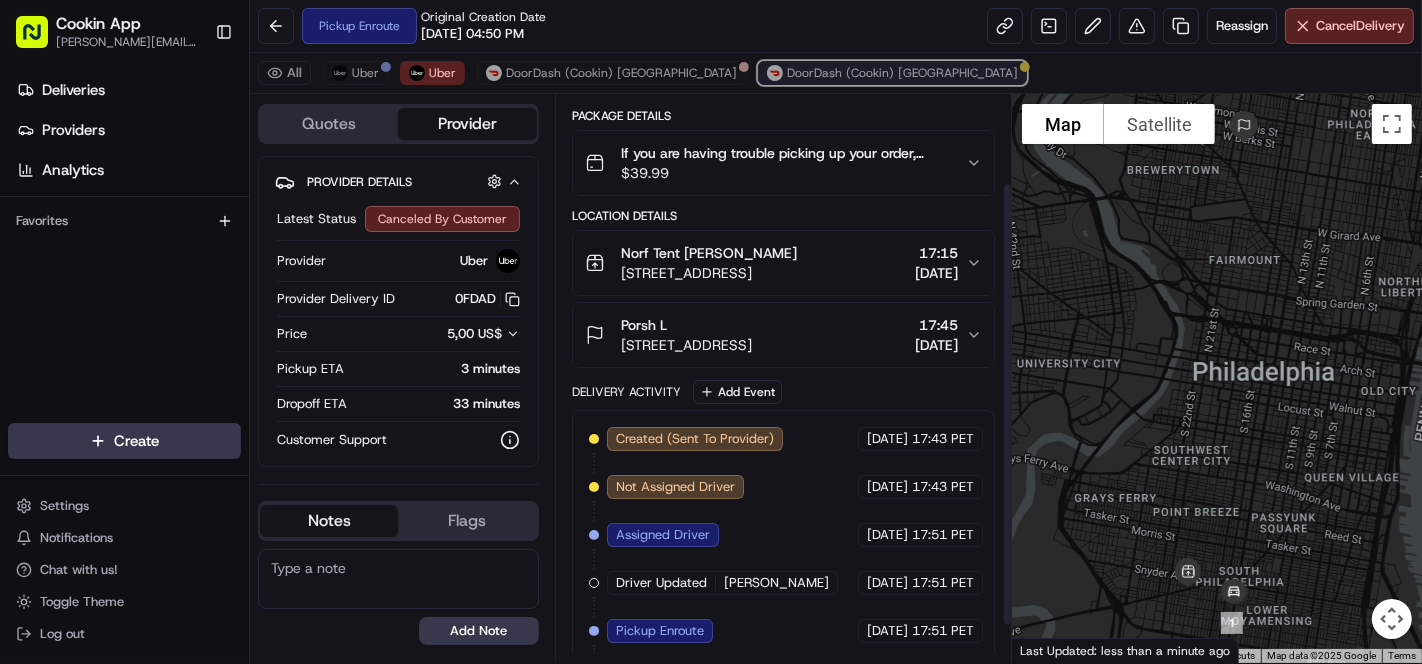 click on "DoorDash (Cookin) [GEOGRAPHIC_DATA]" at bounding box center [902, 73] 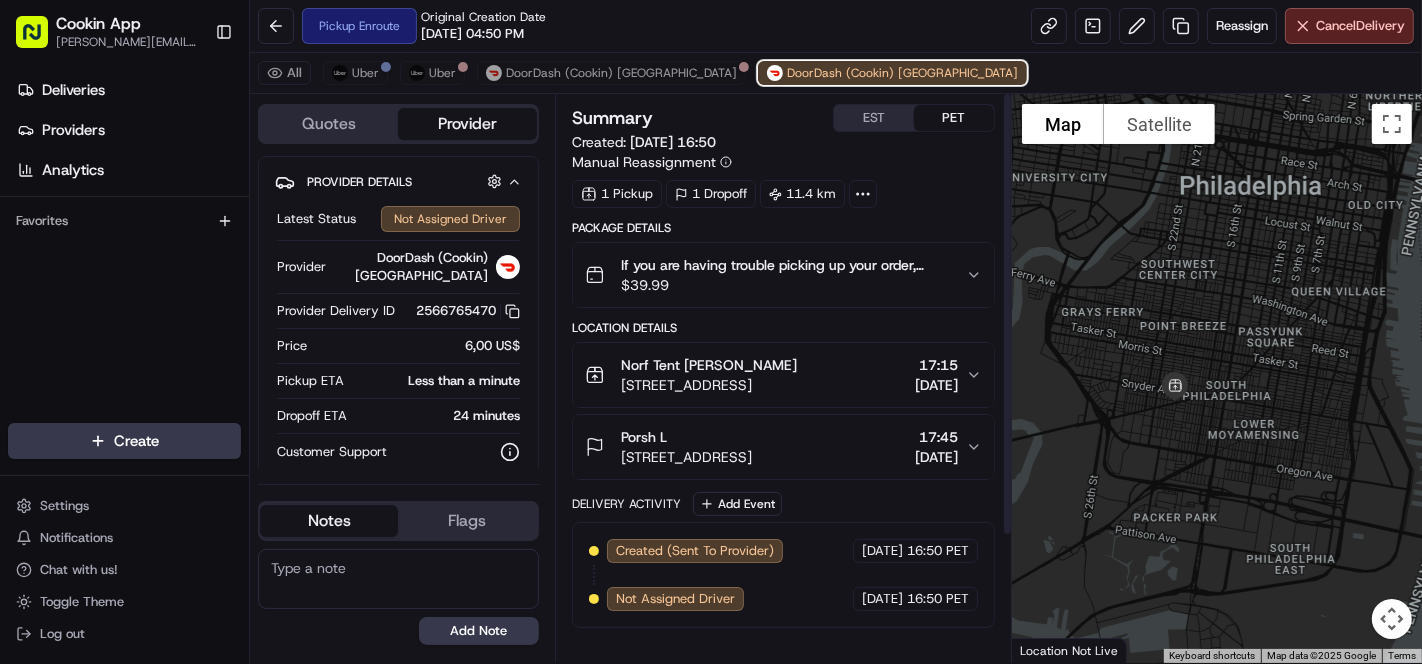 scroll, scrollTop: 0, scrollLeft: 0, axis: both 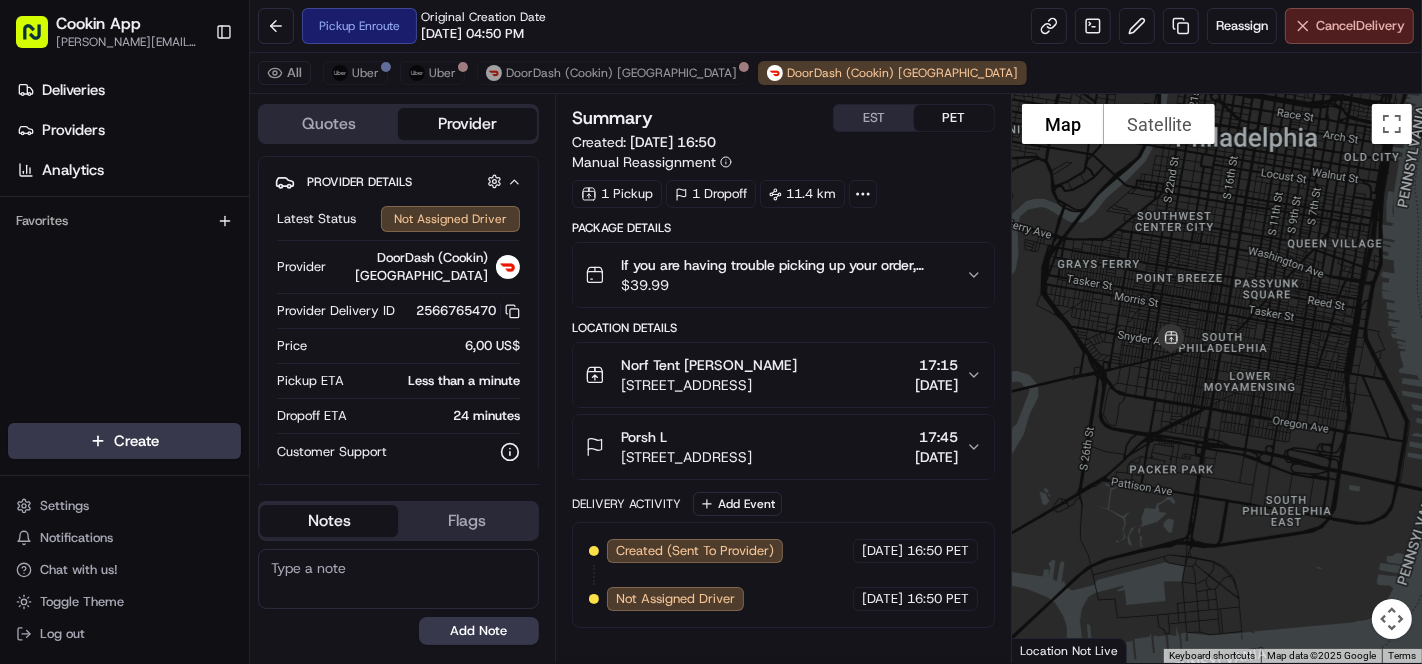 click on "Cancel  Delivery" at bounding box center (1349, 26) 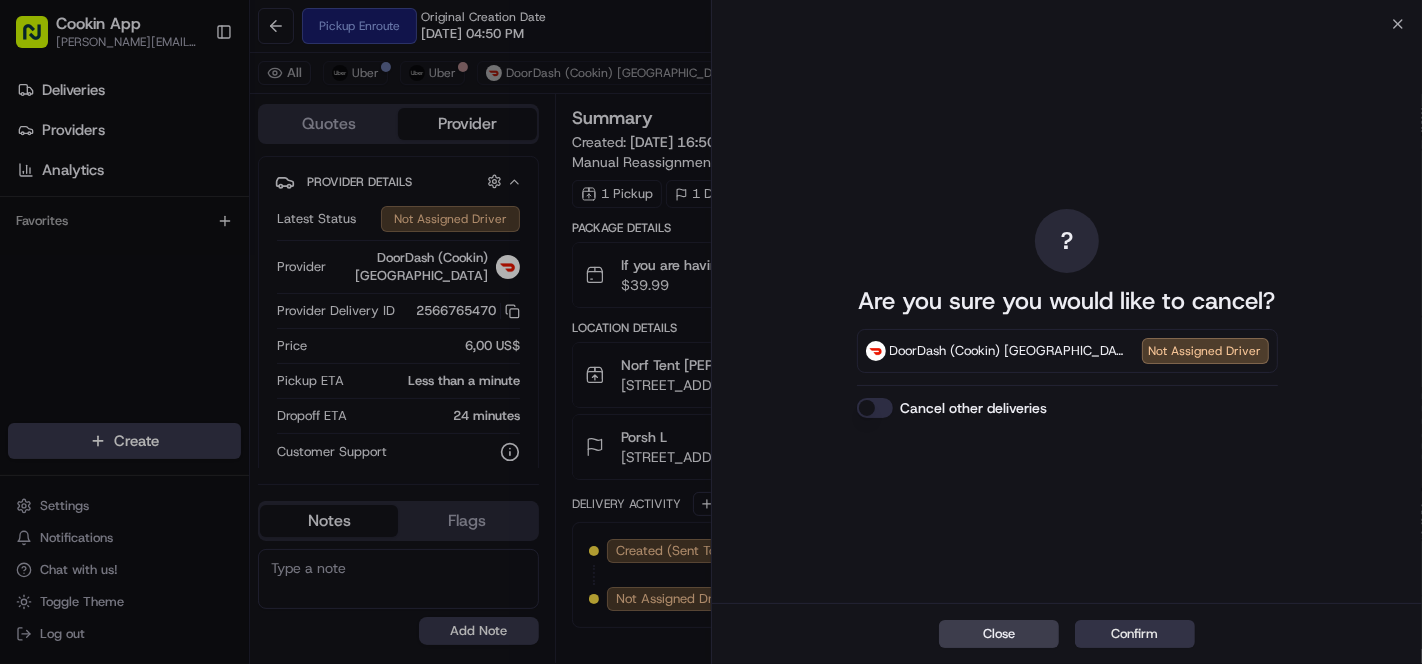 click on "Confirm" at bounding box center [1135, 634] 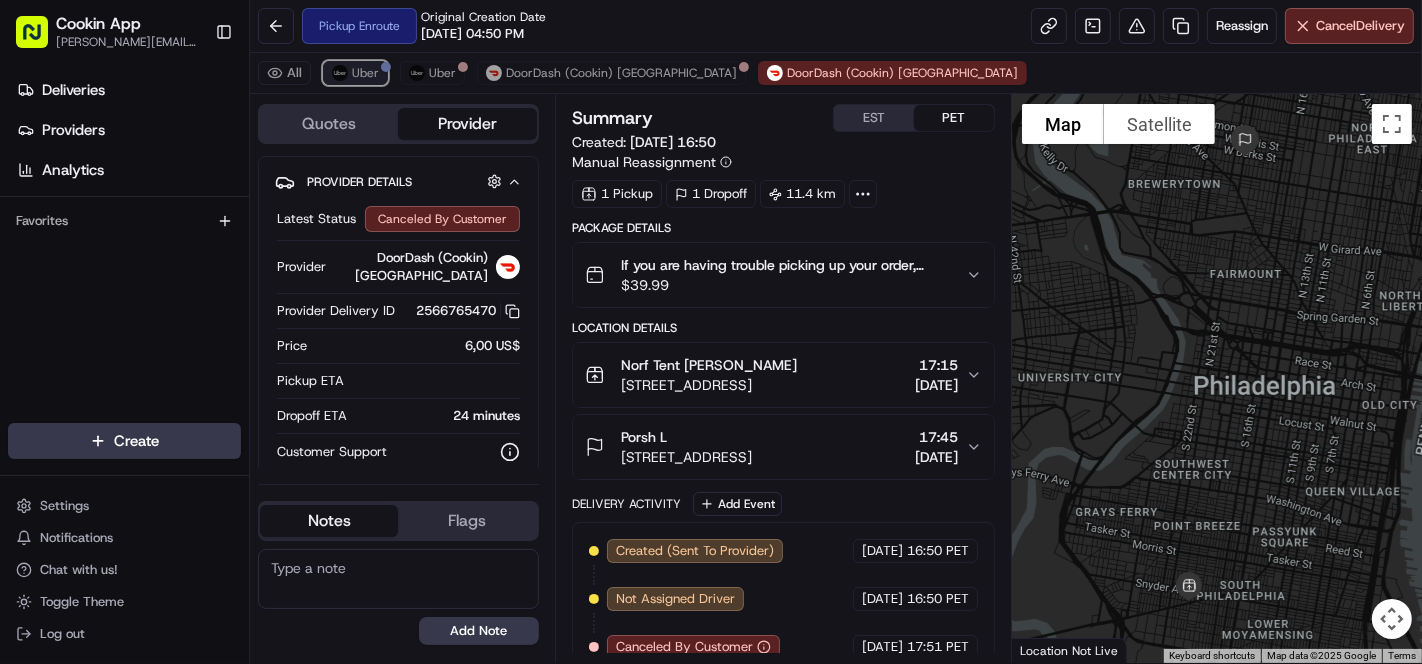 click on "Uber" at bounding box center [365, 73] 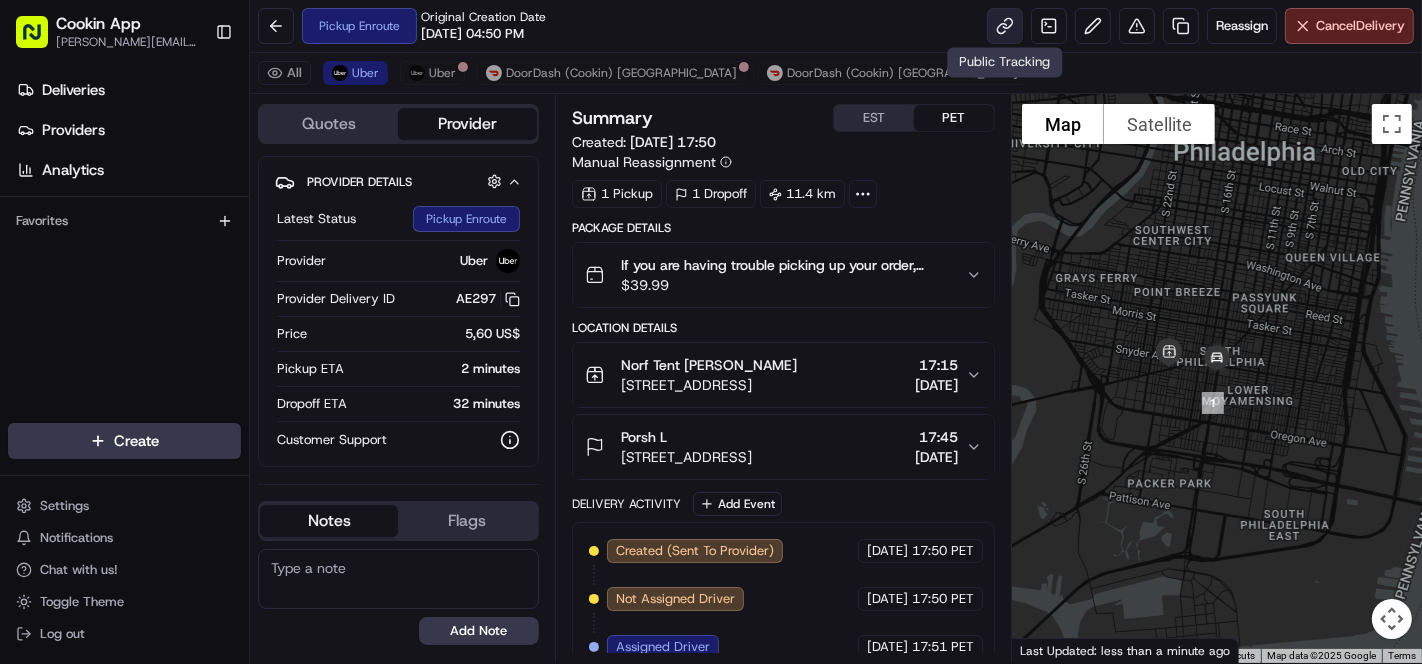 click at bounding box center (1005, 26) 